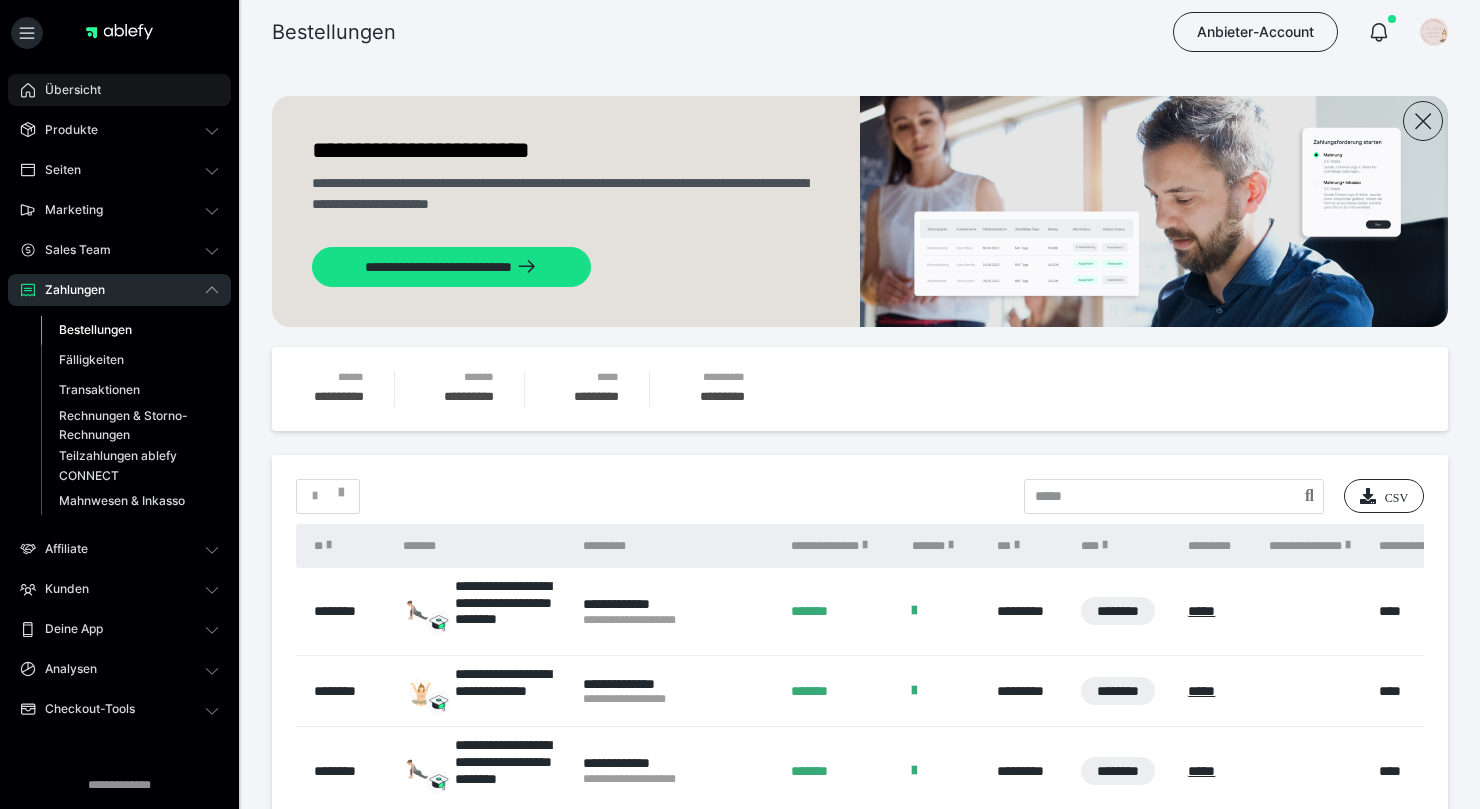 scroll, scrollTop: 395, scrollLeft: 0, axis: vertical 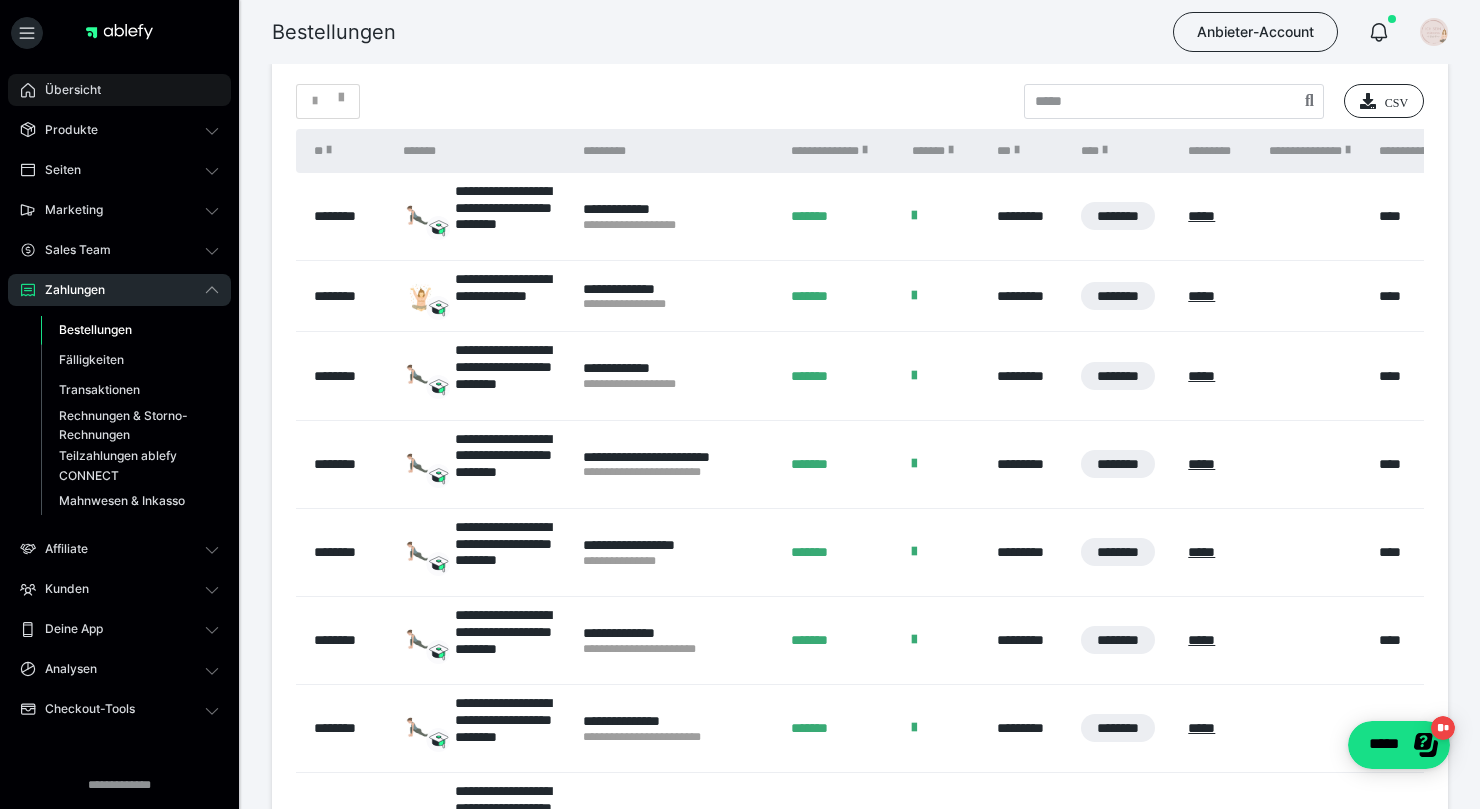 click on "Übersicht" at bounding box center (119, 90) 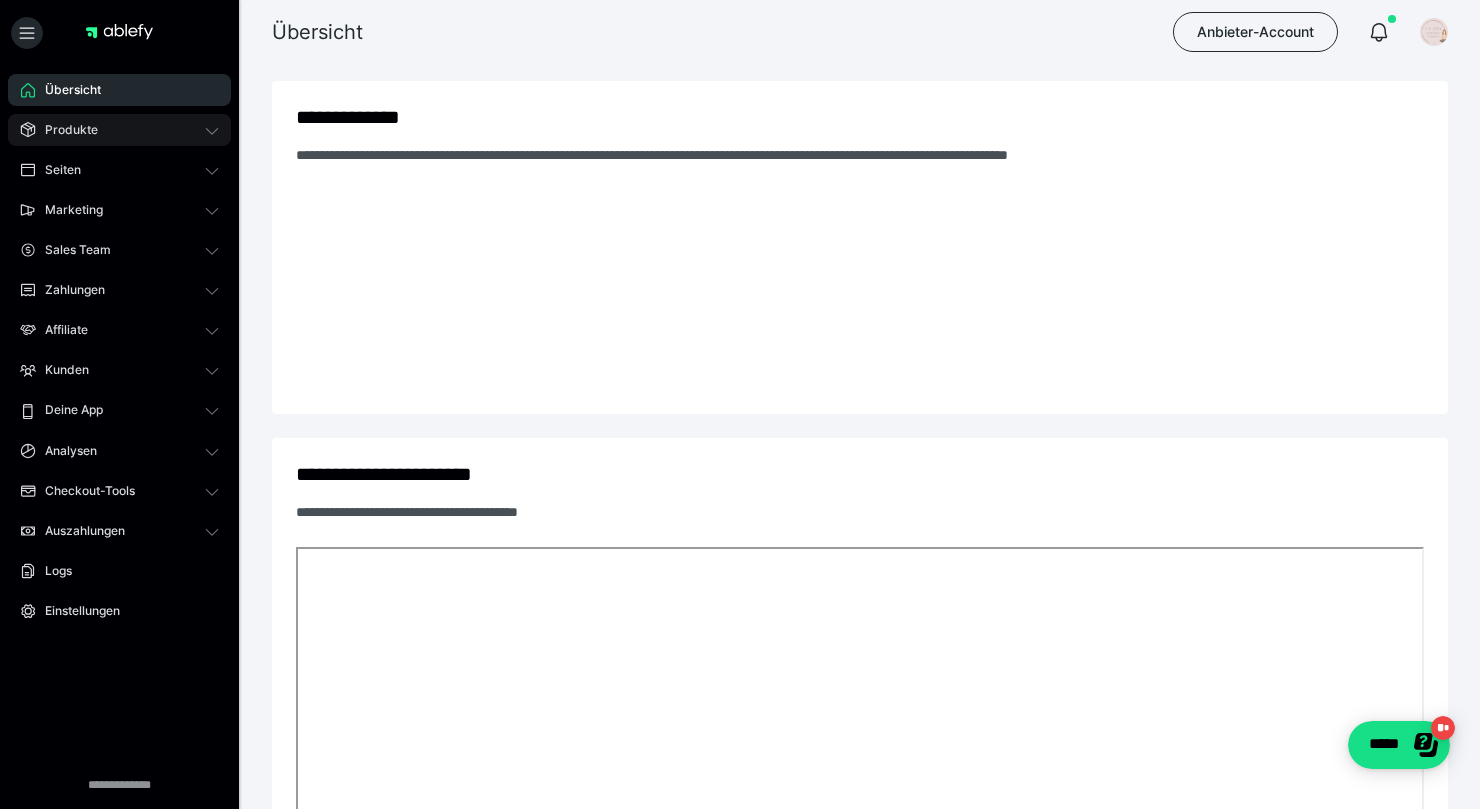 click on "Produkte" at bounding box center (119, 130) 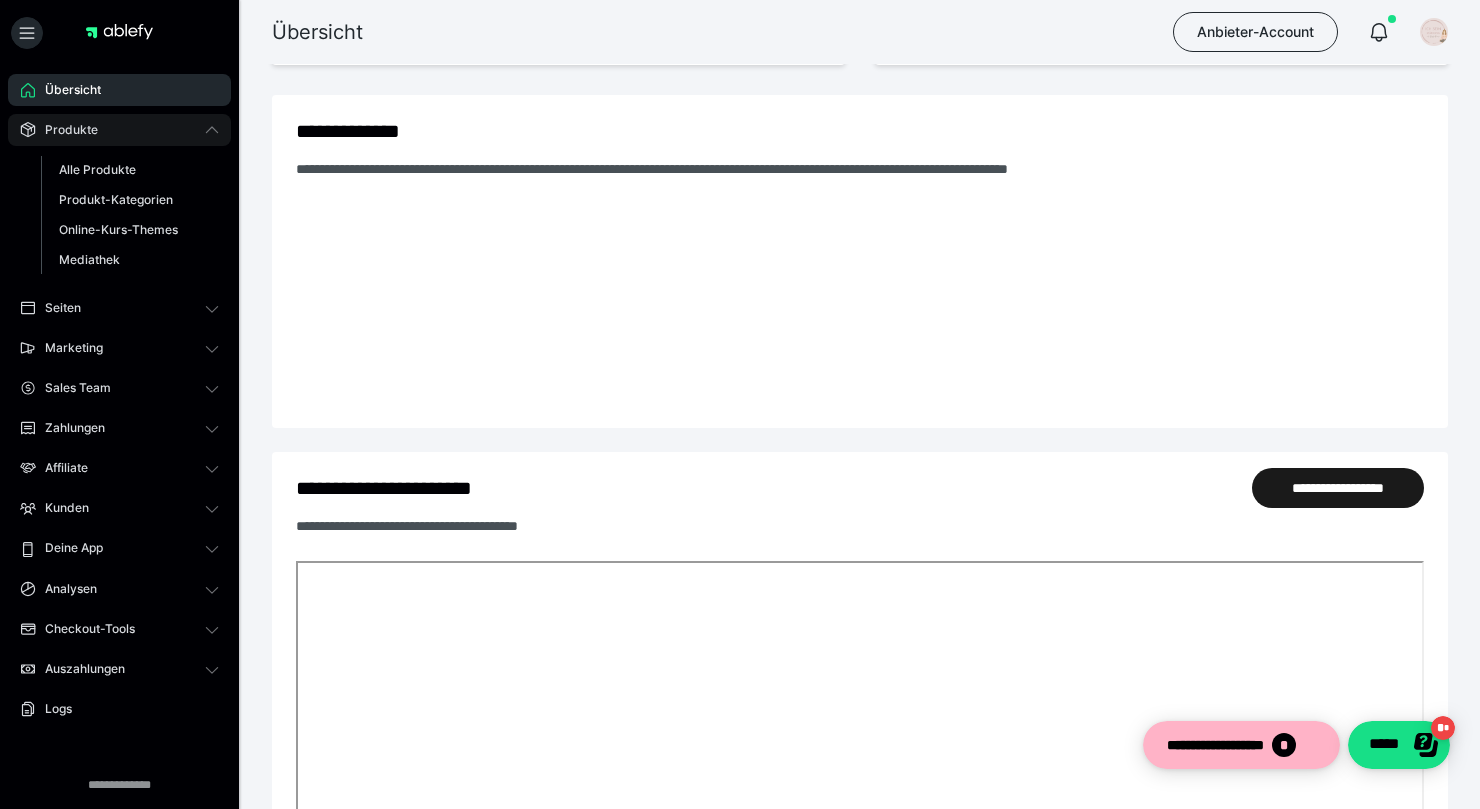 scroll, scrollTop: 0, scrollLeft: 0, axis: both 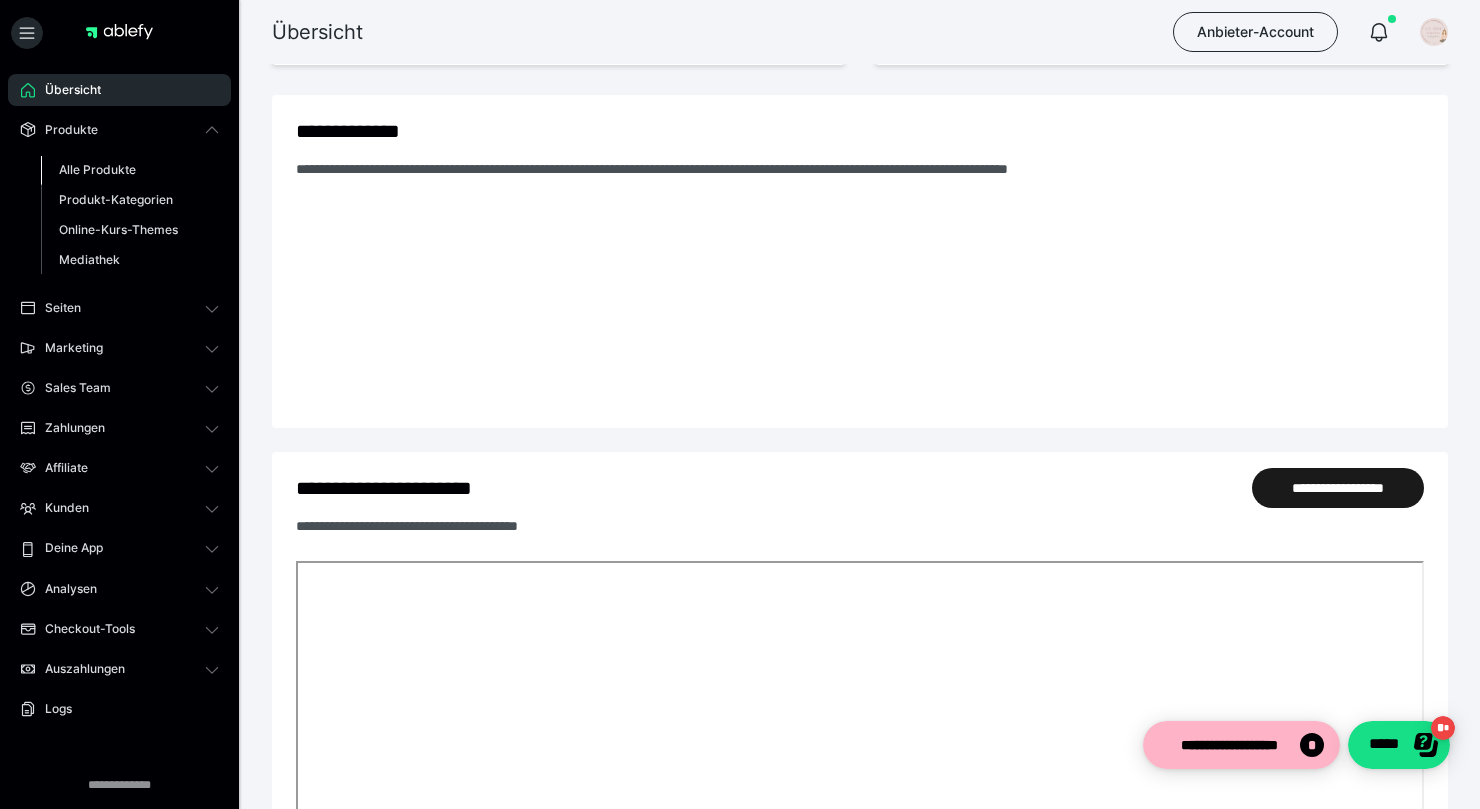 click on "Alle Produkte" at bounding box center [97, 169] 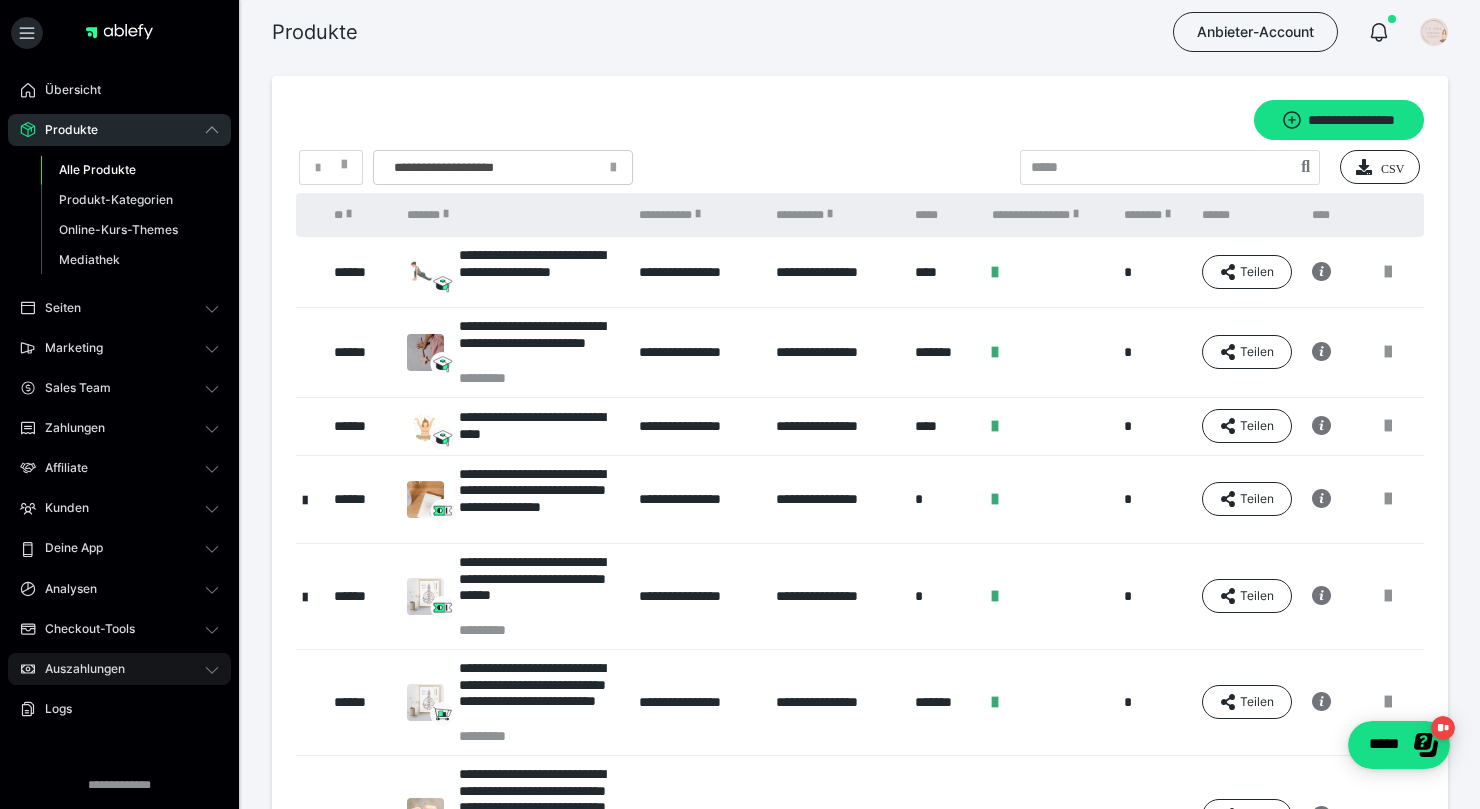 click on "Auszahlungen" at bounding box center [78, 669] 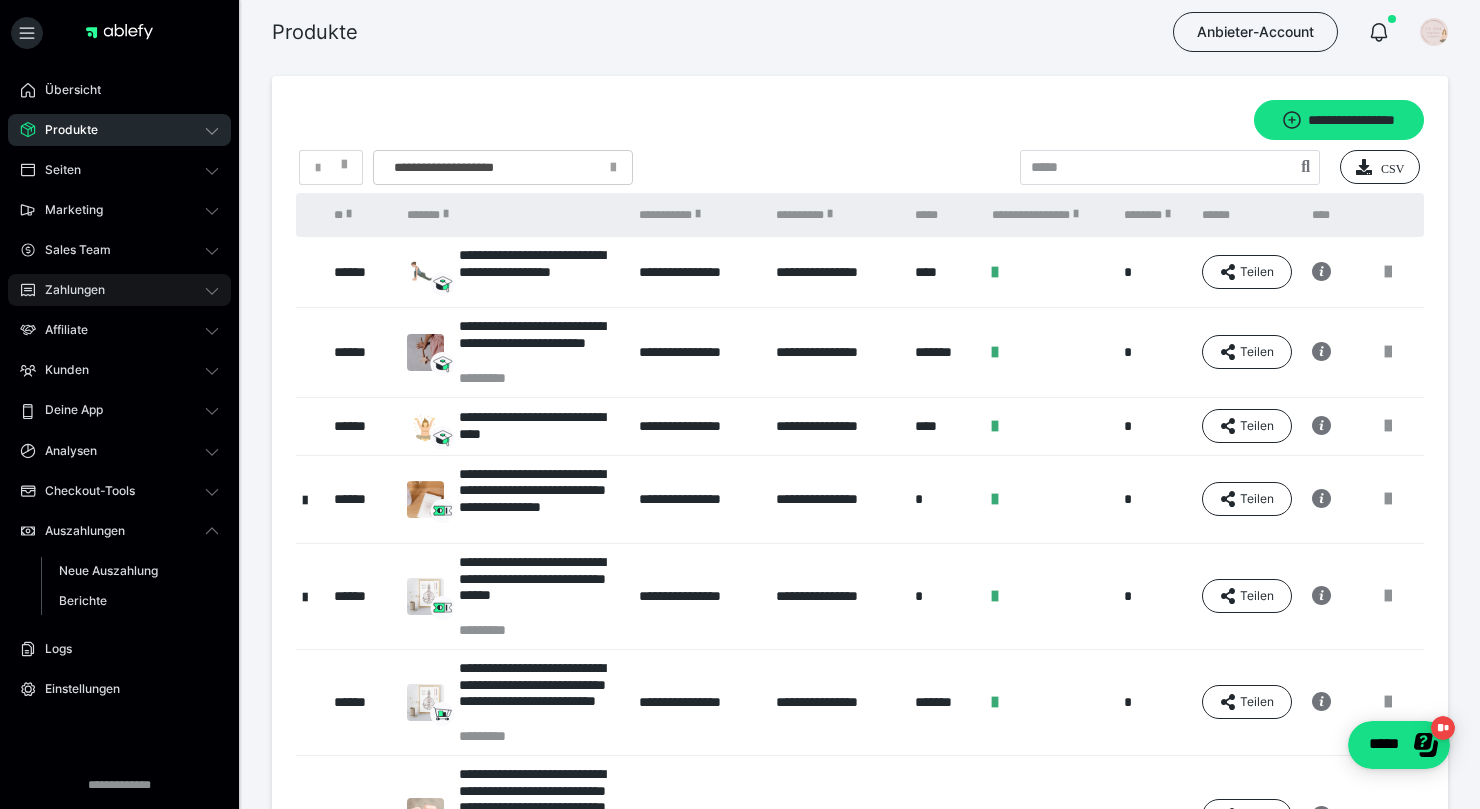 click on "Zahlungen" at bounding box center (68, 290) 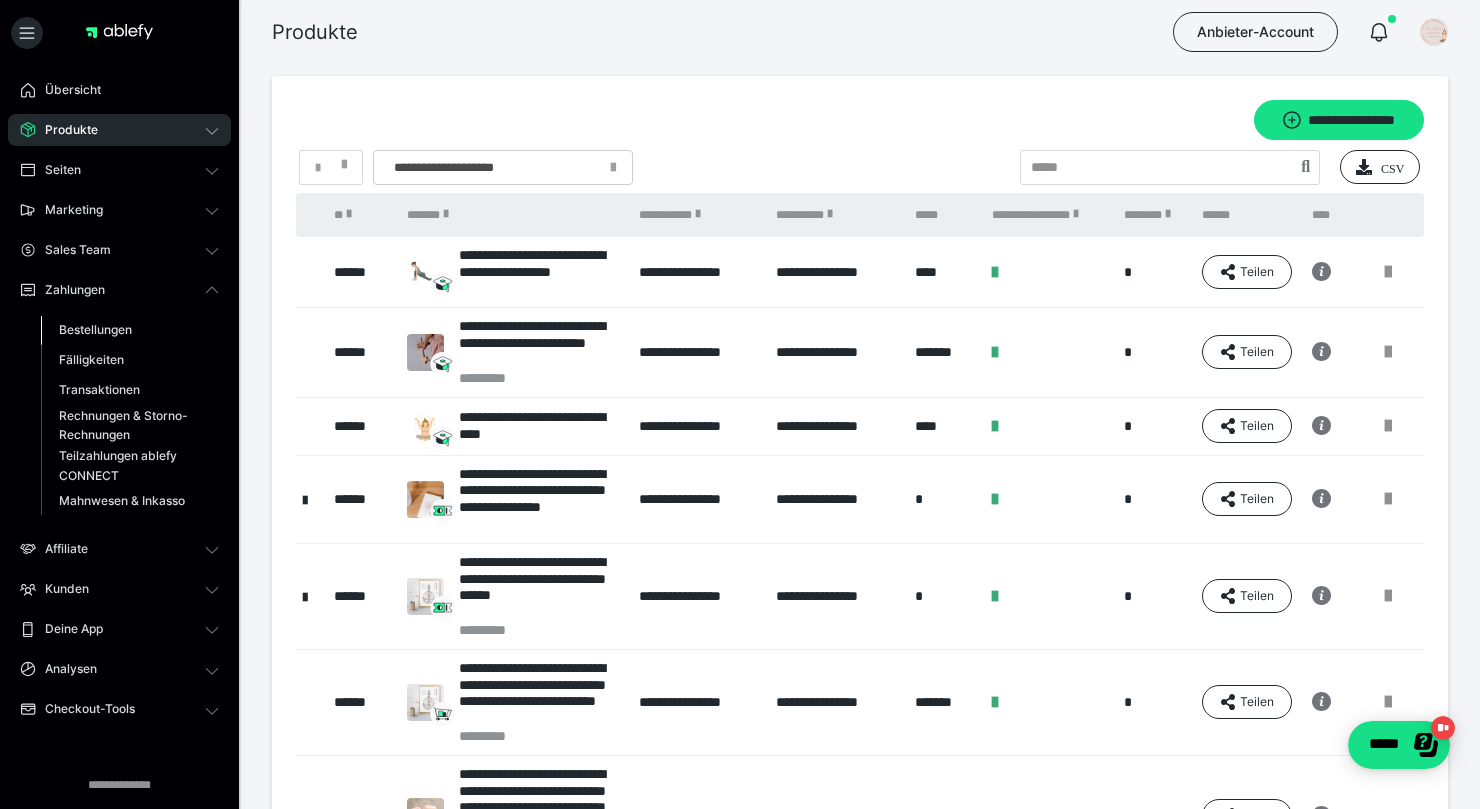 click on "Bestellungen" at bounding box center [130, 330] 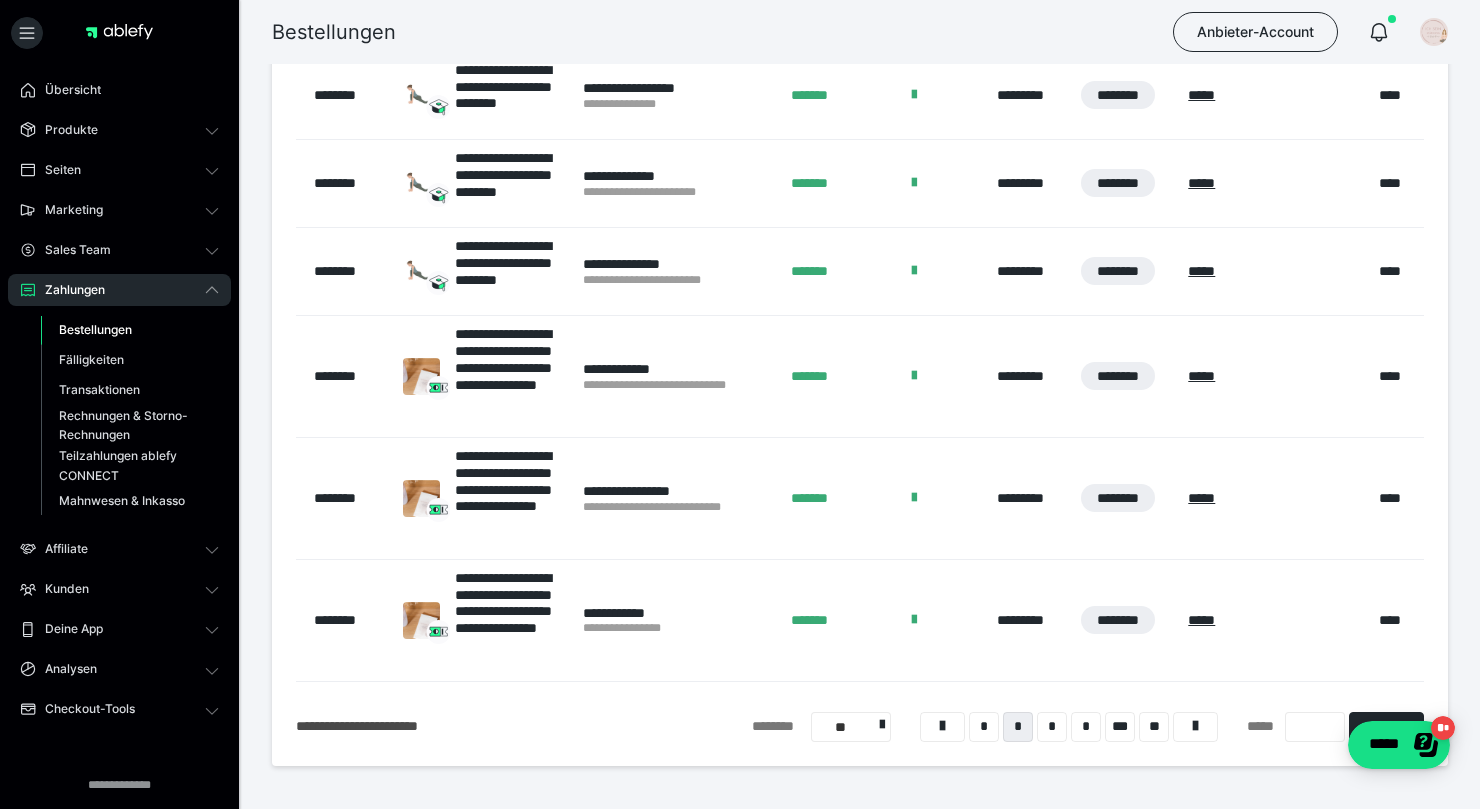 scroll, scrollTop: 939, scrollLeft: 0, axis: vertical 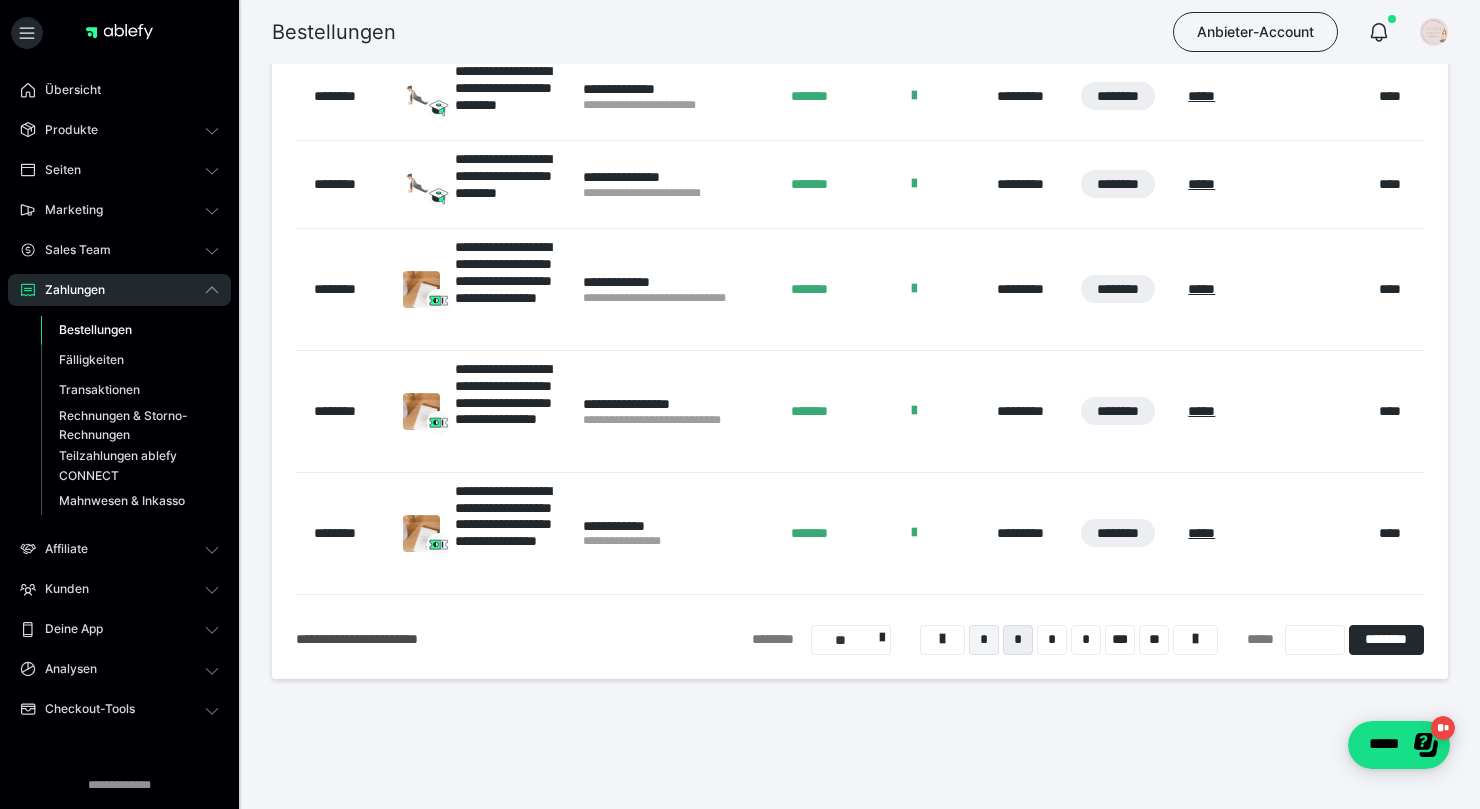 click on "*" at bounding box center [984, 640] 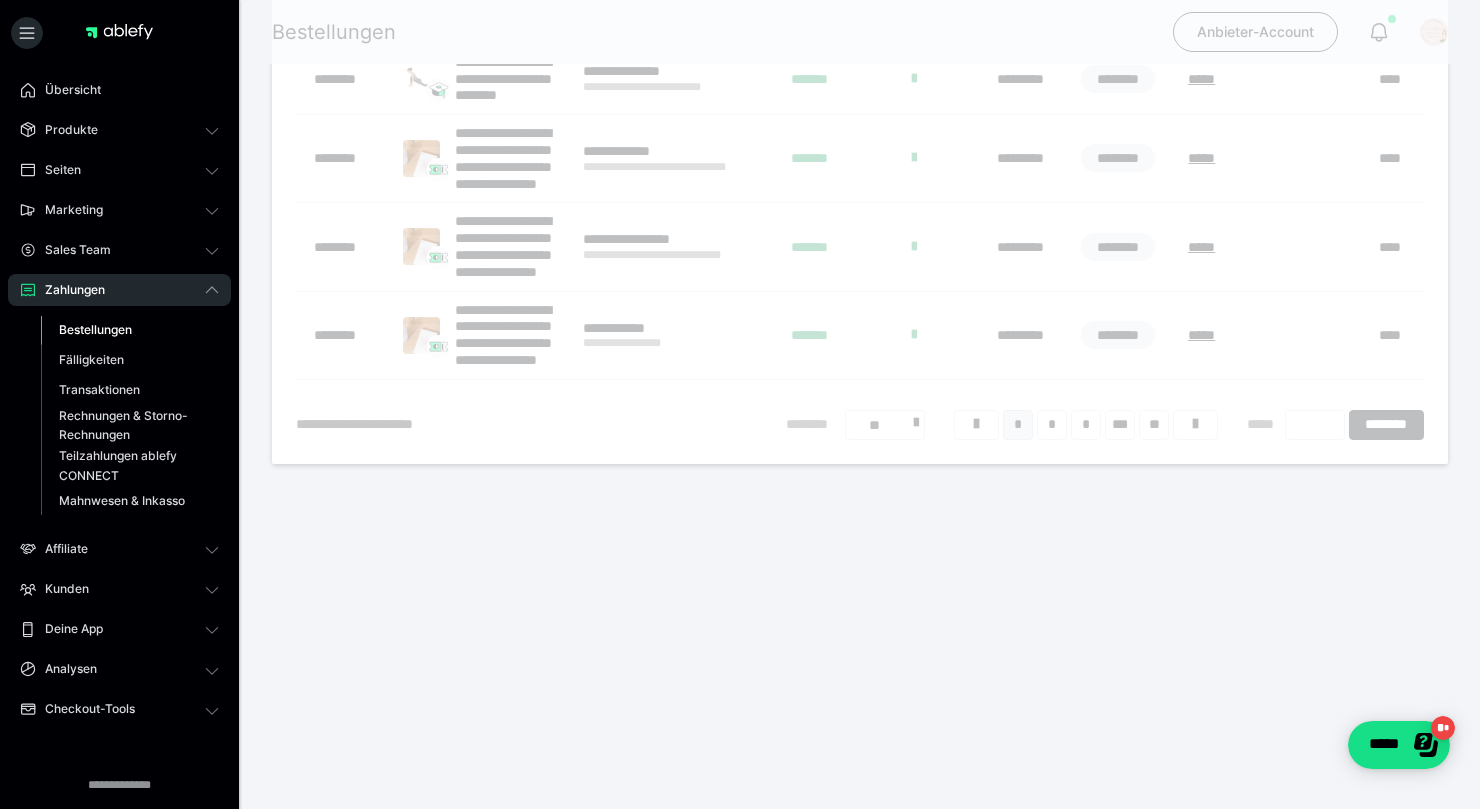 scroll, scrollTop: 395, scrollLeft: 0, axis: vertical 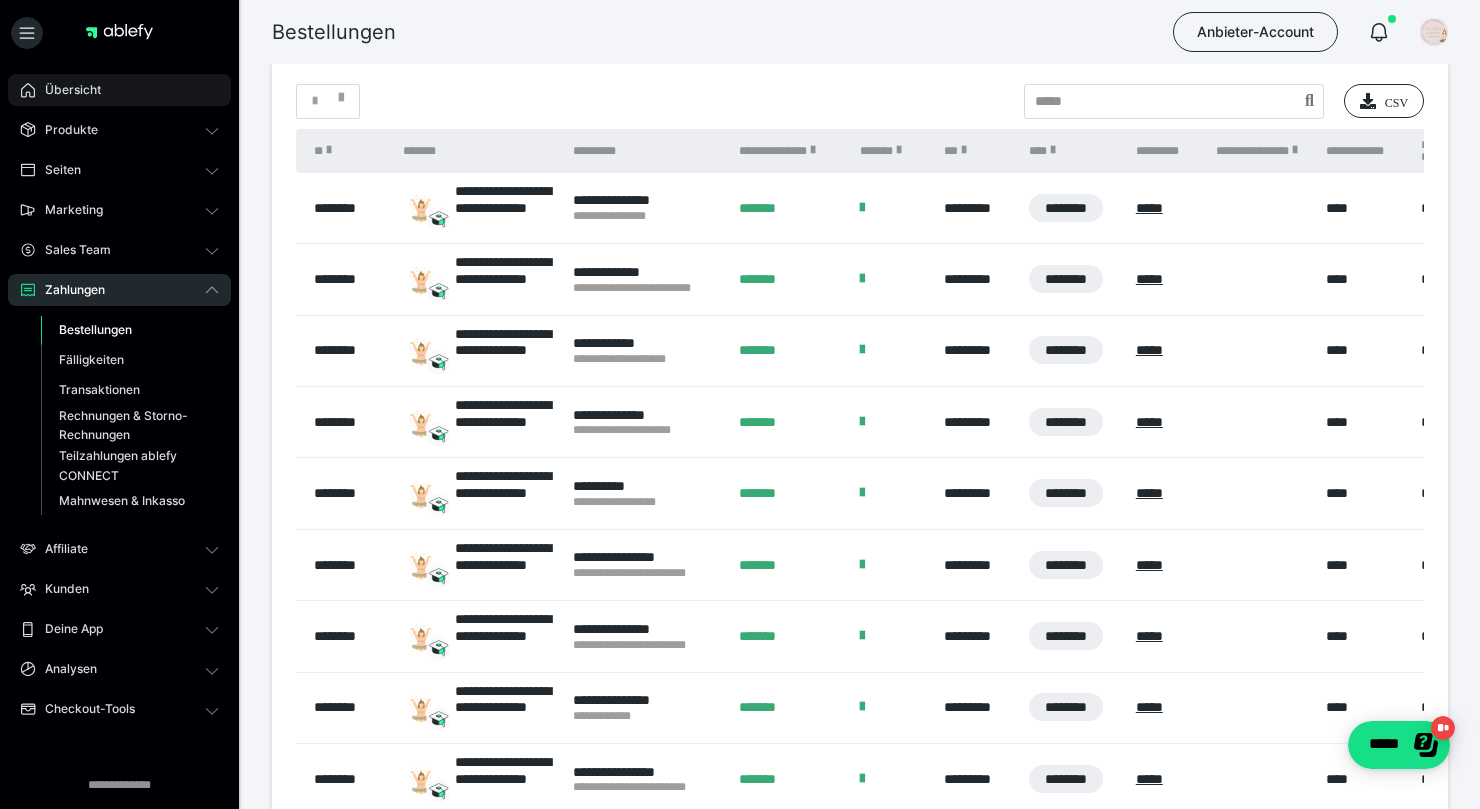 click on "Übersicht" at bounding box center (119, 90) 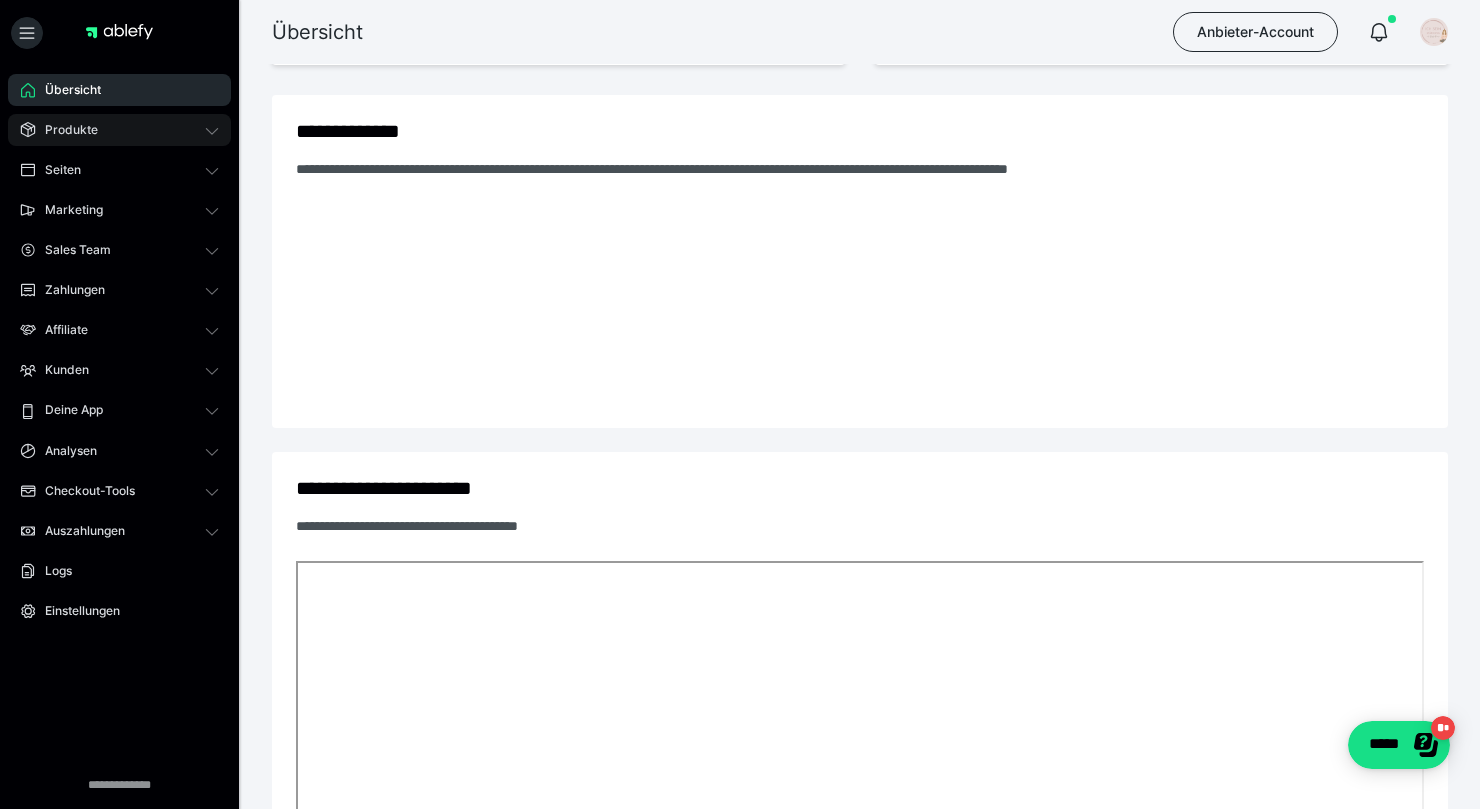 click on "Produkte" at bounding box center [119, 130] 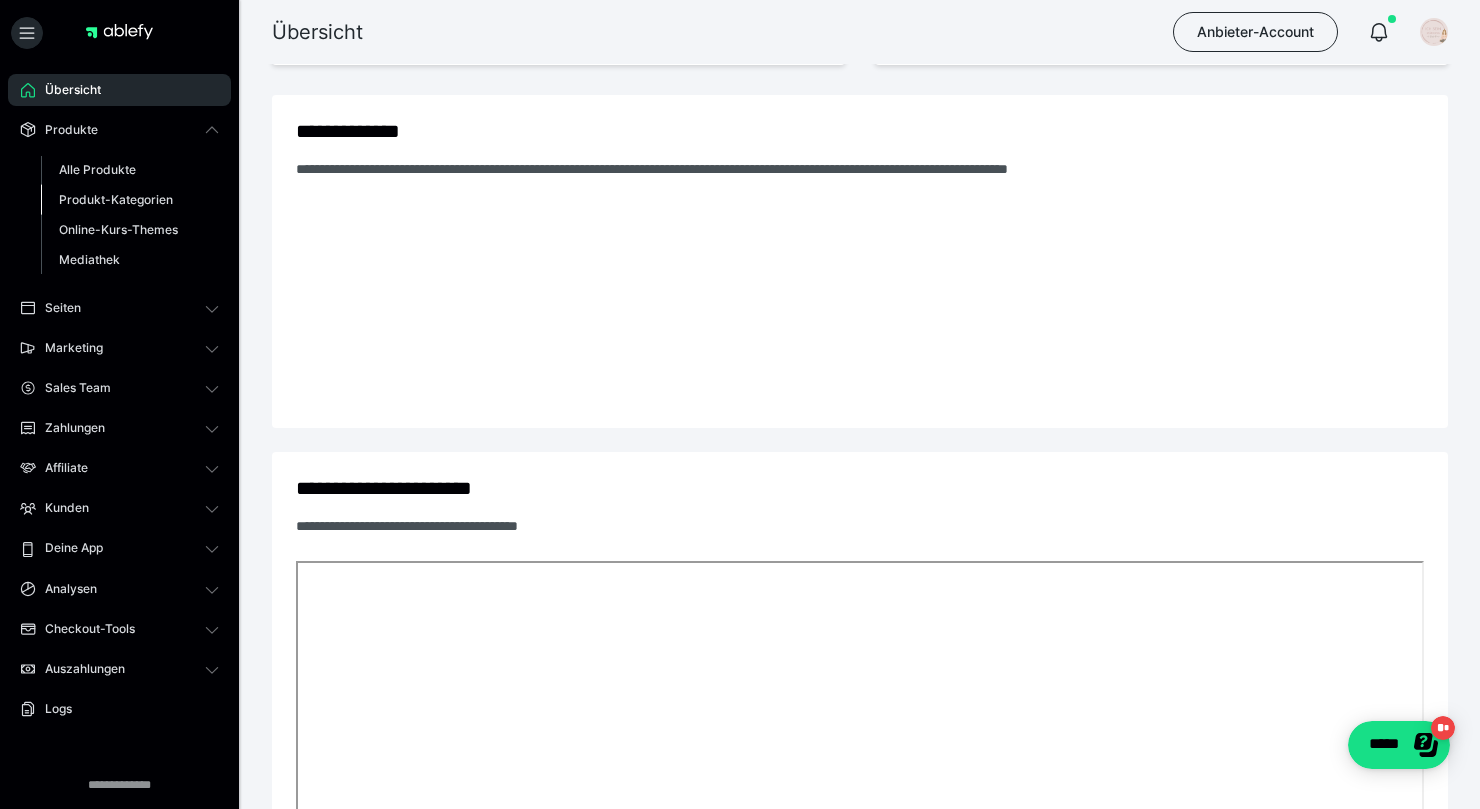 click on "Produkt-Kategorien" at bounding box center (116, 199) 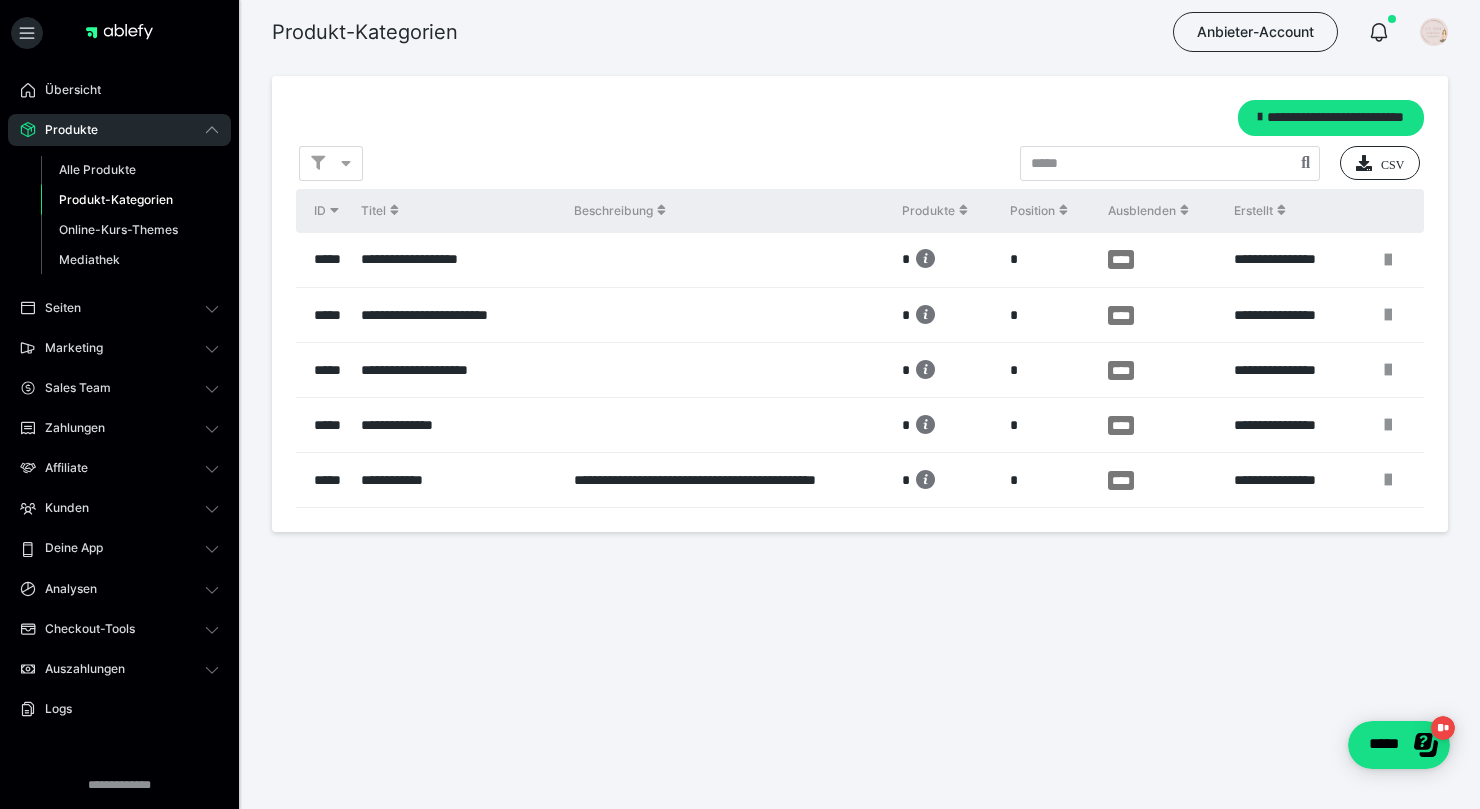 scroll, scrollTop: 0, scrollLeft: 0, axis: both 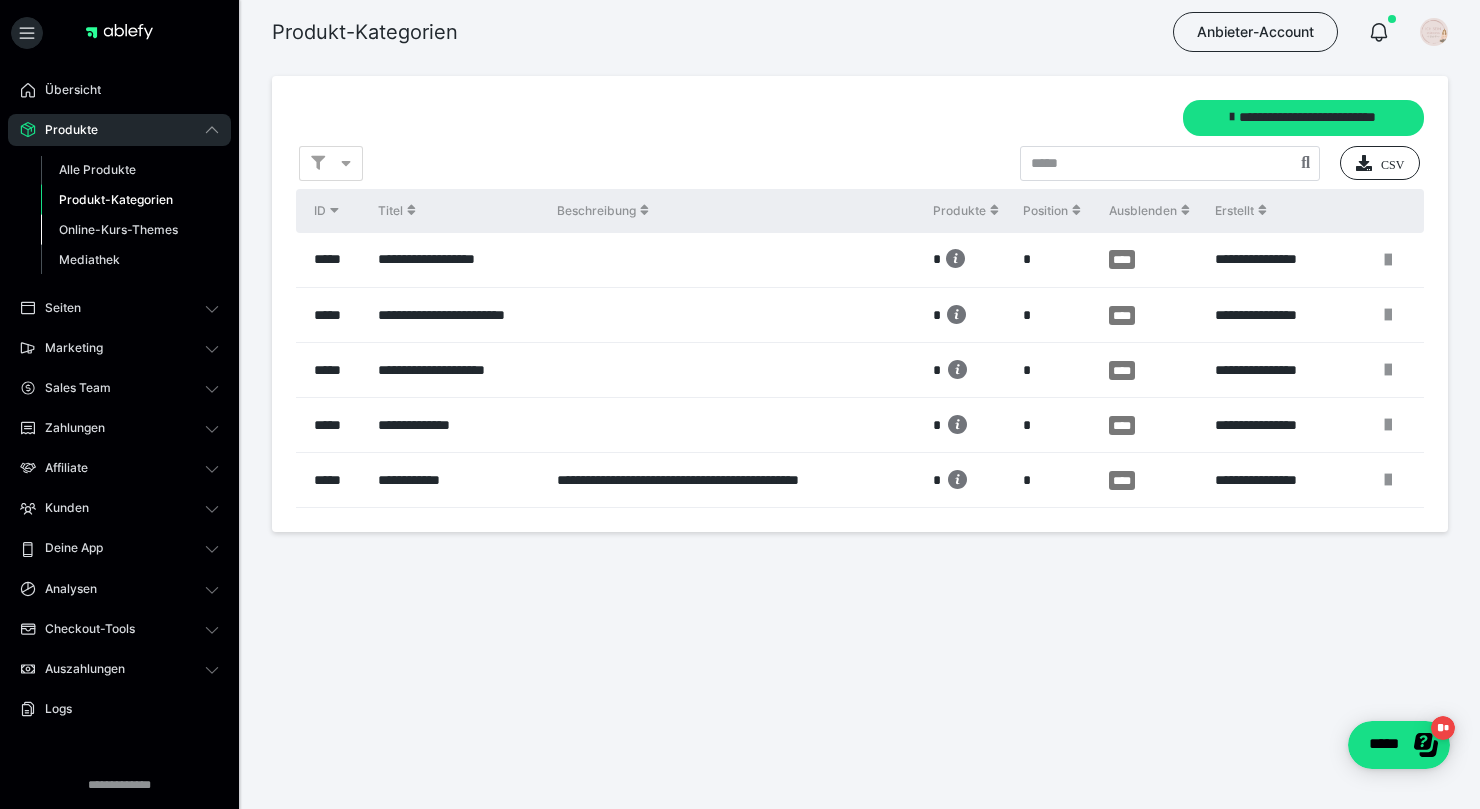 click on "Online-Kurs-Themes" at bounding box center [118, 229] 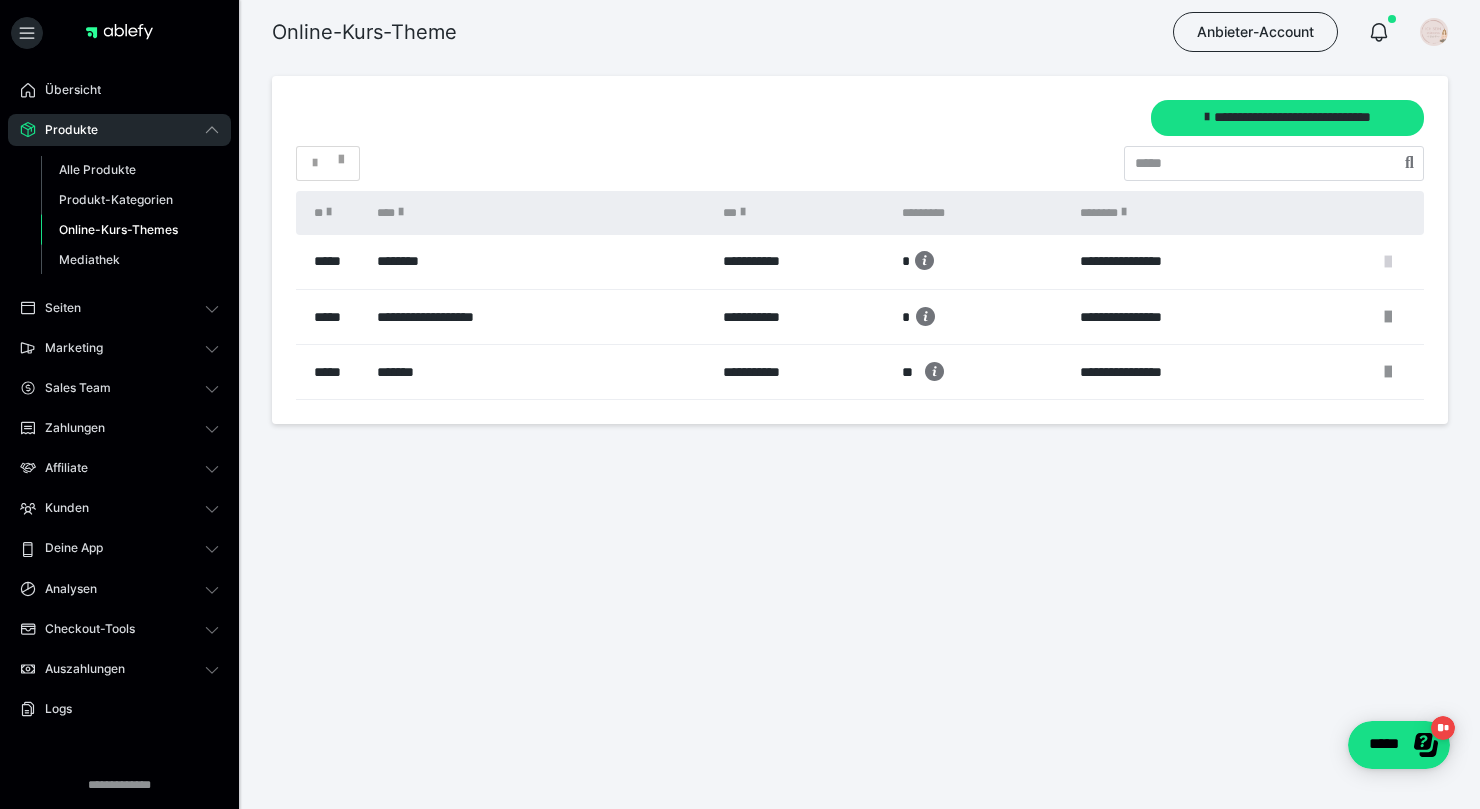 click at bounding box center (1388, 262) 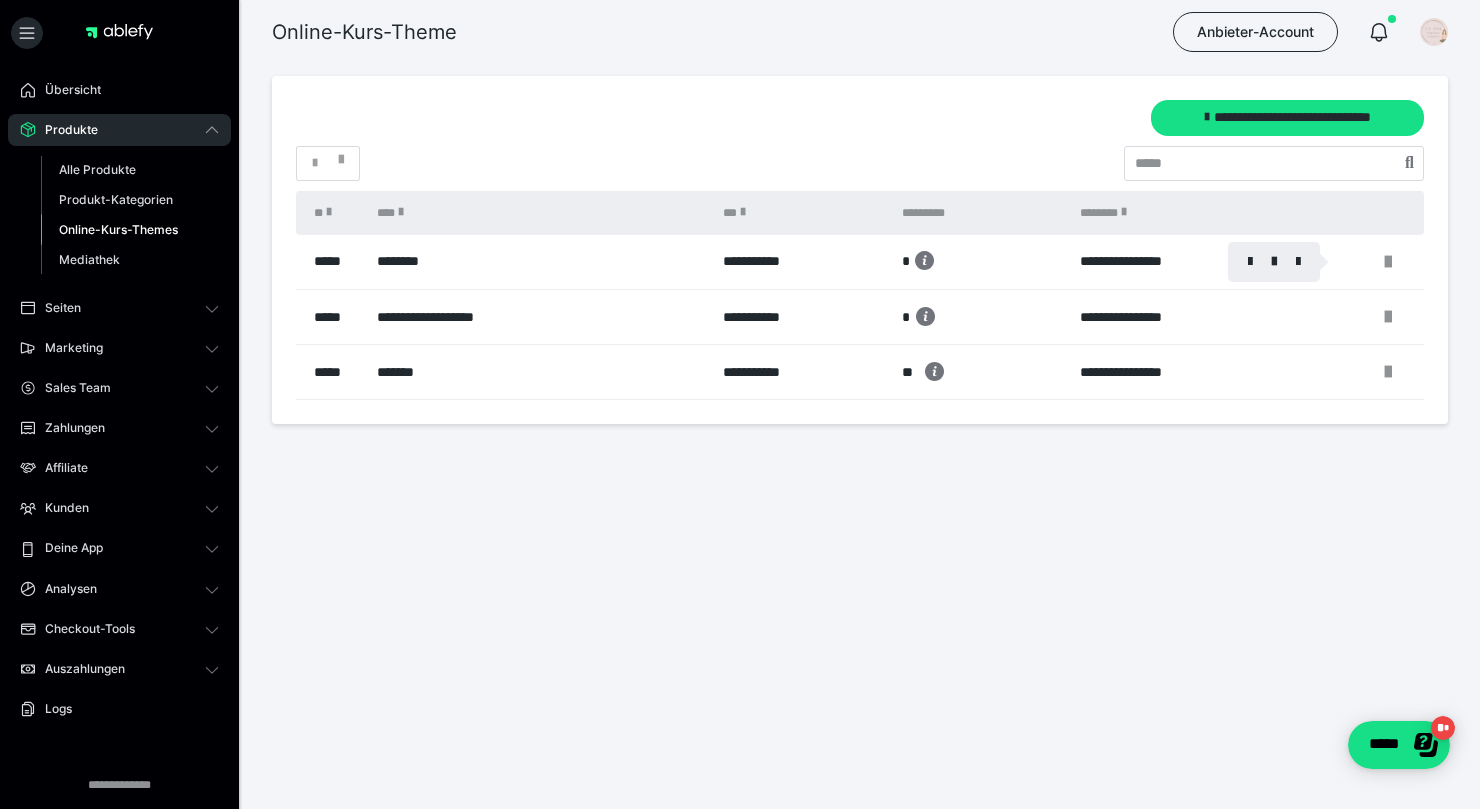 click at bounding box center (740, 404) 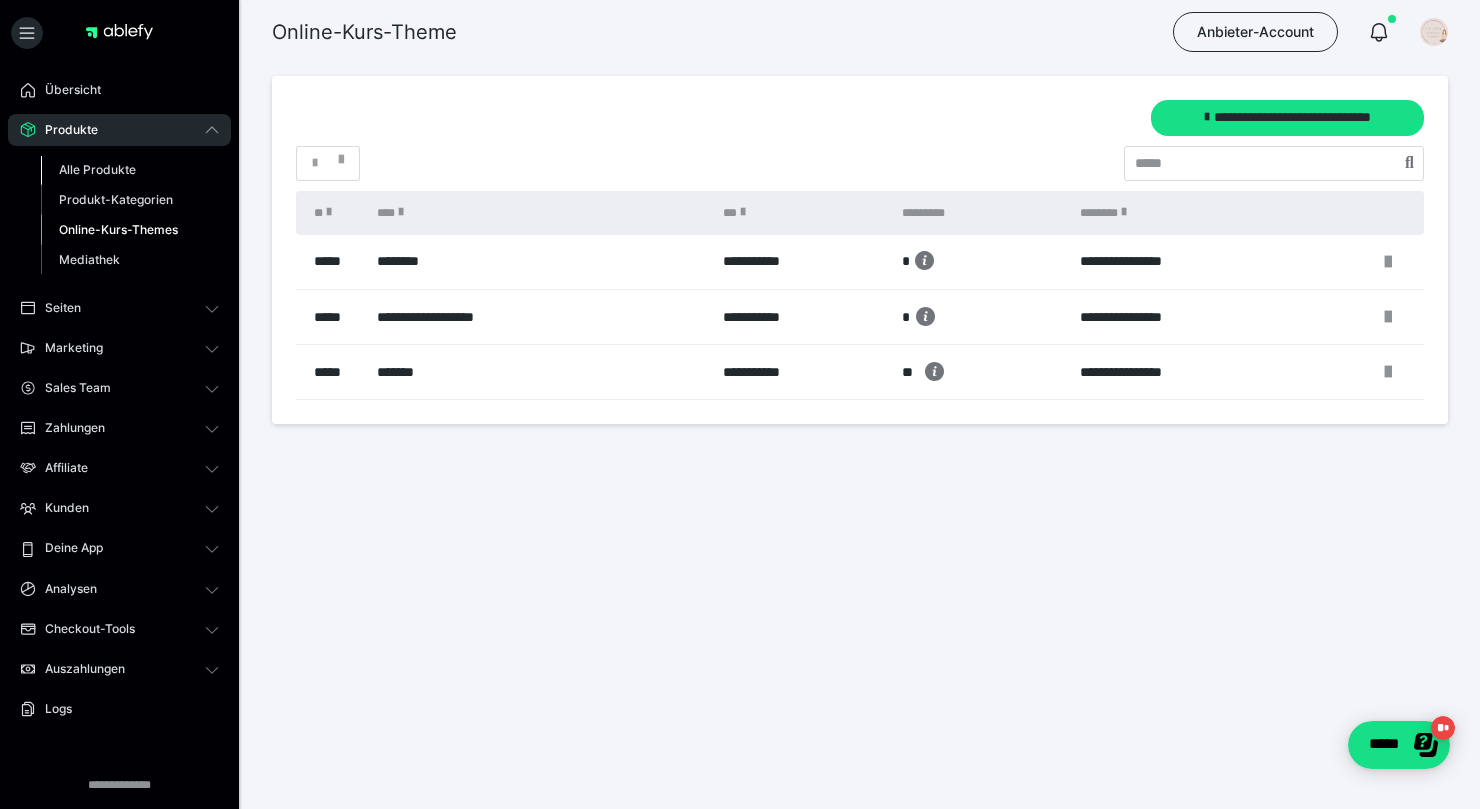 click on "Alle Produkte" at bounding box center [97, 169] 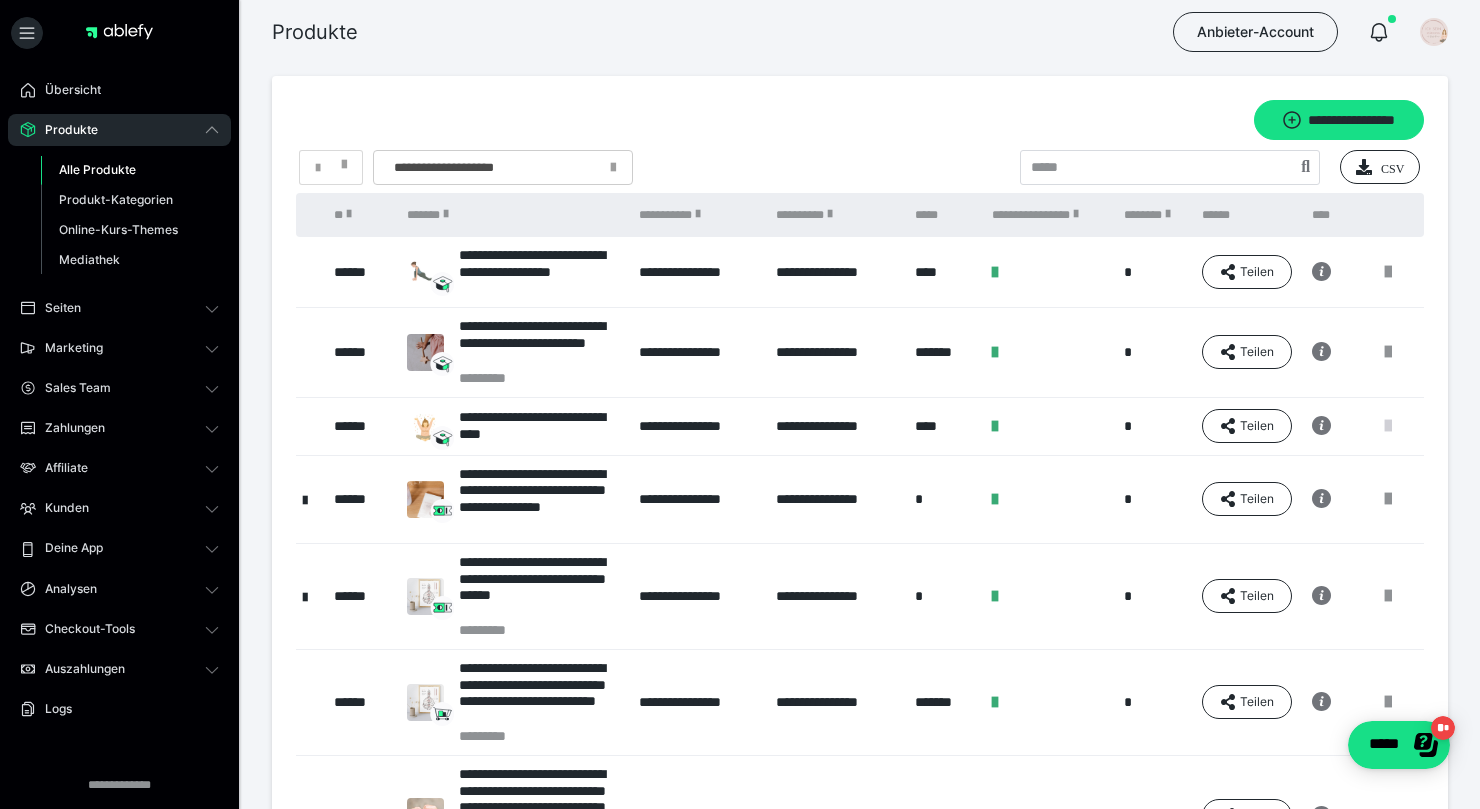 click at bounding box center (1388, 426) 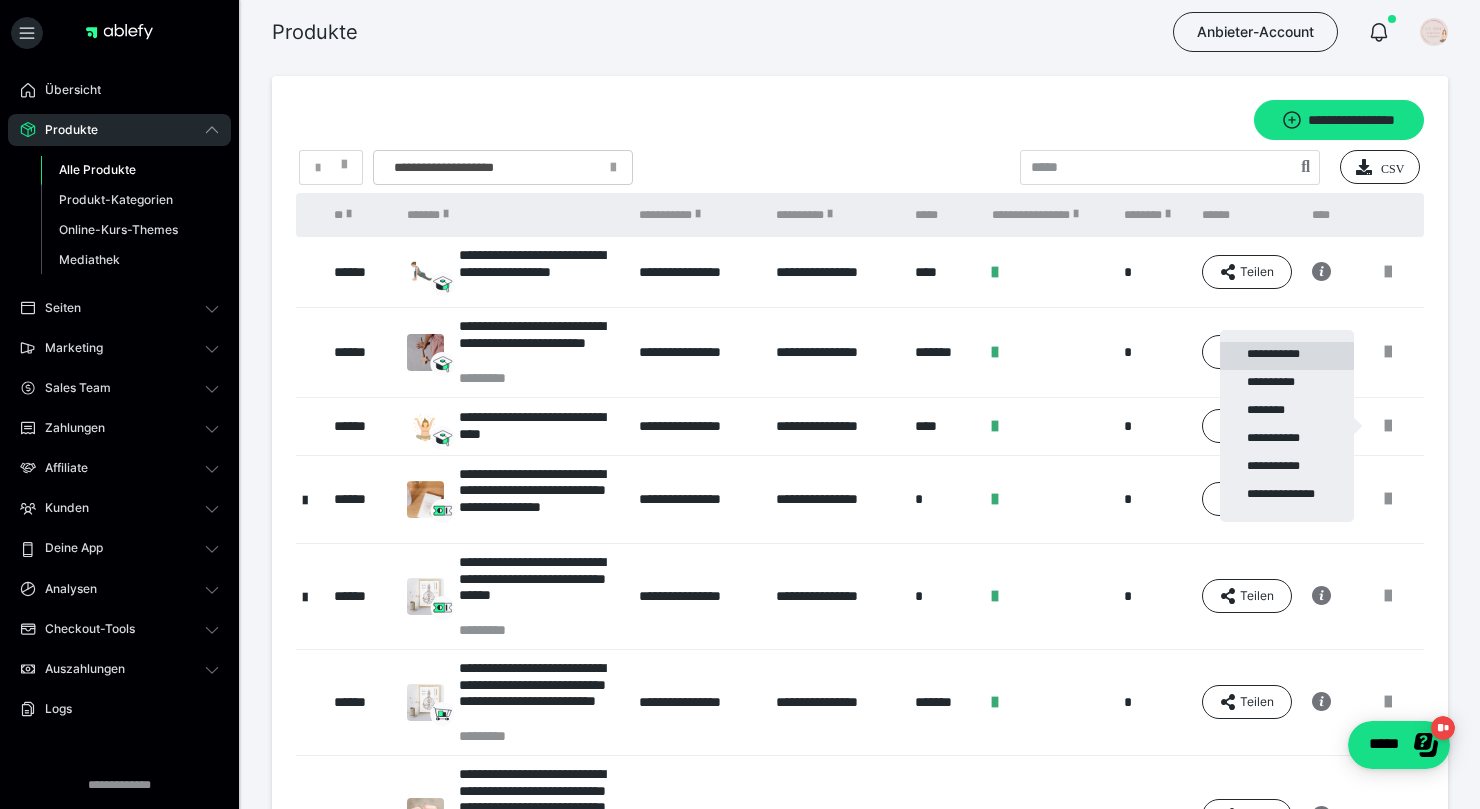 click on "**********" at bounding box center [1287, 356] 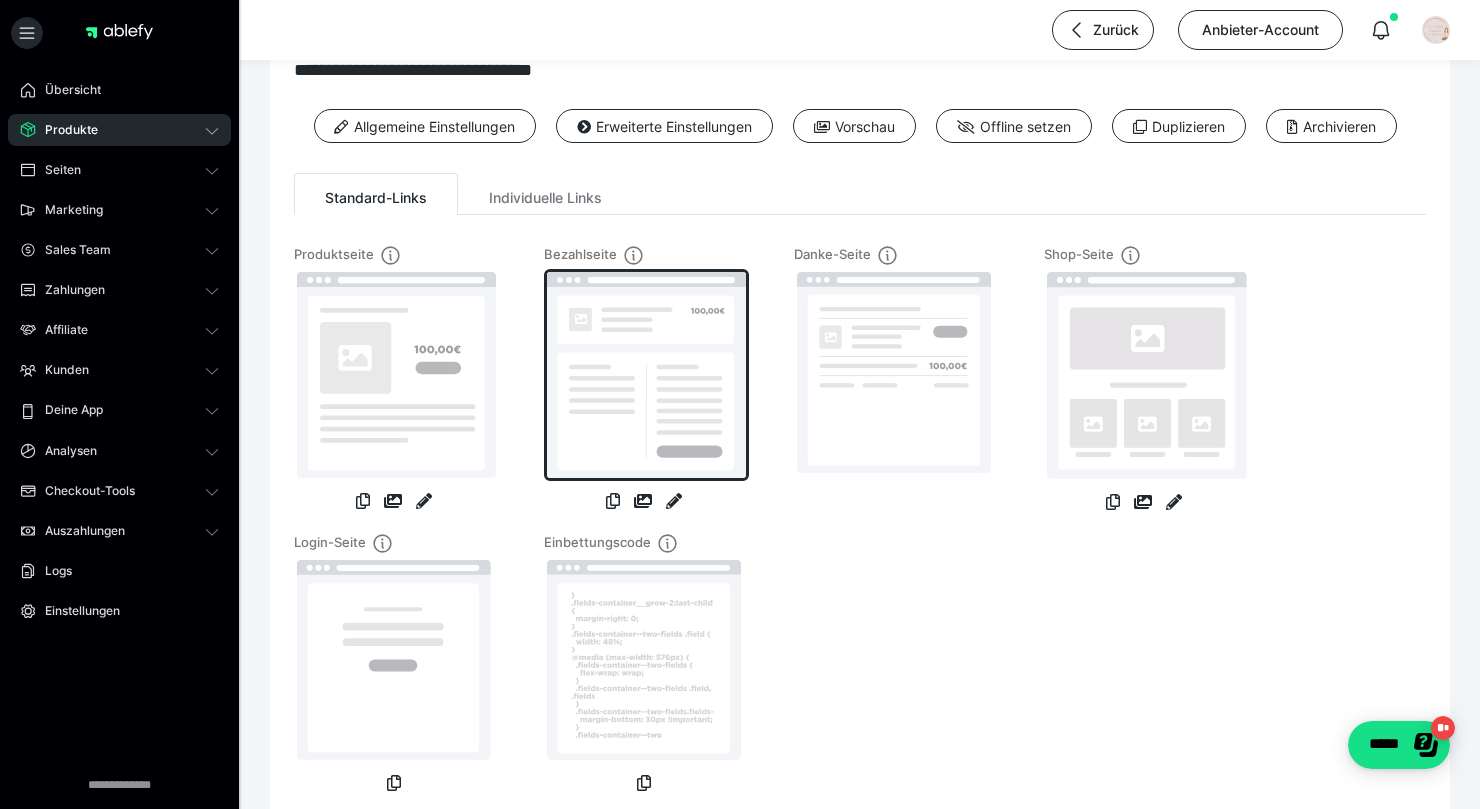 scroll, scrollTop: 55, scrollLeft: 0, axis: vertical 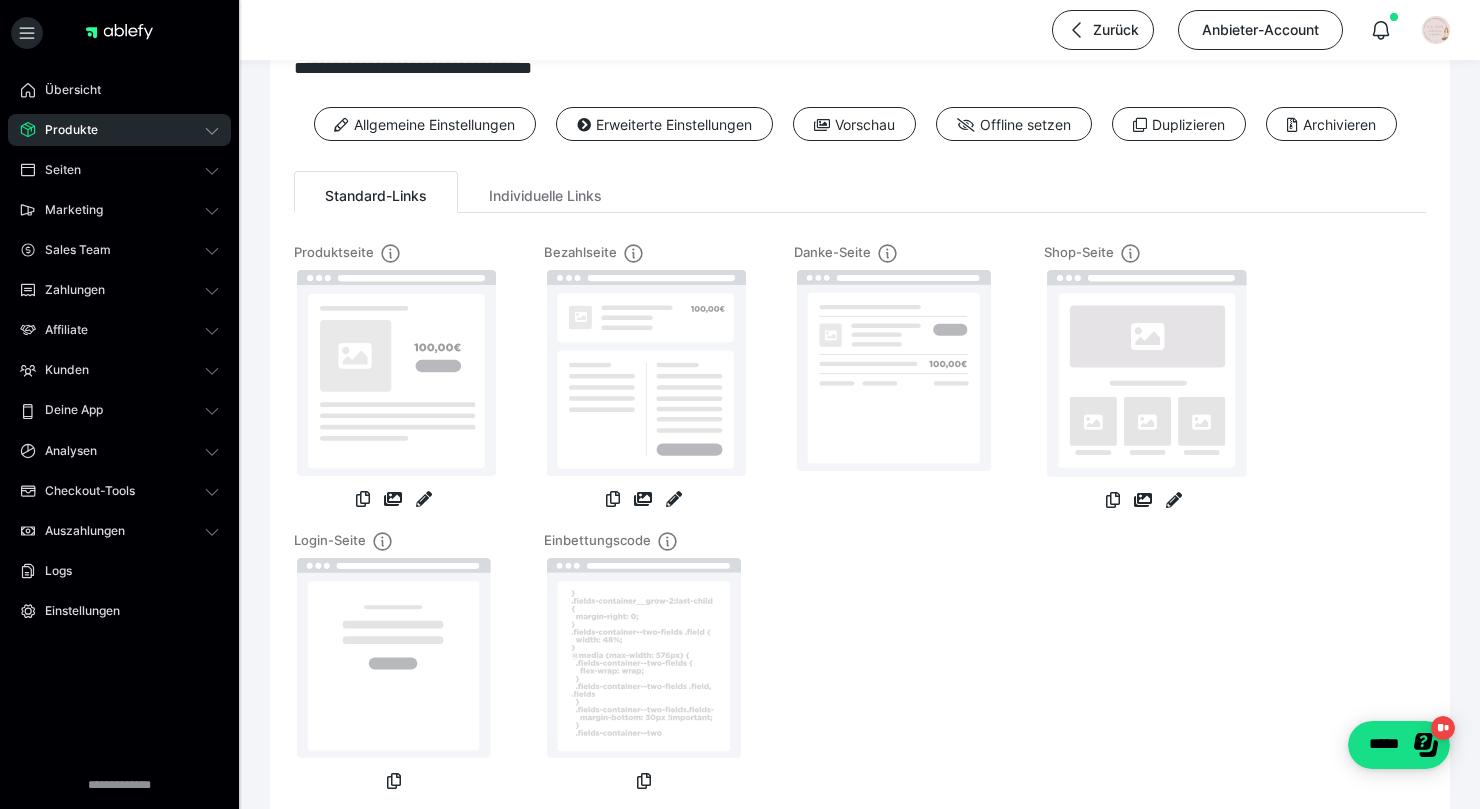 click at bounding box center (394, 379) 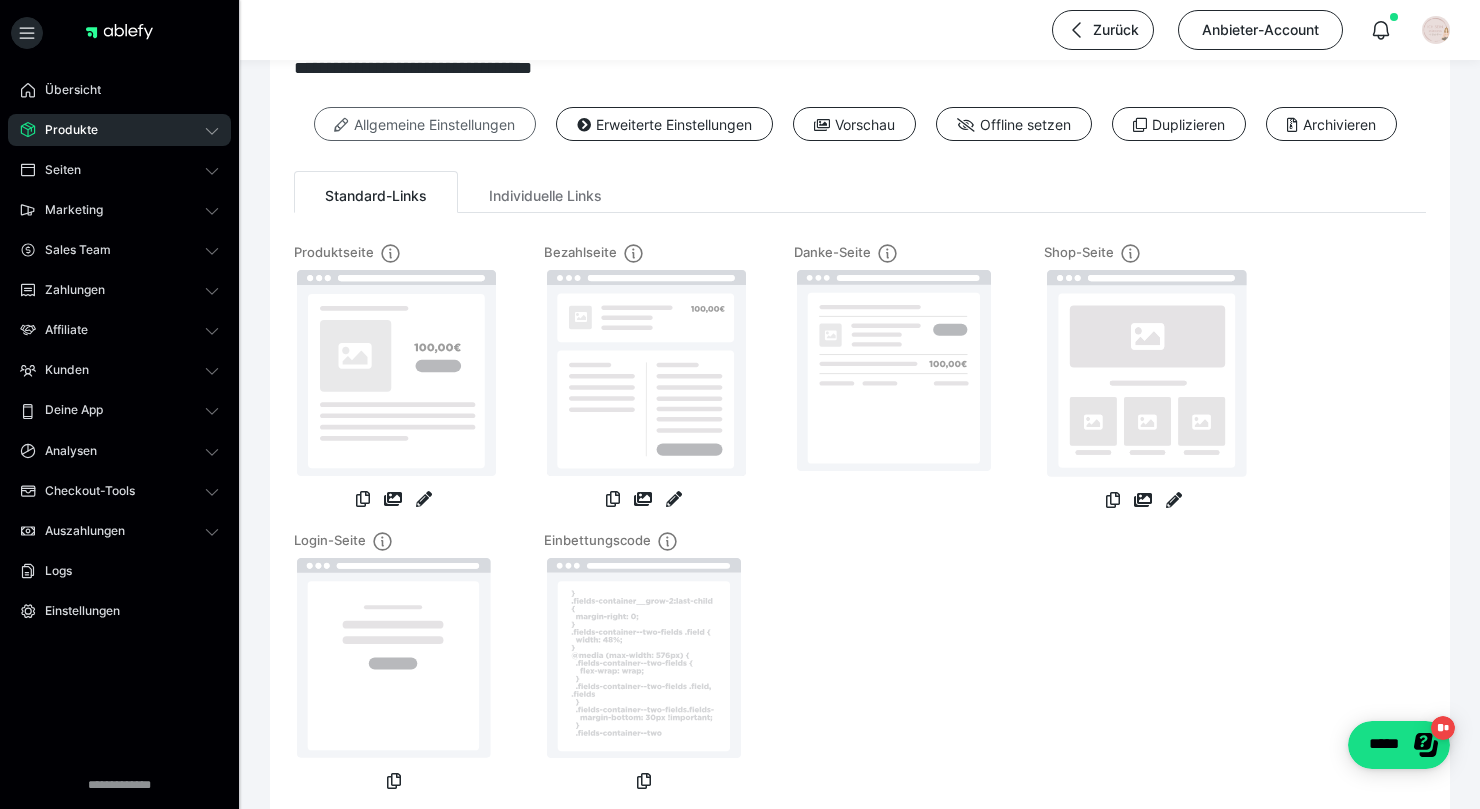 click on "Allgemeine Einstellungen" at bounding box center [425, 124] 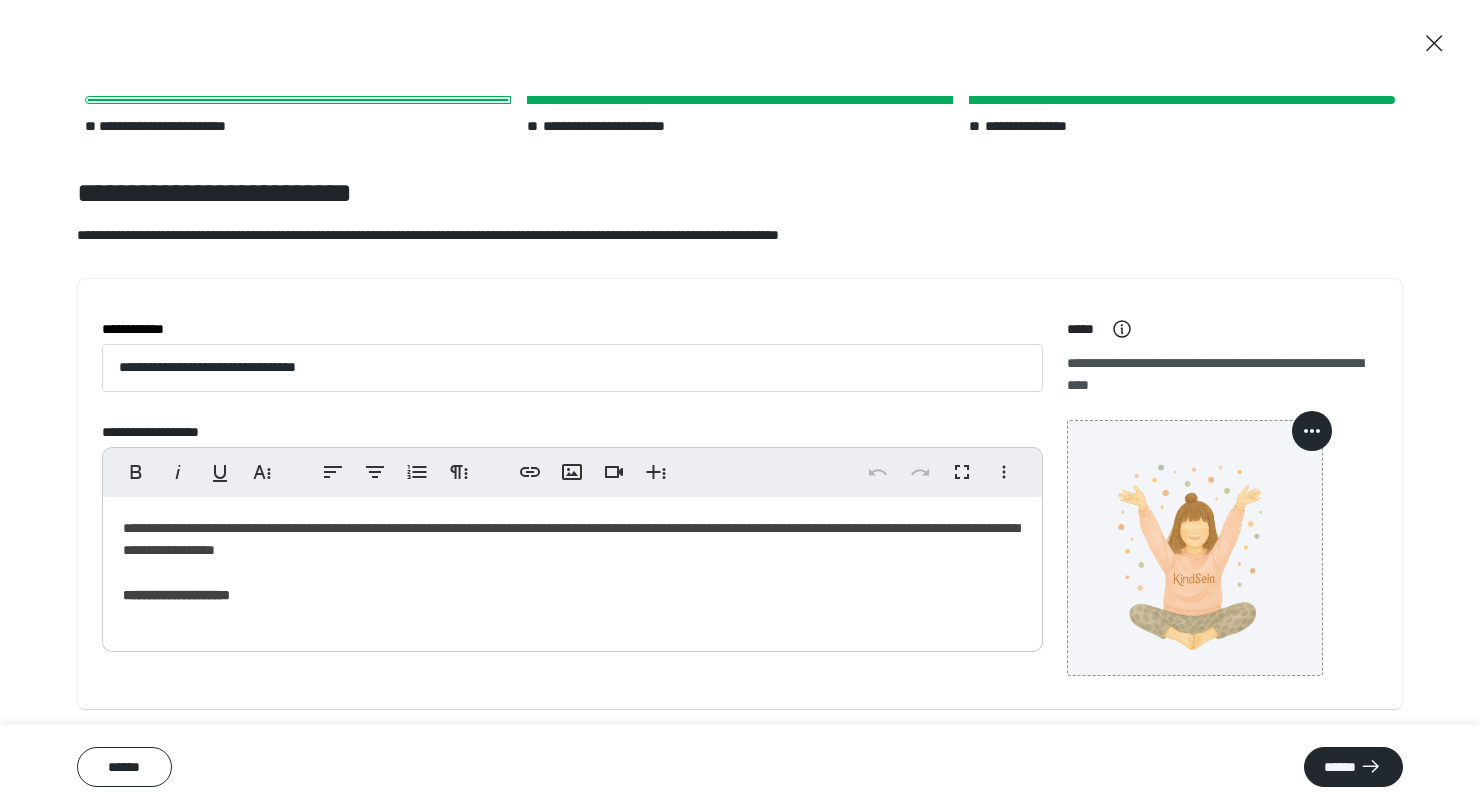 scroll, scrollTop: 7, scrollLeft: 0, axis: vertical 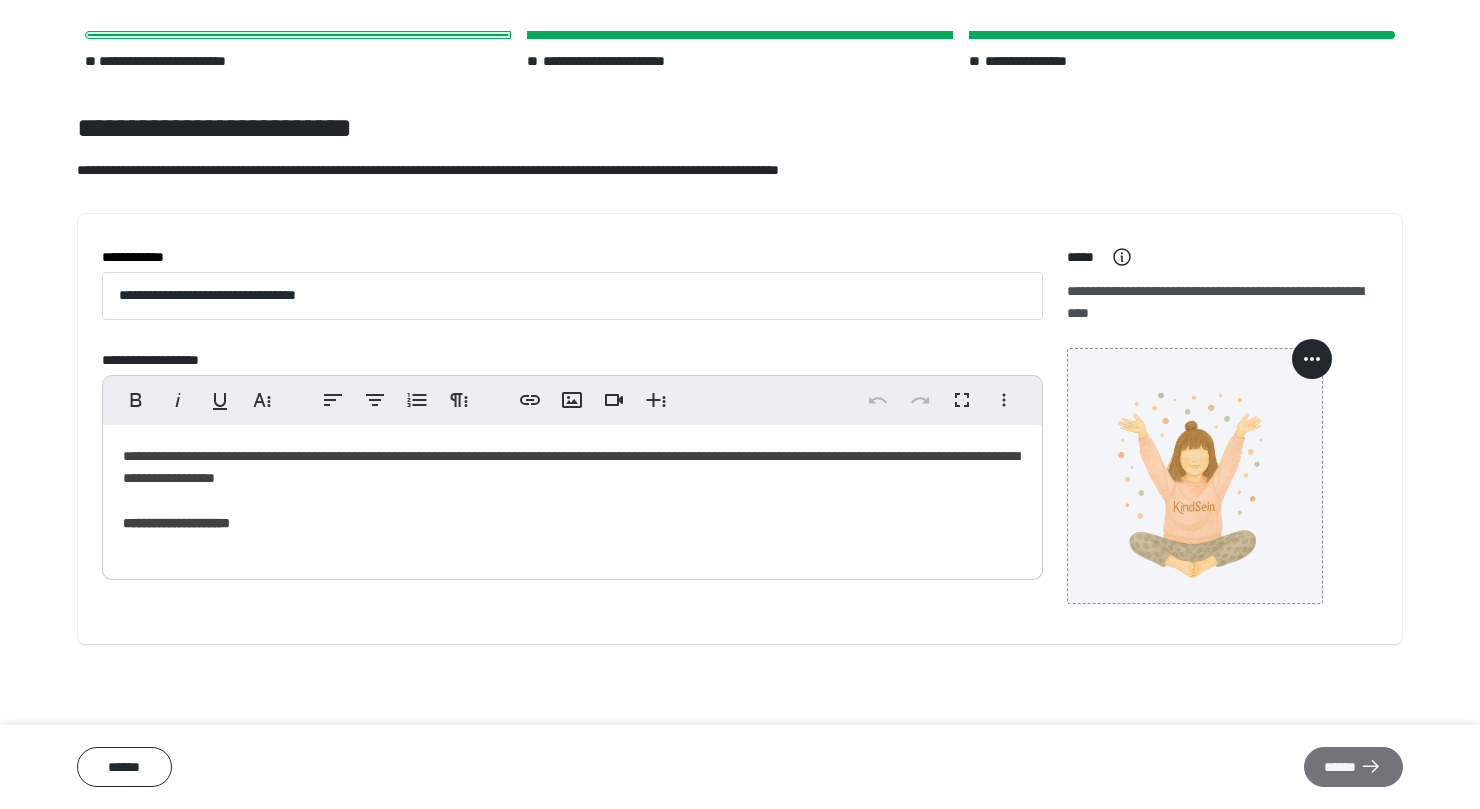 click on "******" at bounding box center (1353, 767) 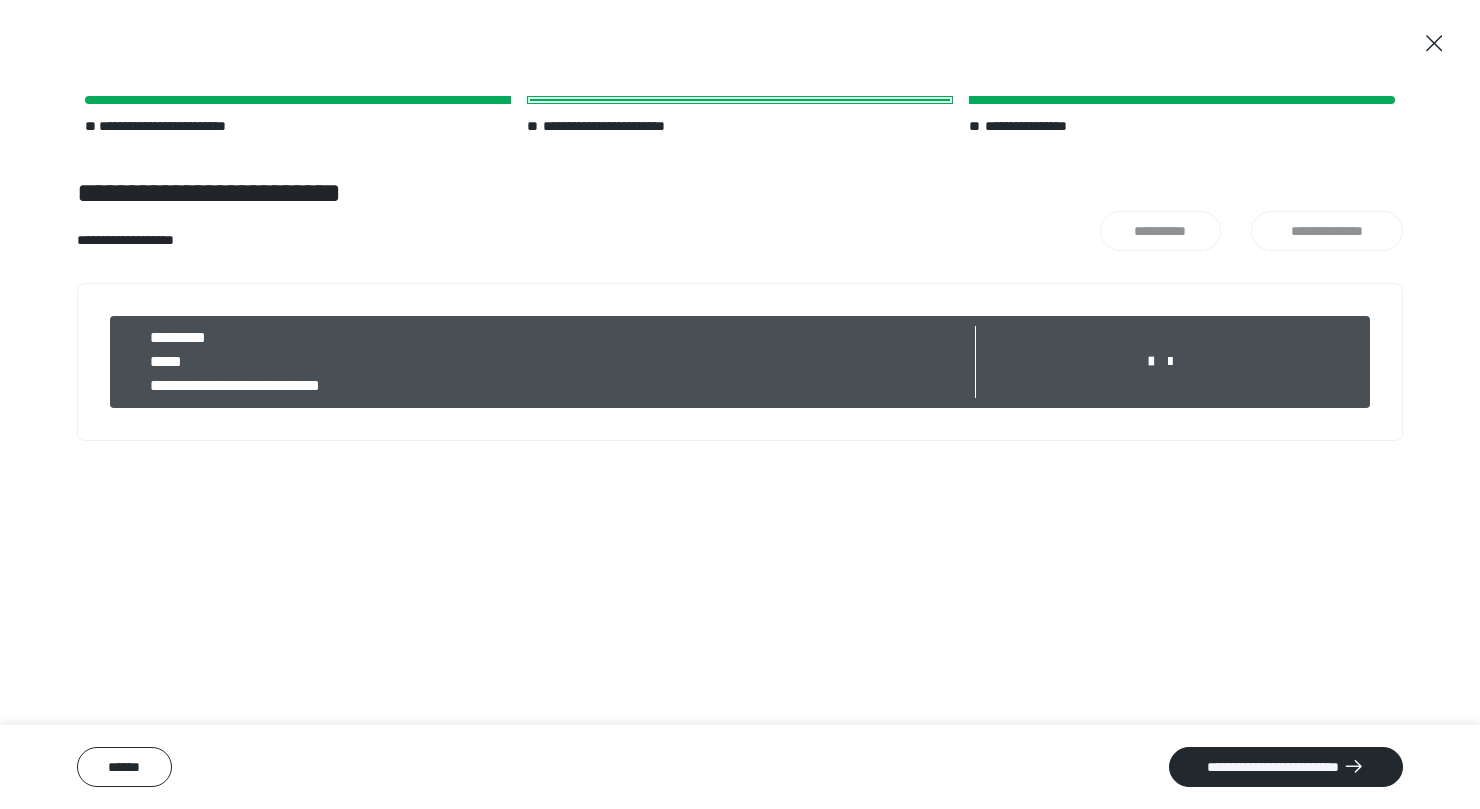 scroll, scrollTop: 0, scrollLeft: 0, axis: both 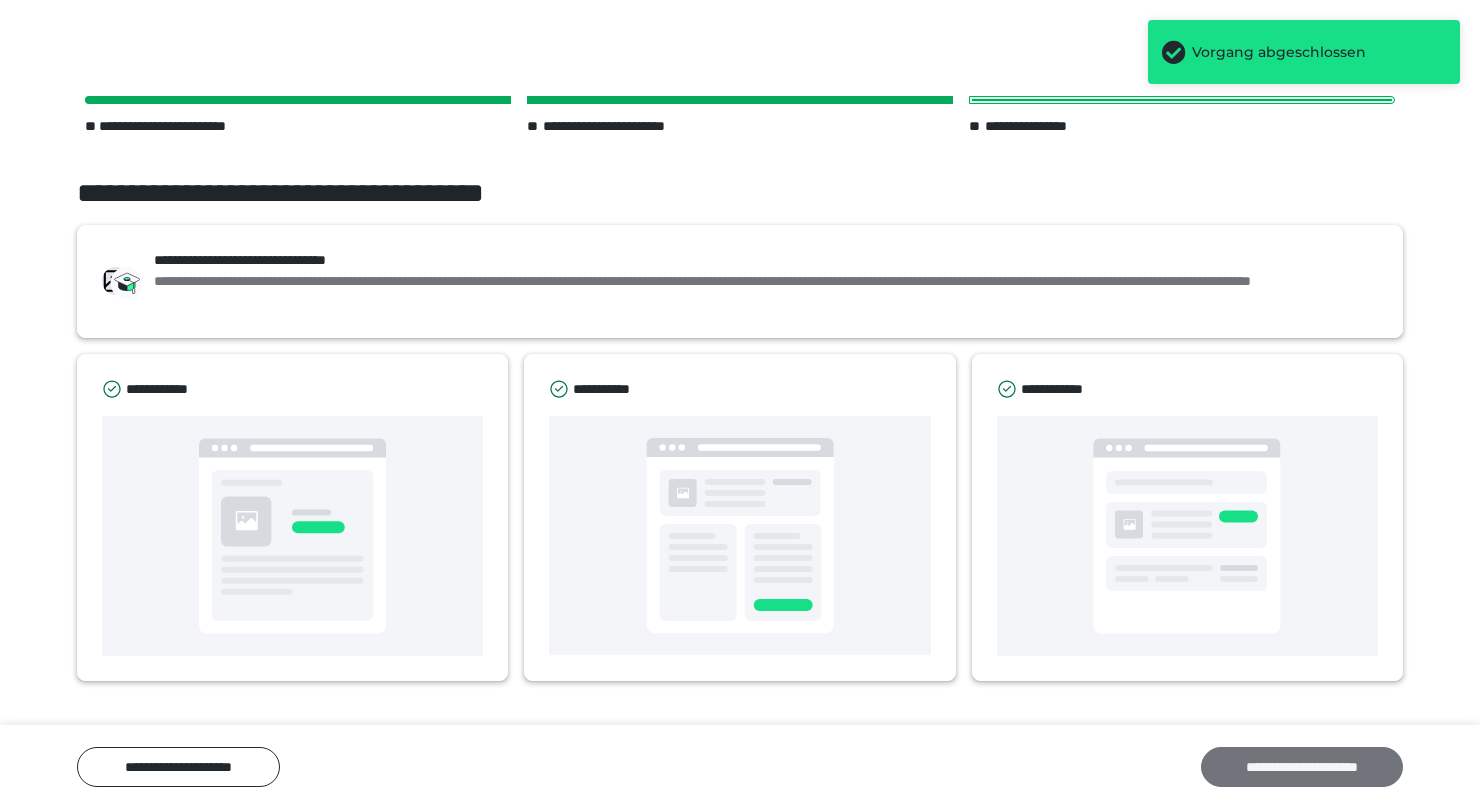click on "**********" at bounding box center (1302, 767) 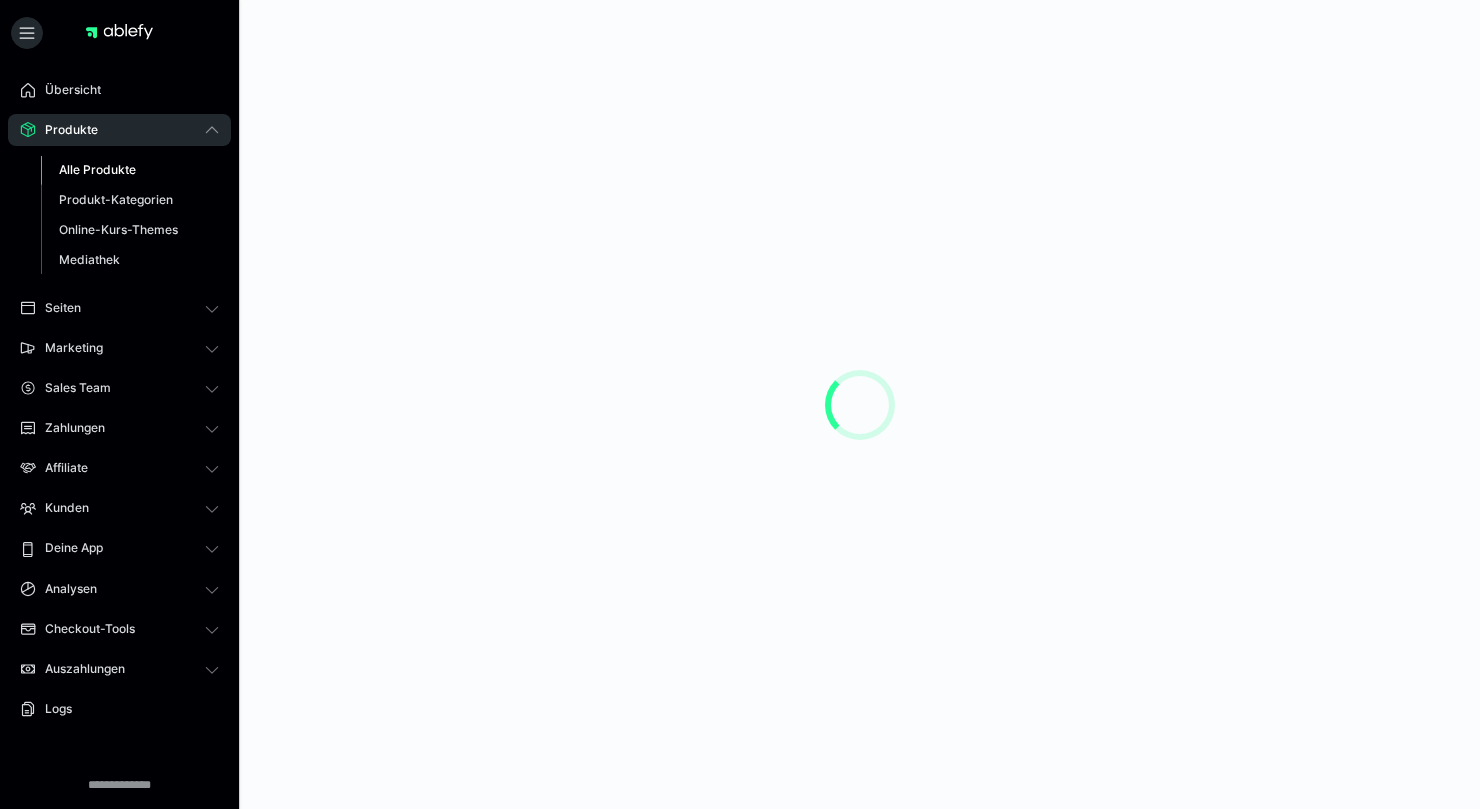 scroll, scrollTop: 0, scrollLeft: 0, axis: both 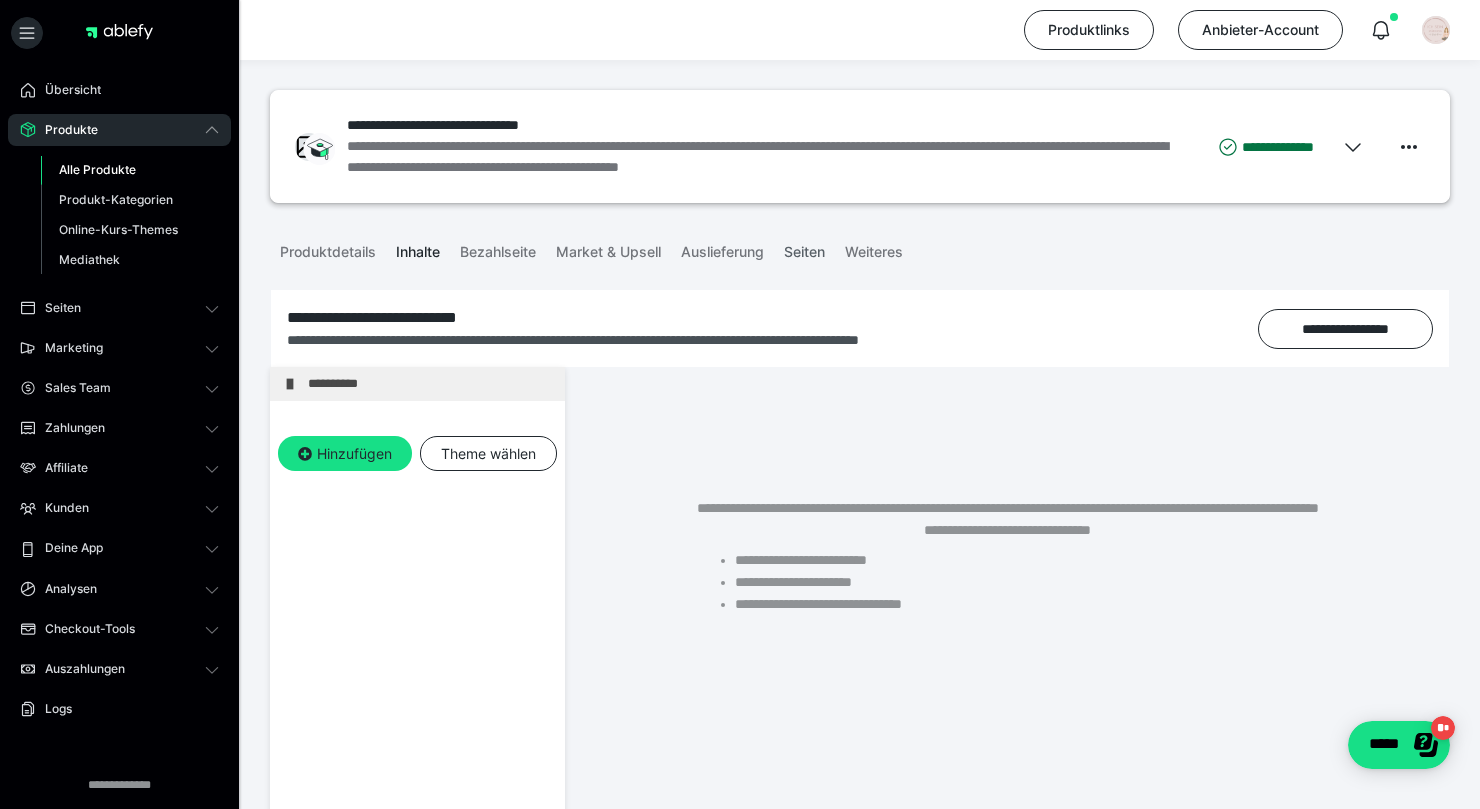 click on "Seiten" at bounding box center (804, 248) 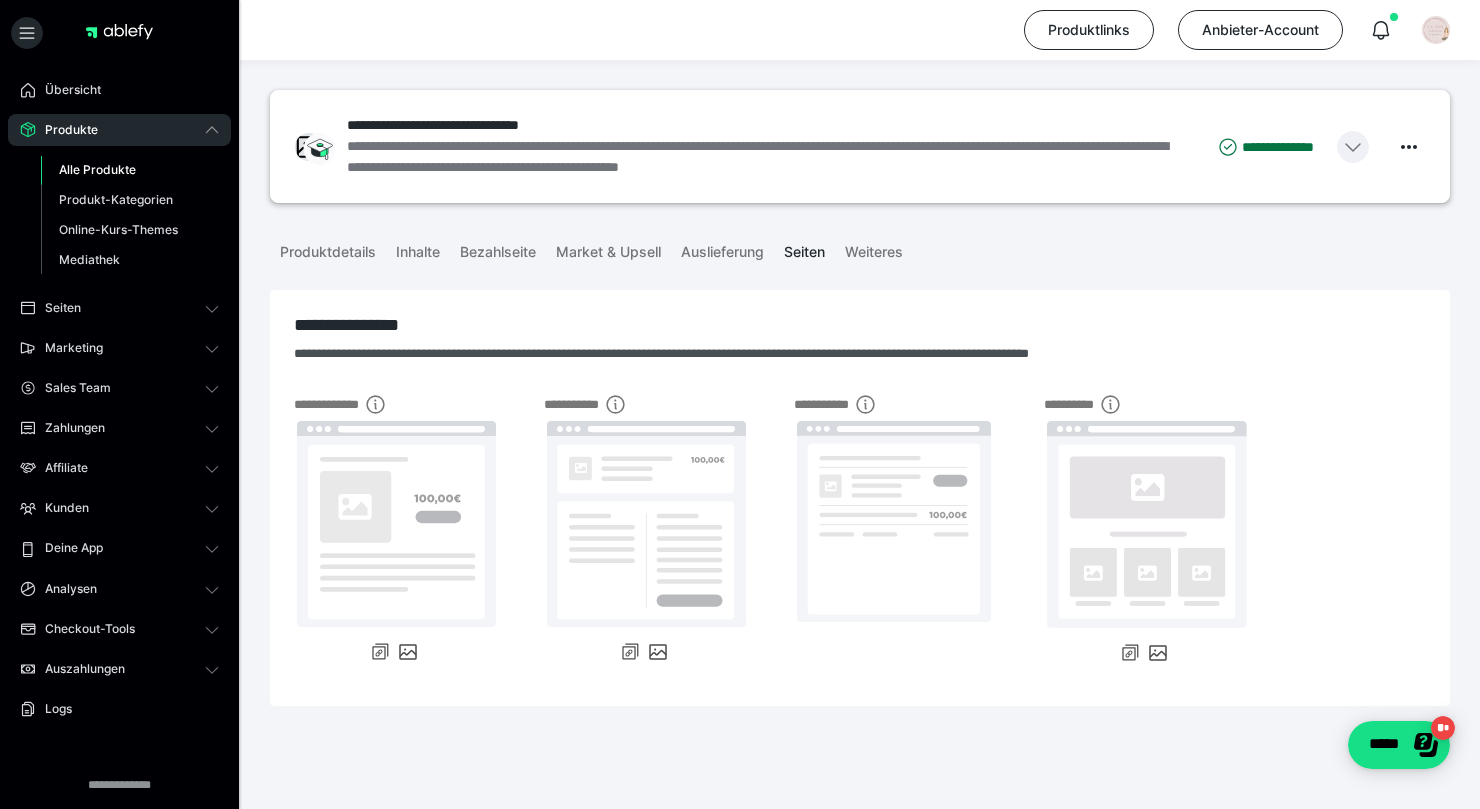 click 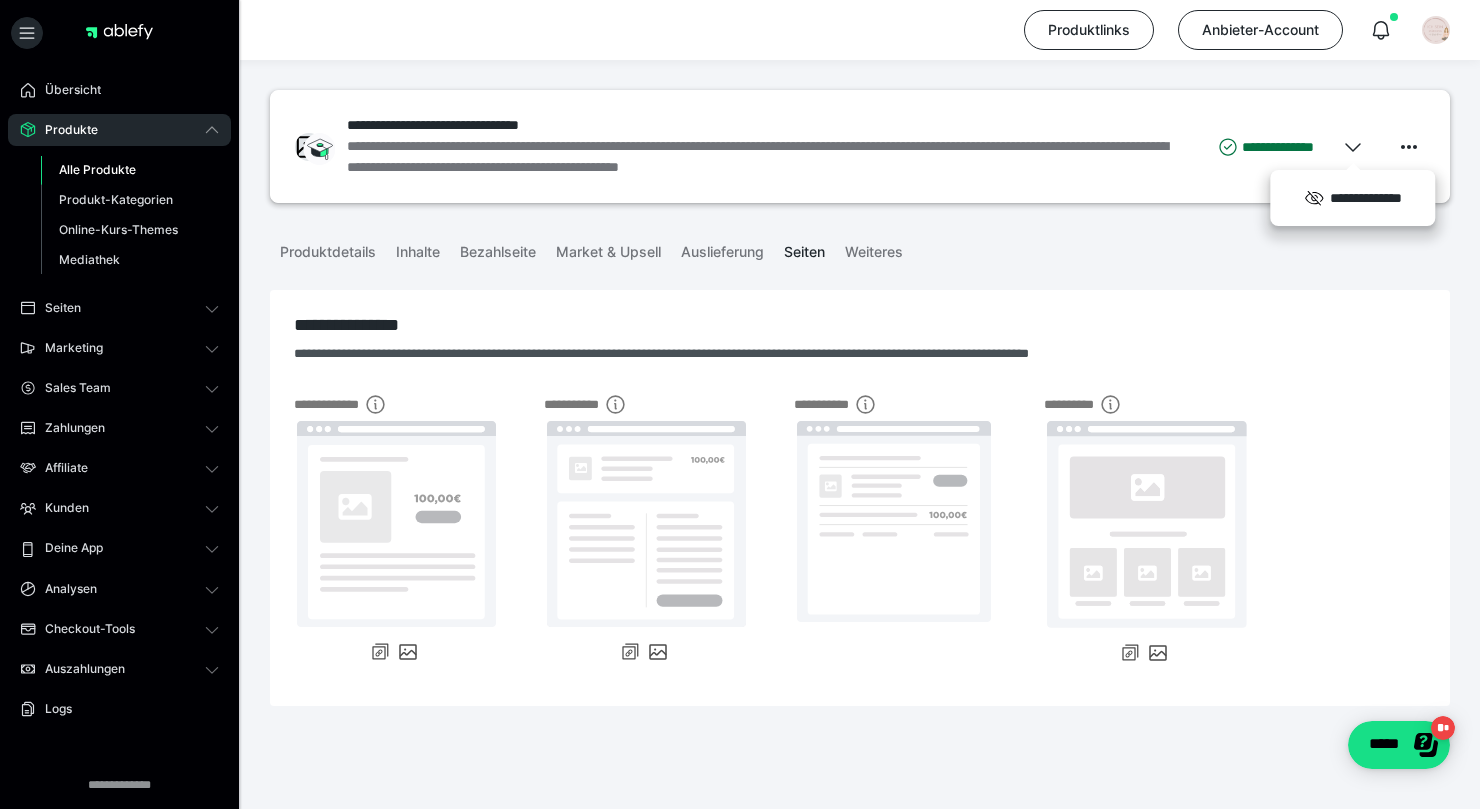 click on "**********" at bounding box center (860, 146) 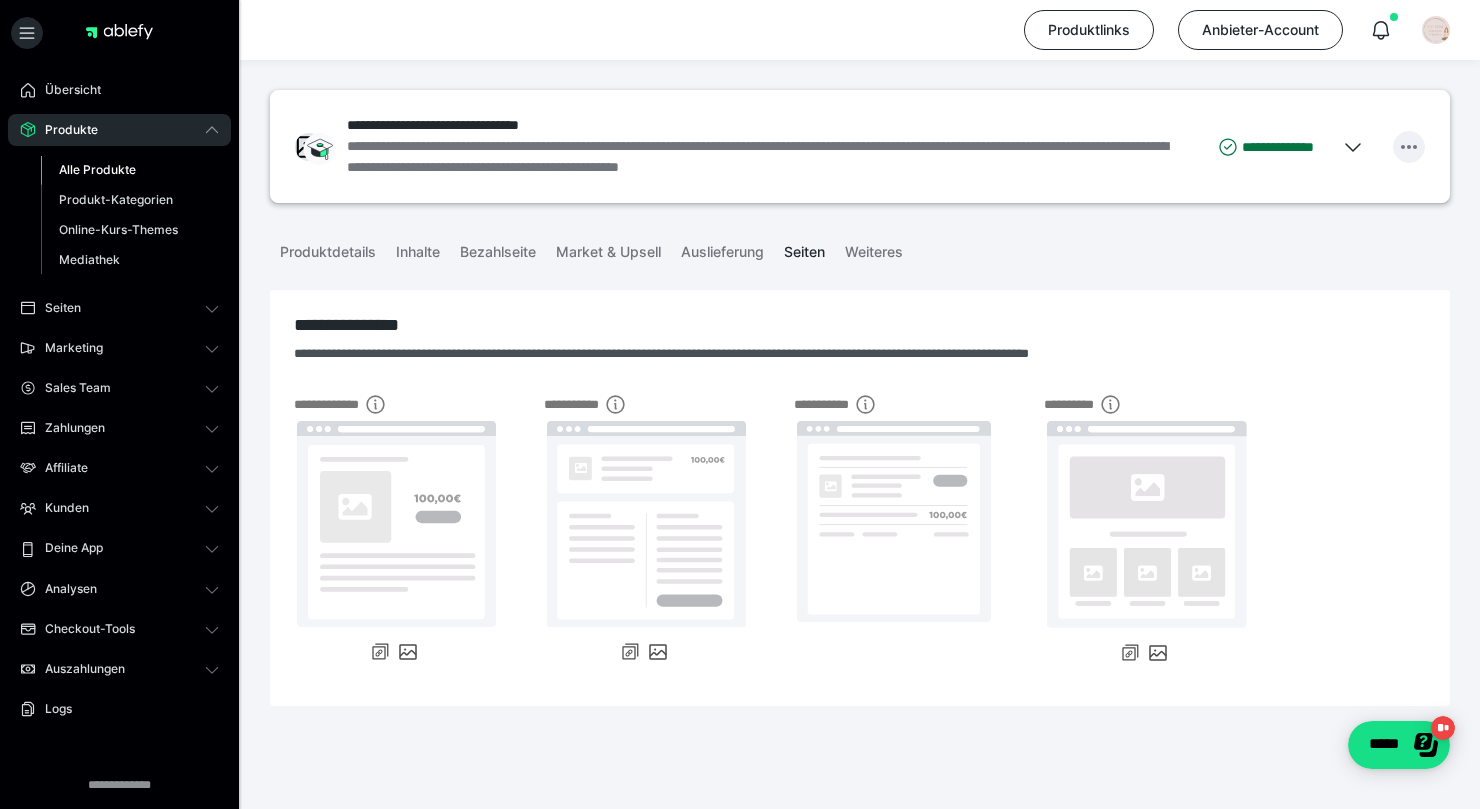 click 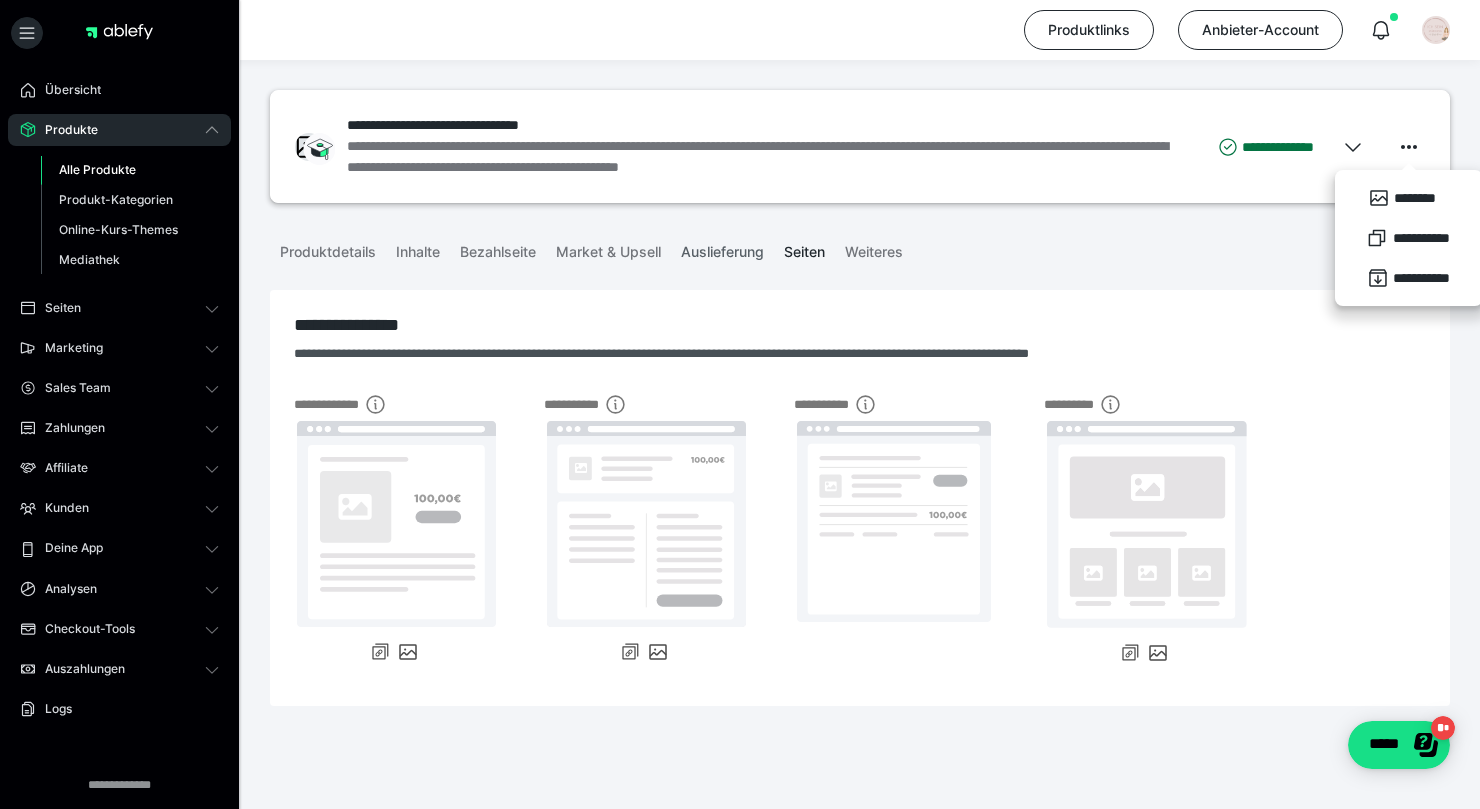 click on "Auslieferung" at bounding box center [722, 248] 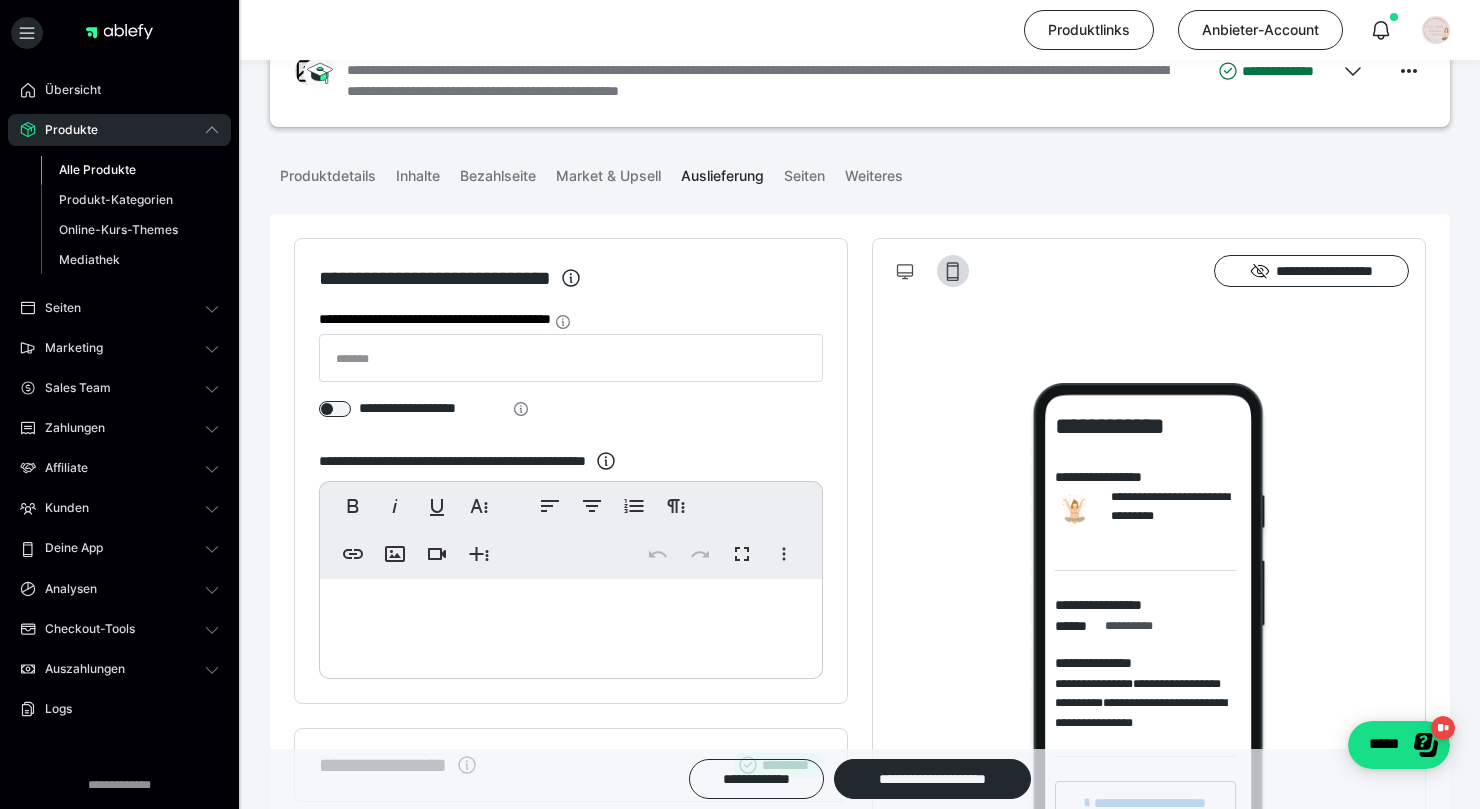 scroll, scrollTop: 0, scrollLeft: 0, axis: both 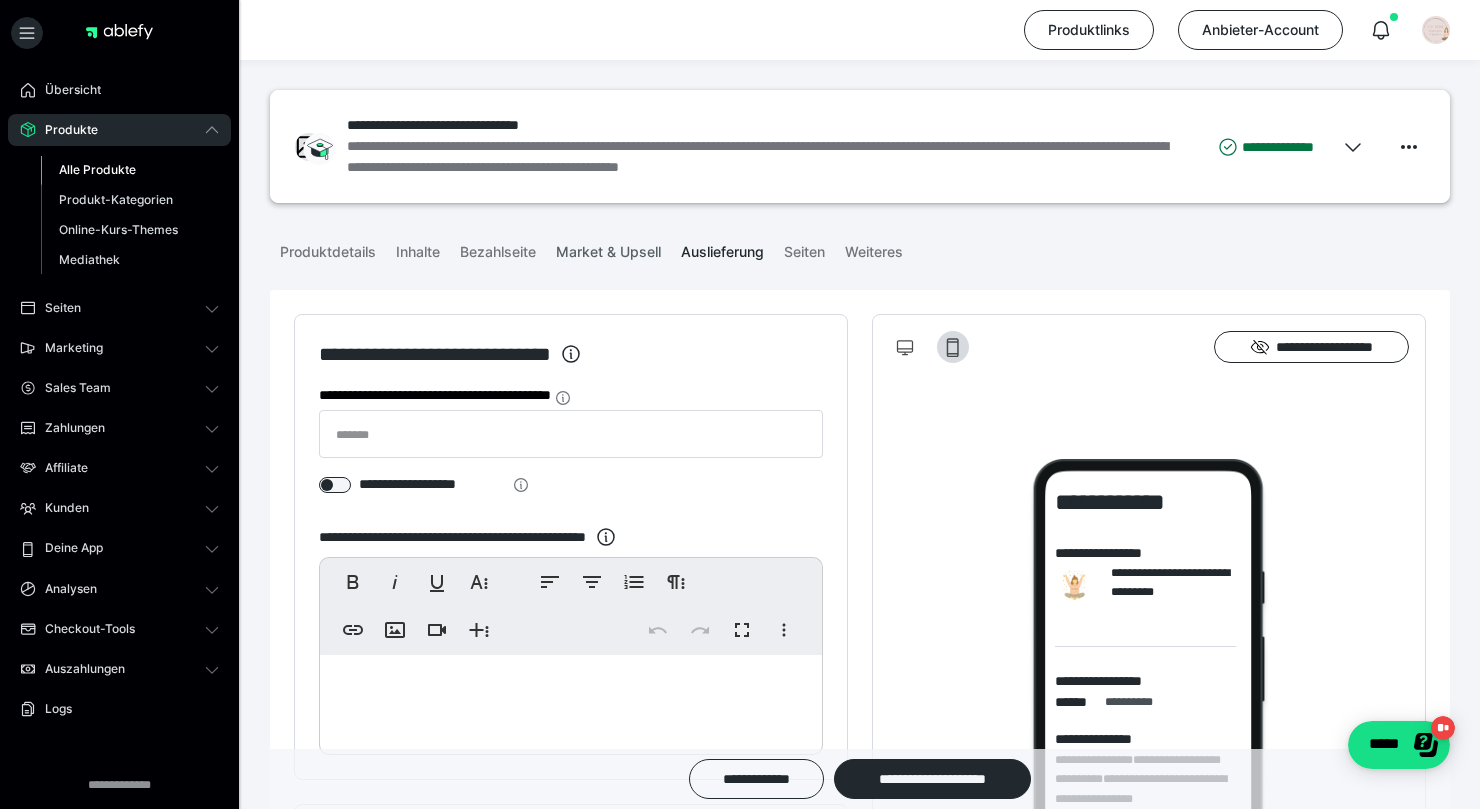 click on "Market & Upsell" at bounding box center [608, 248] 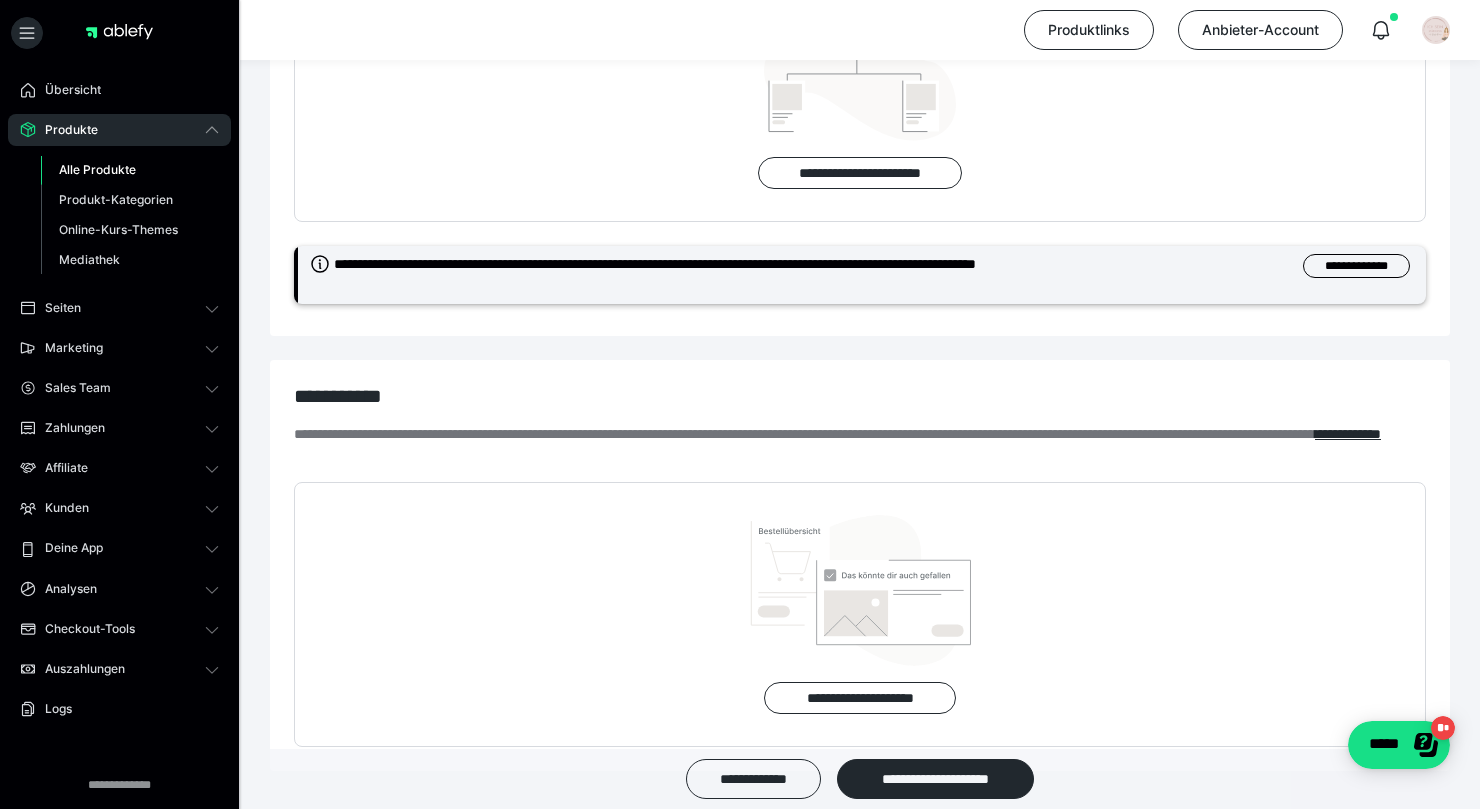 scroll, scrollTop: 0, scrollLeft: 0, axis: both 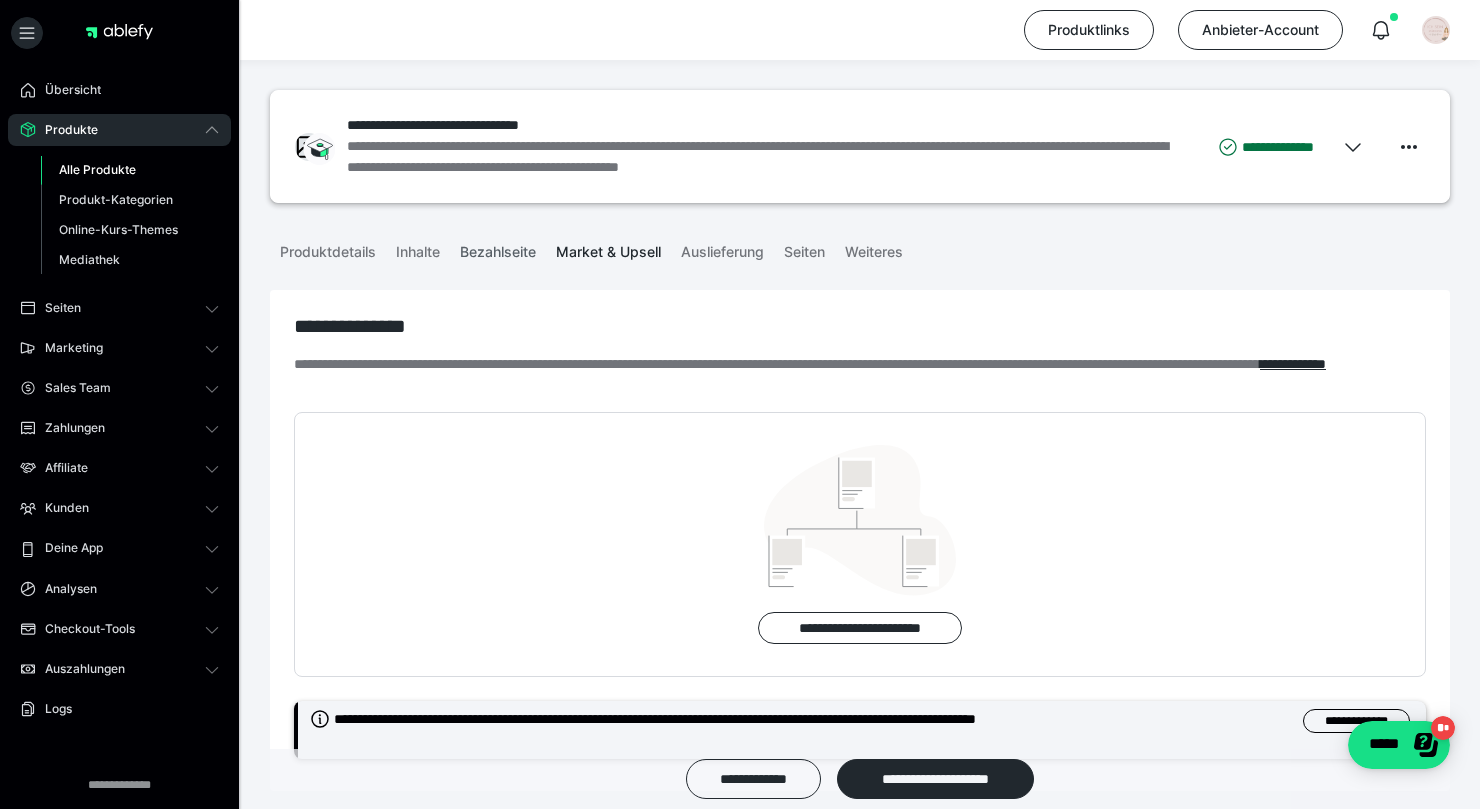 click on "Bezahlseite" at bounding box center [498, 248] 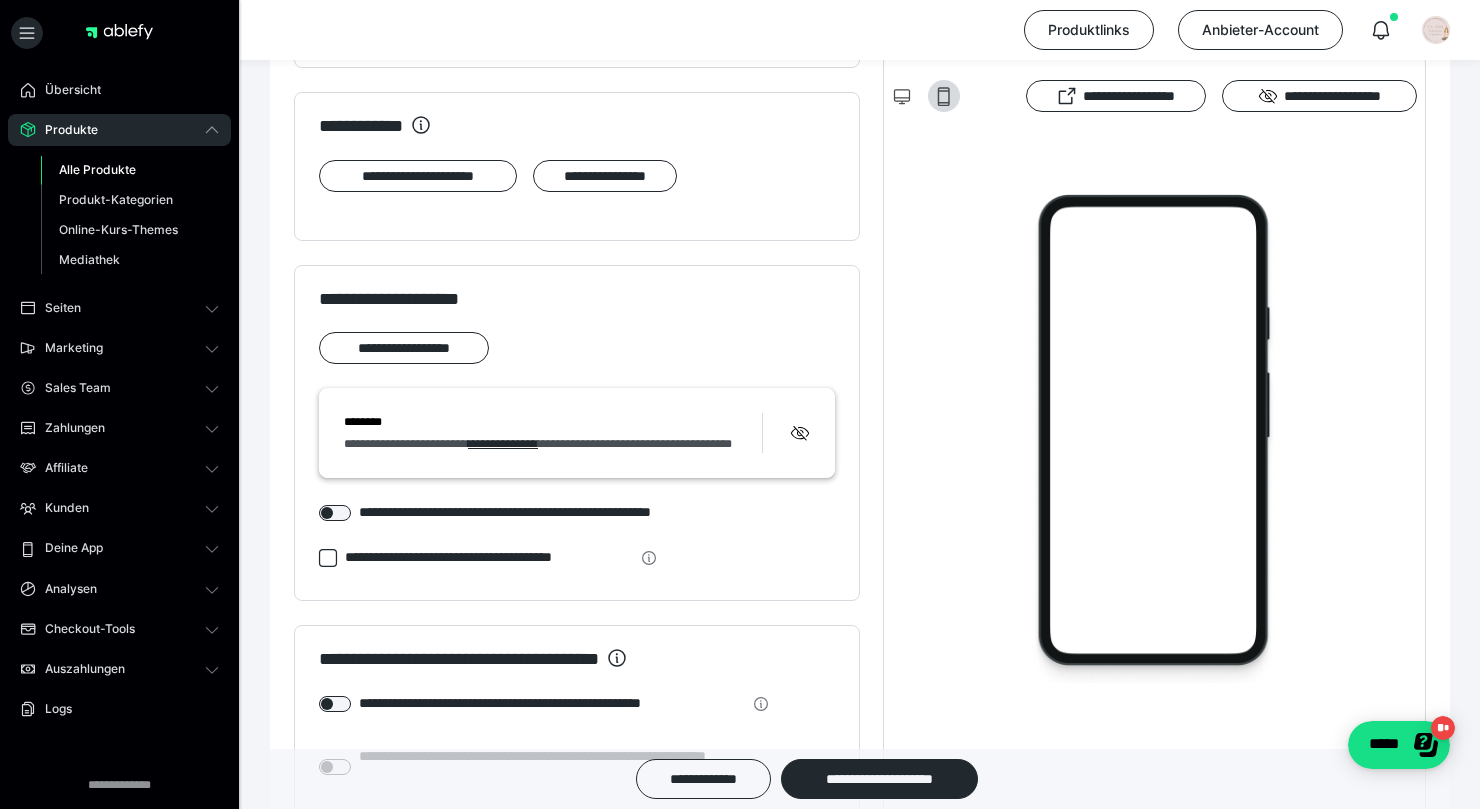 scroll, scrollTop: 1392, scrollLeft: 0, axis: vertical 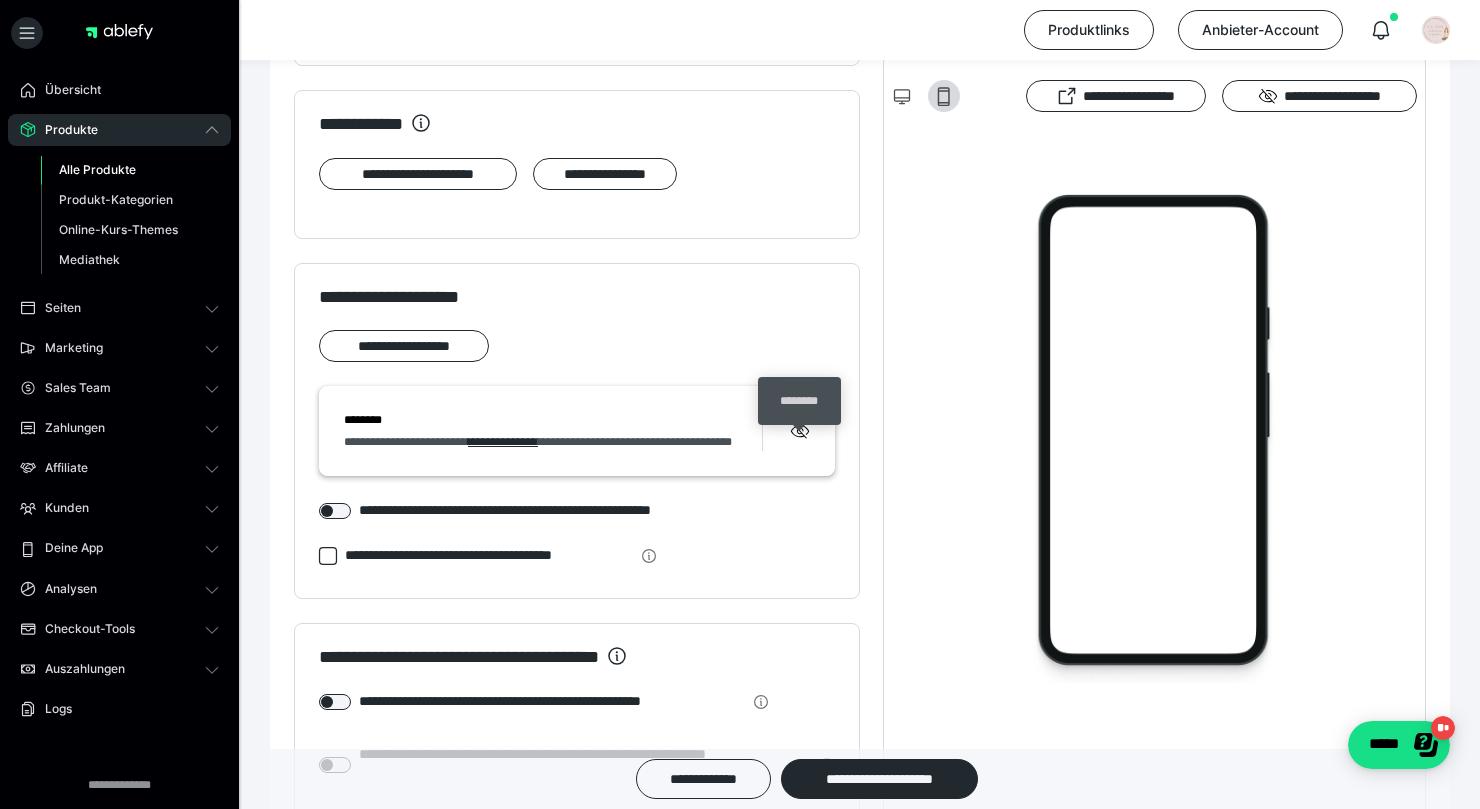 click 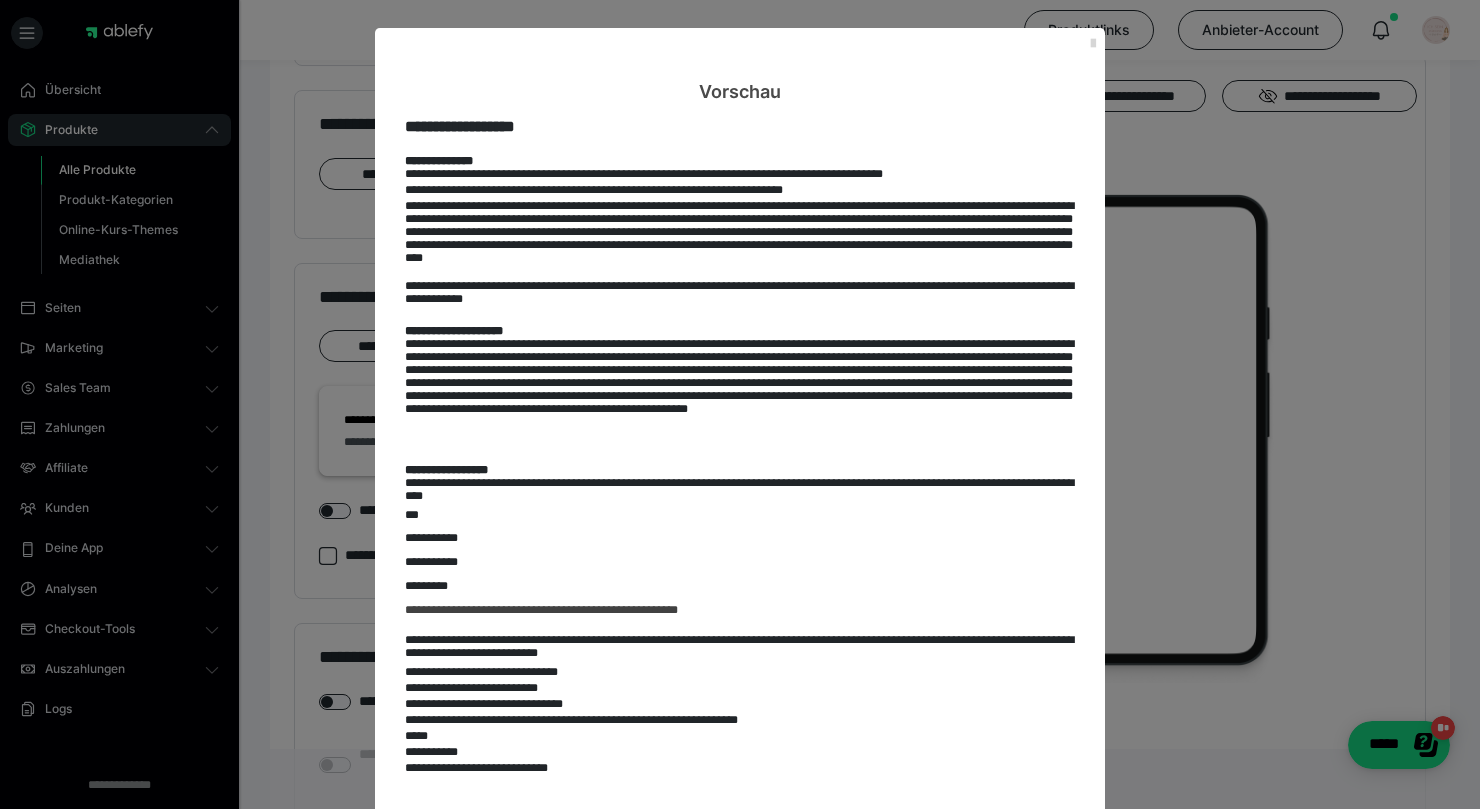 click at bounding box center (1093, 44) 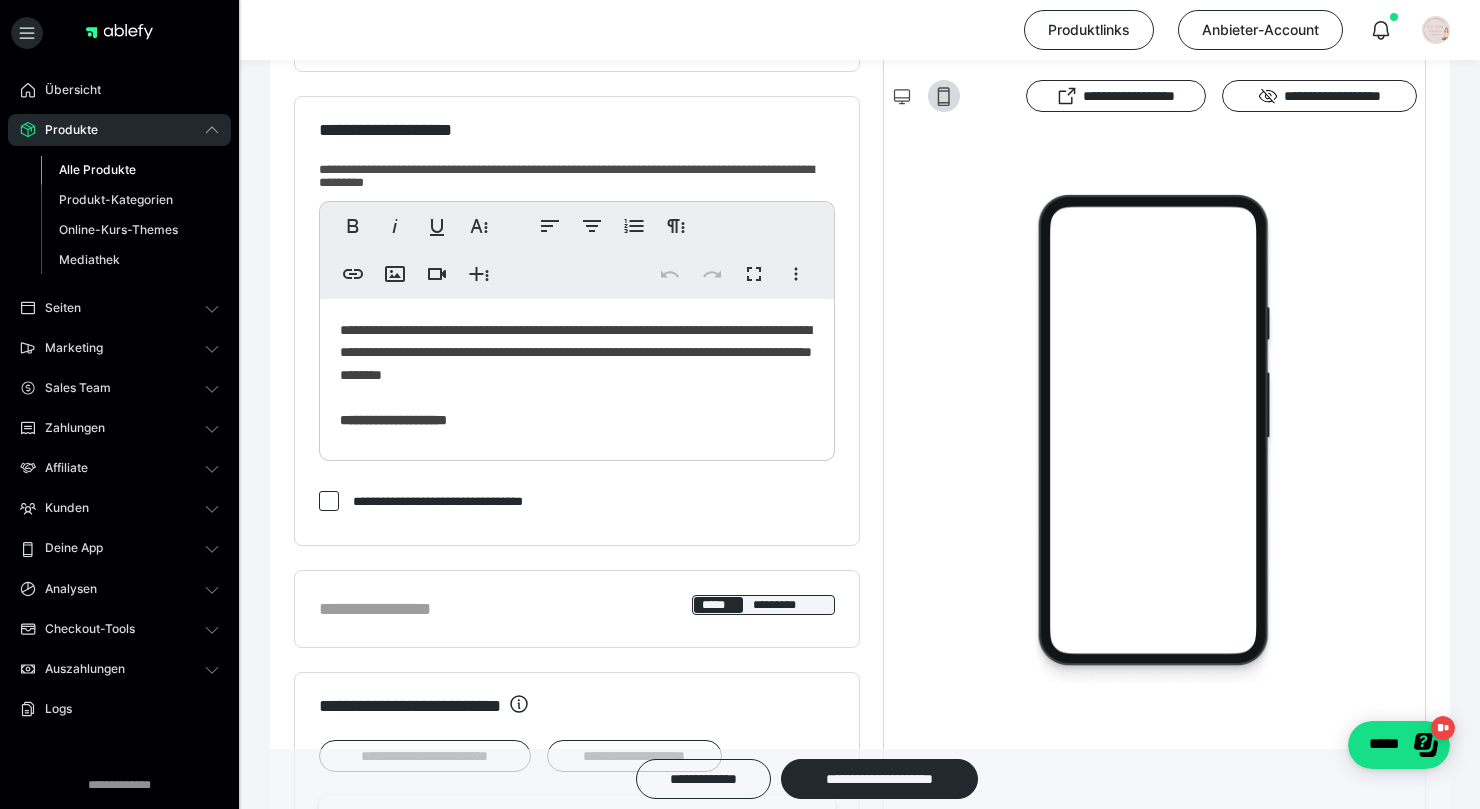 scroll, scrollTop: 0, scrollLeft: 0, axis: both 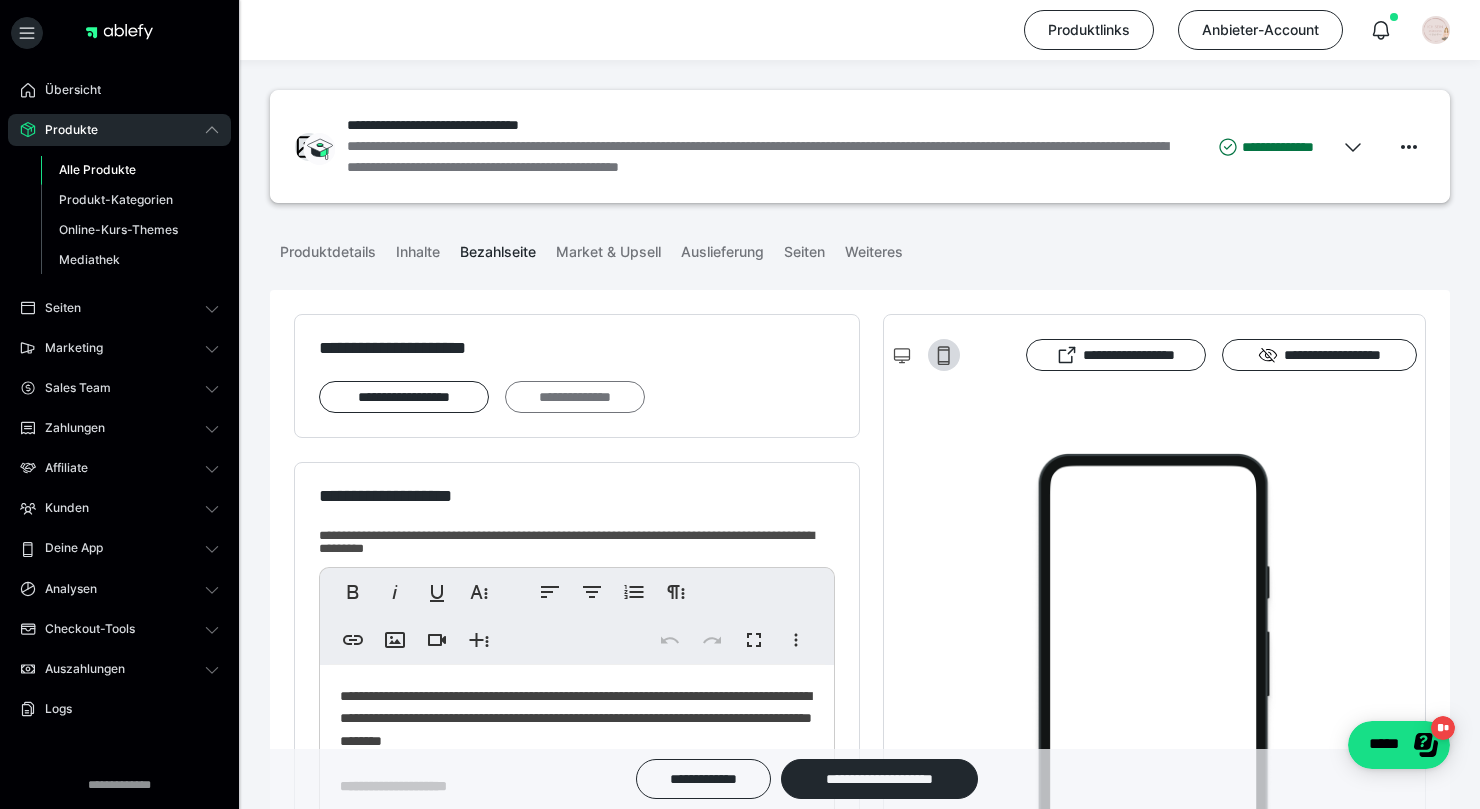 click on "**********" at bounding box center [575, 397] 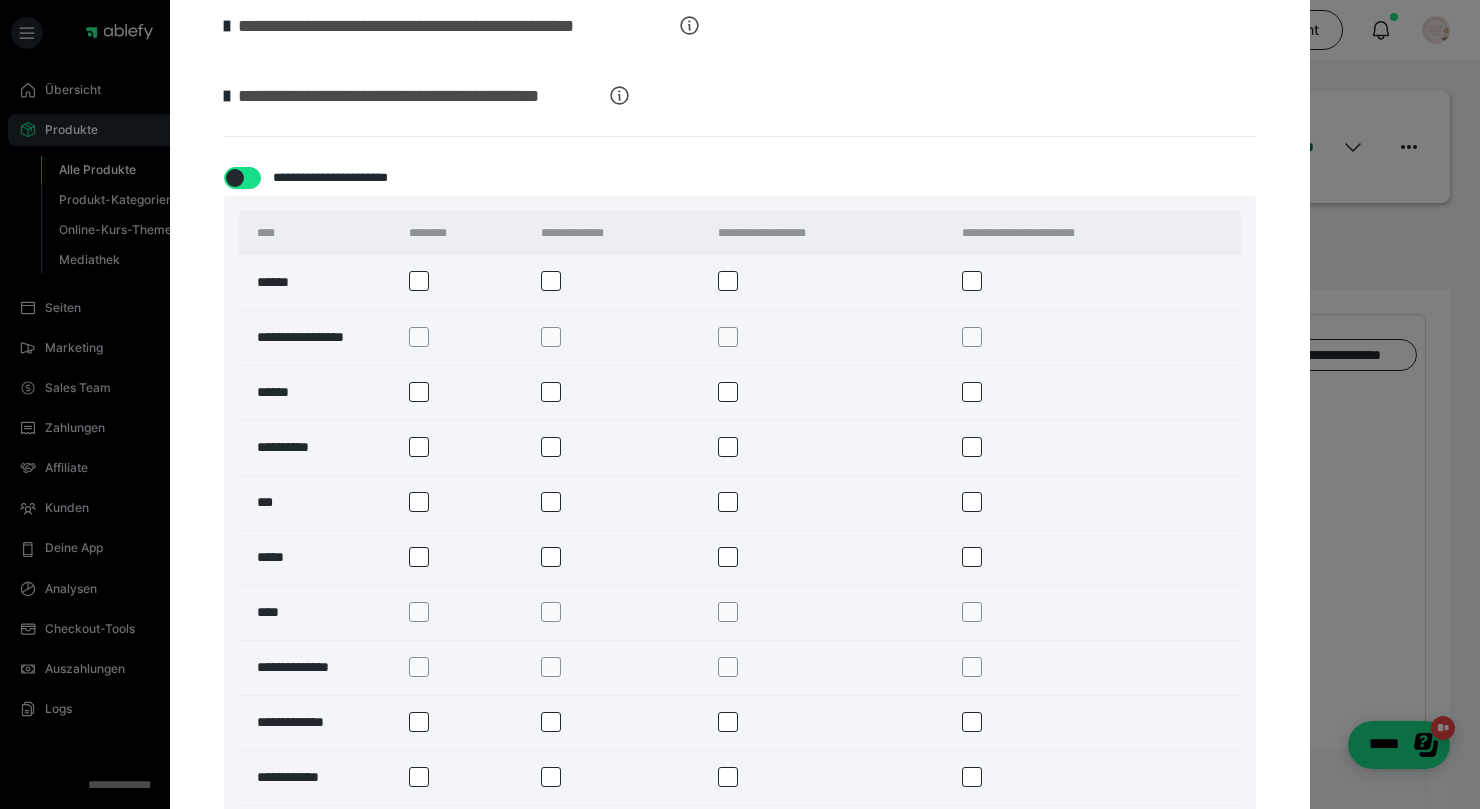 scroll, scrollTop: 1242, scrollLeft: 0, axis: vertical 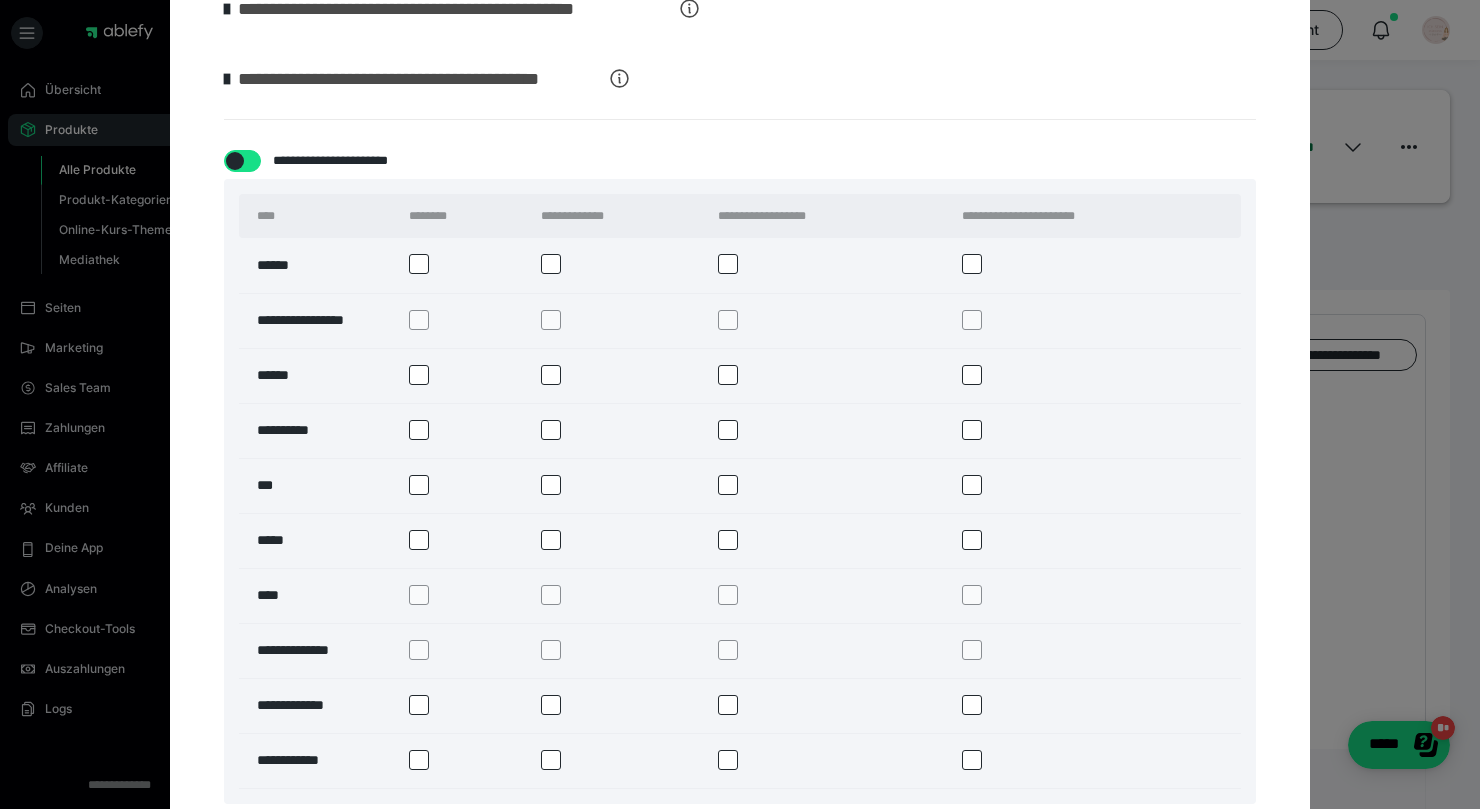 click at bounding box center [419, 705] 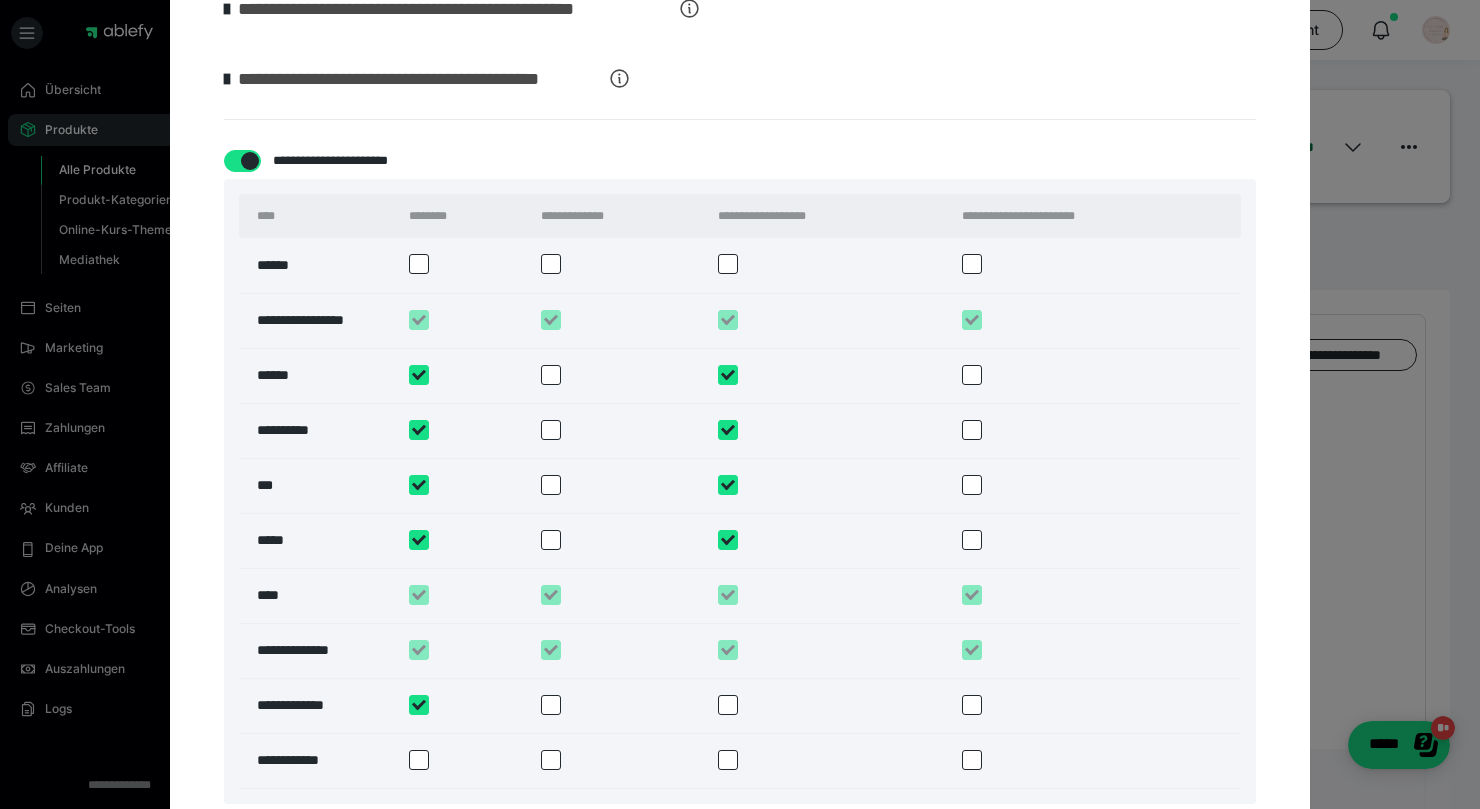 checkbox on "****" 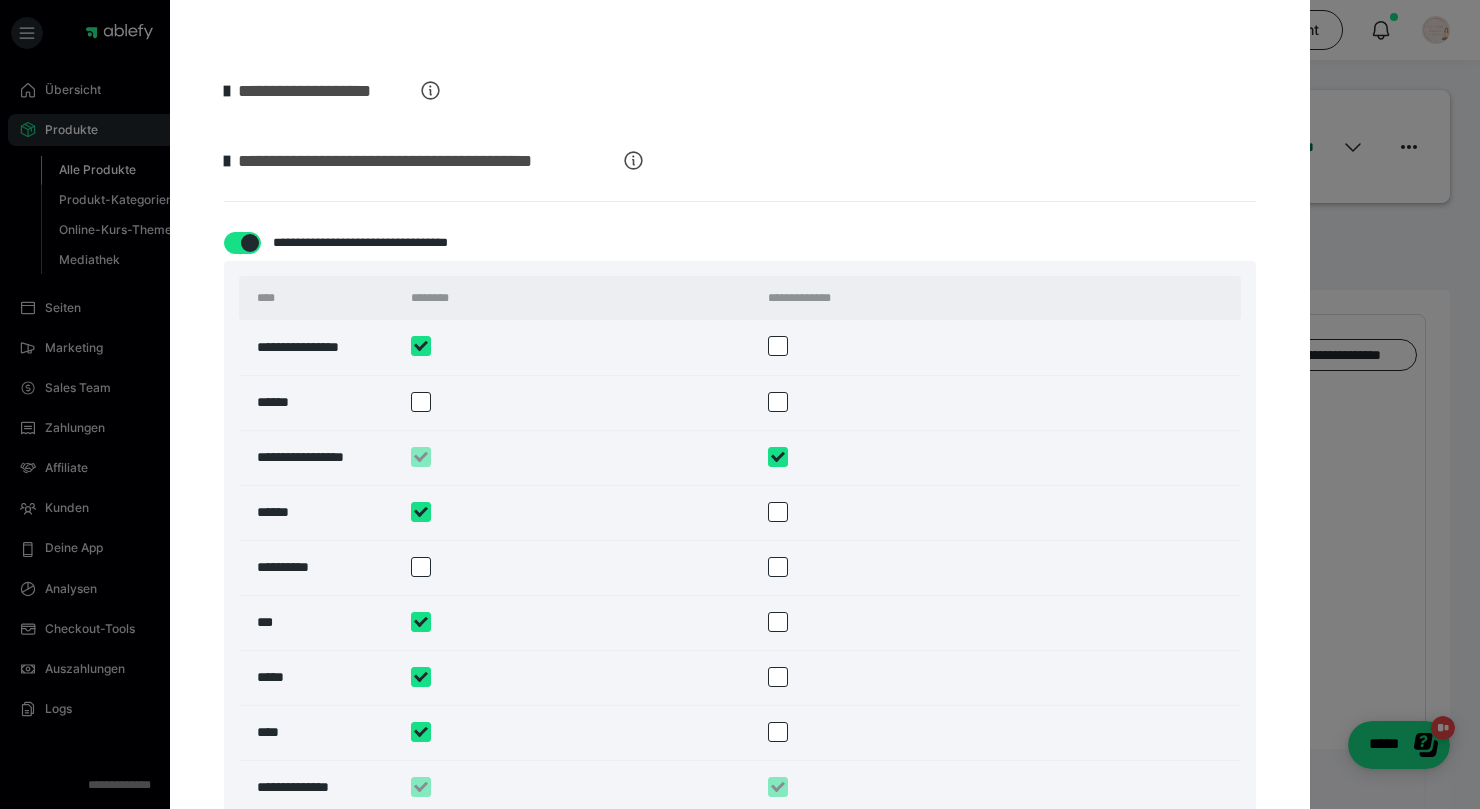 scroll, scrollTop: 2985, scrollLeft: 0, axis: vertical 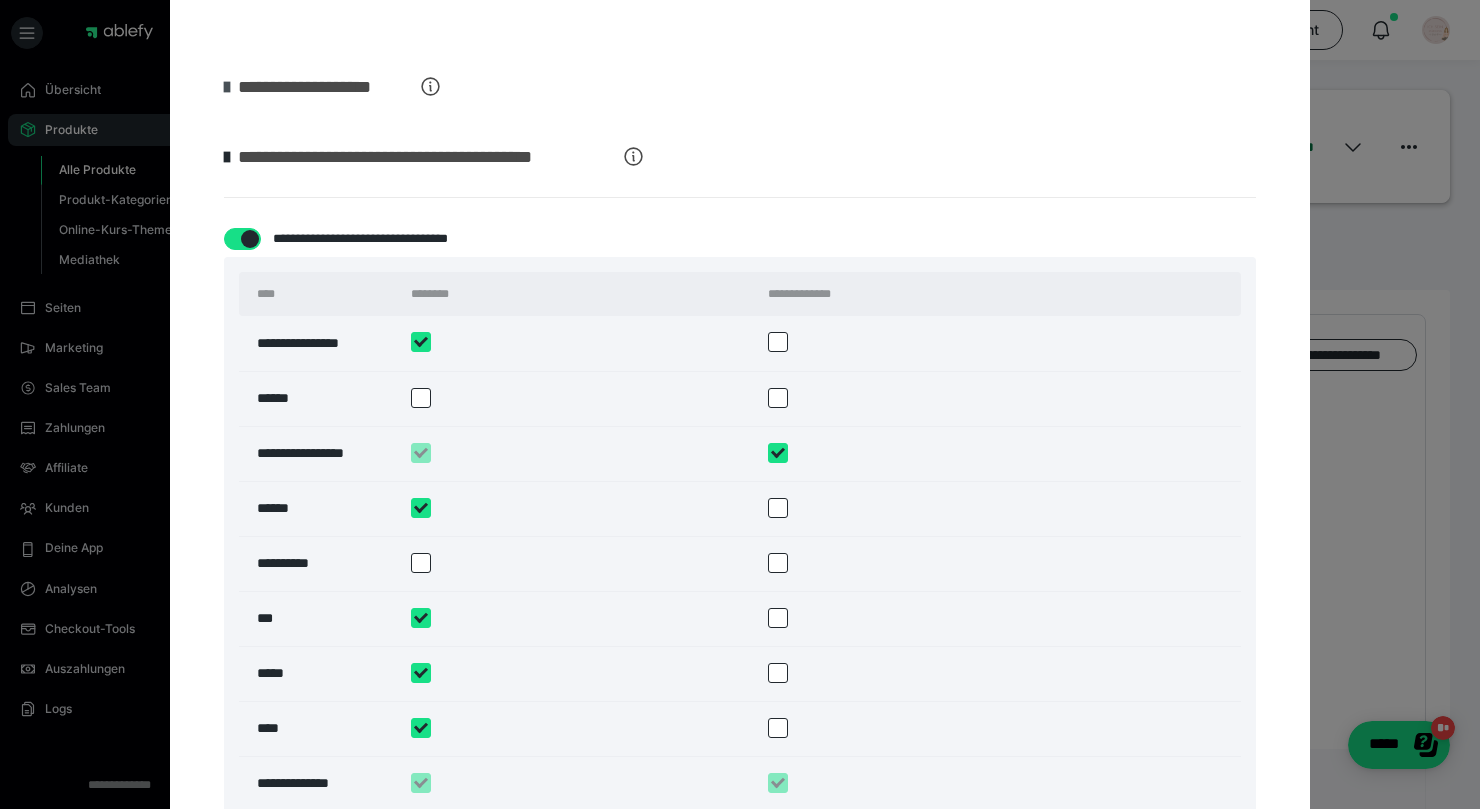 click at bounding box center [227, 87] 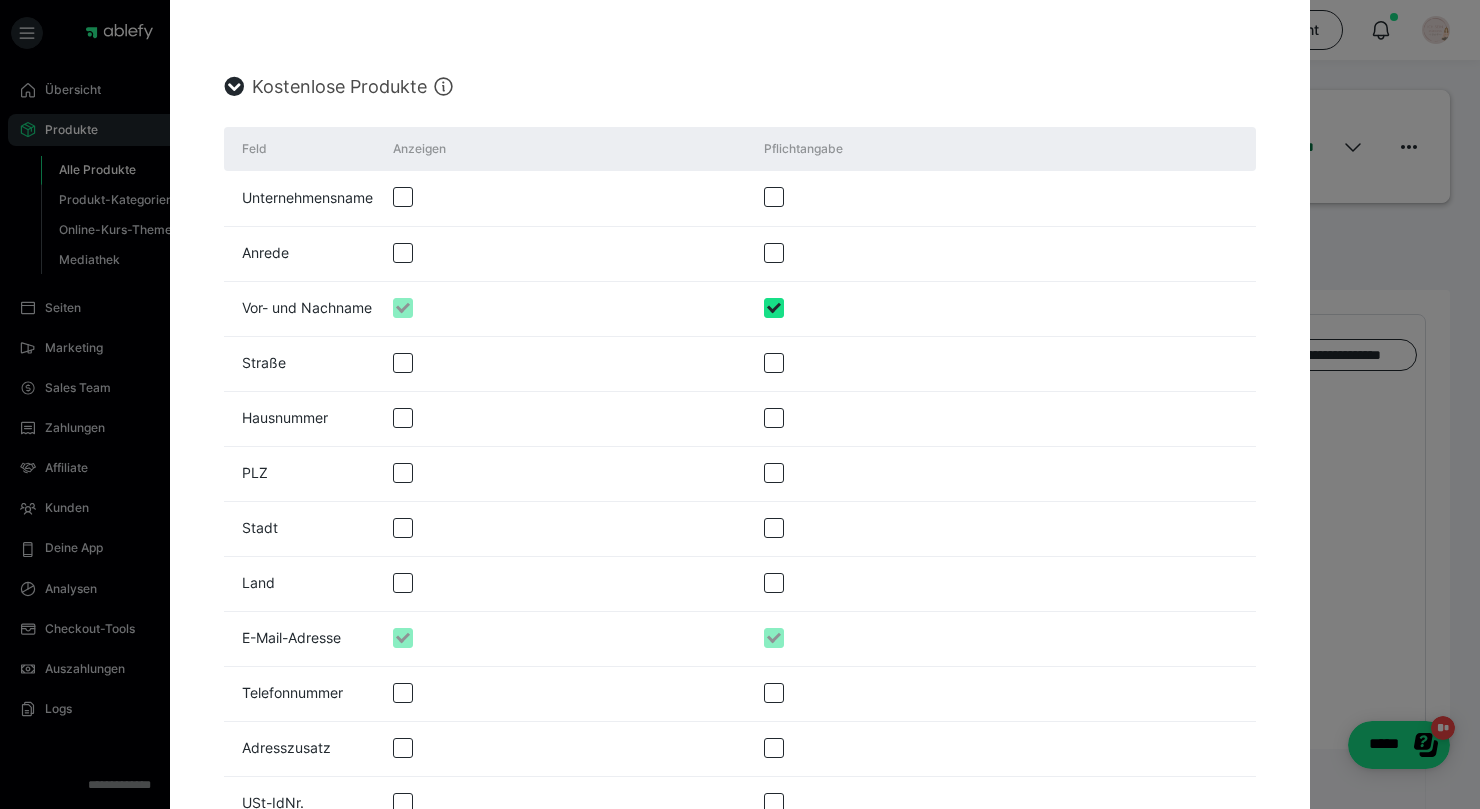 click at bounding box center (234, 87) 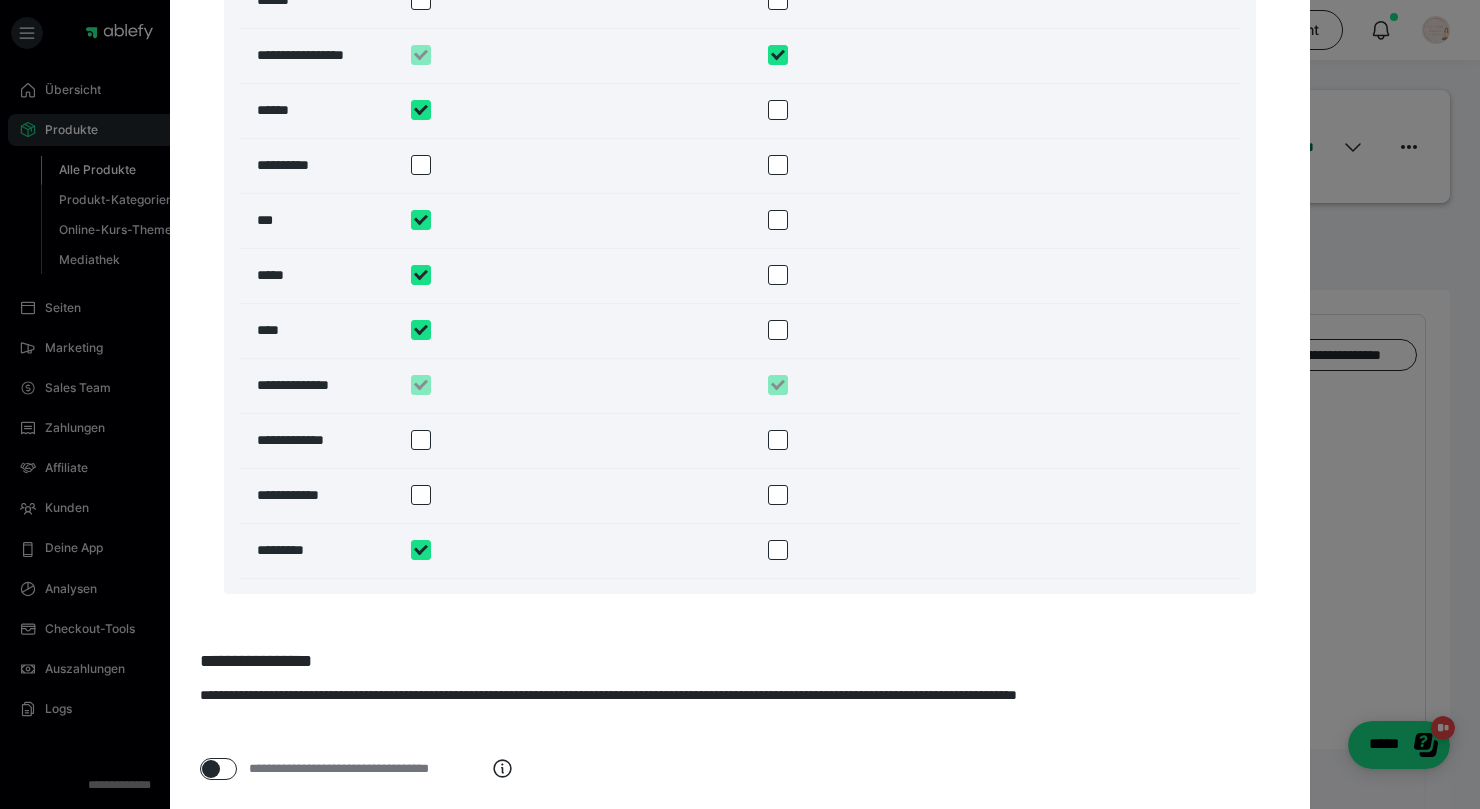 scroll, scrollTop: 3532, scrollLeft: 0, axis: vertical 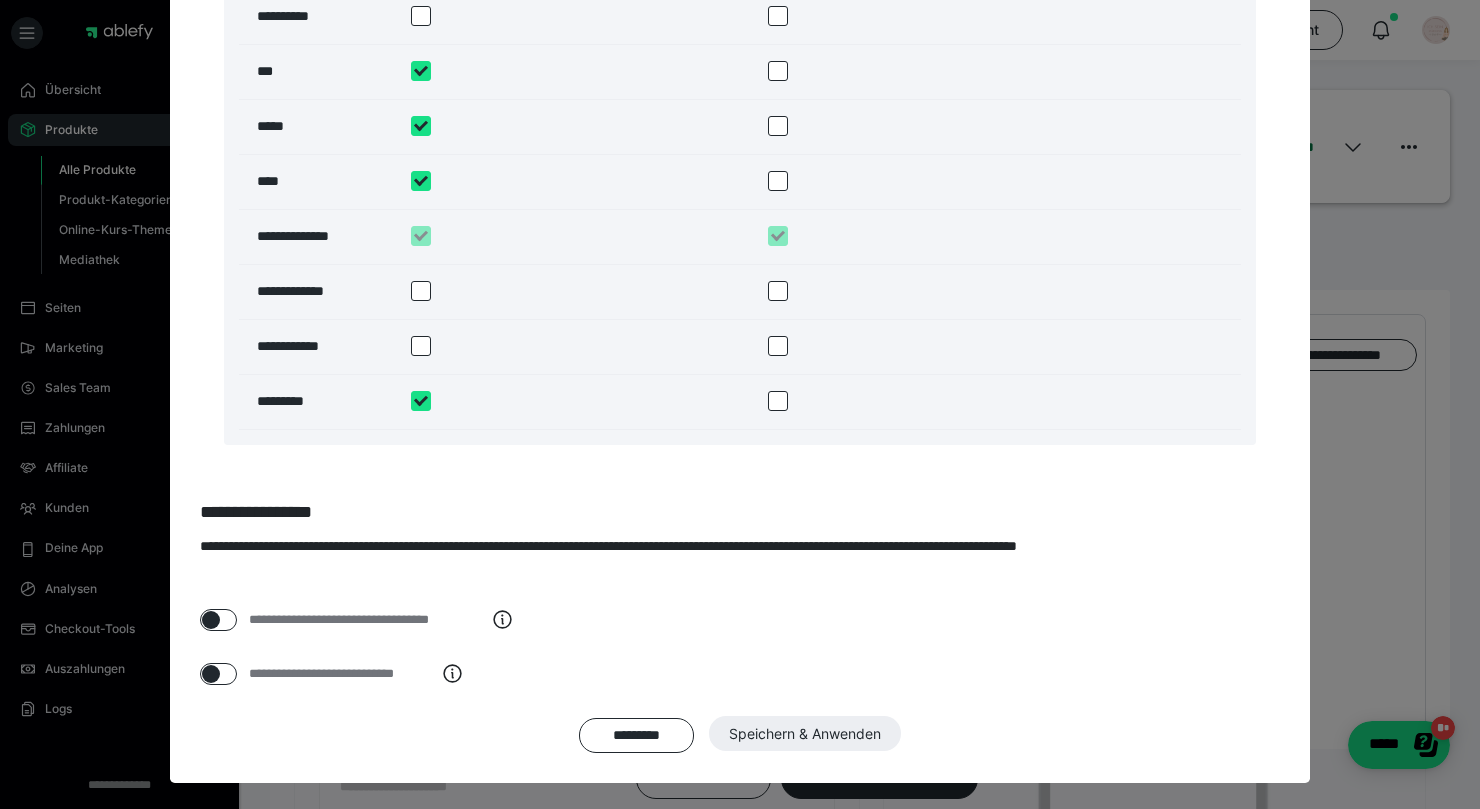 click at bounding box center [211, 620] 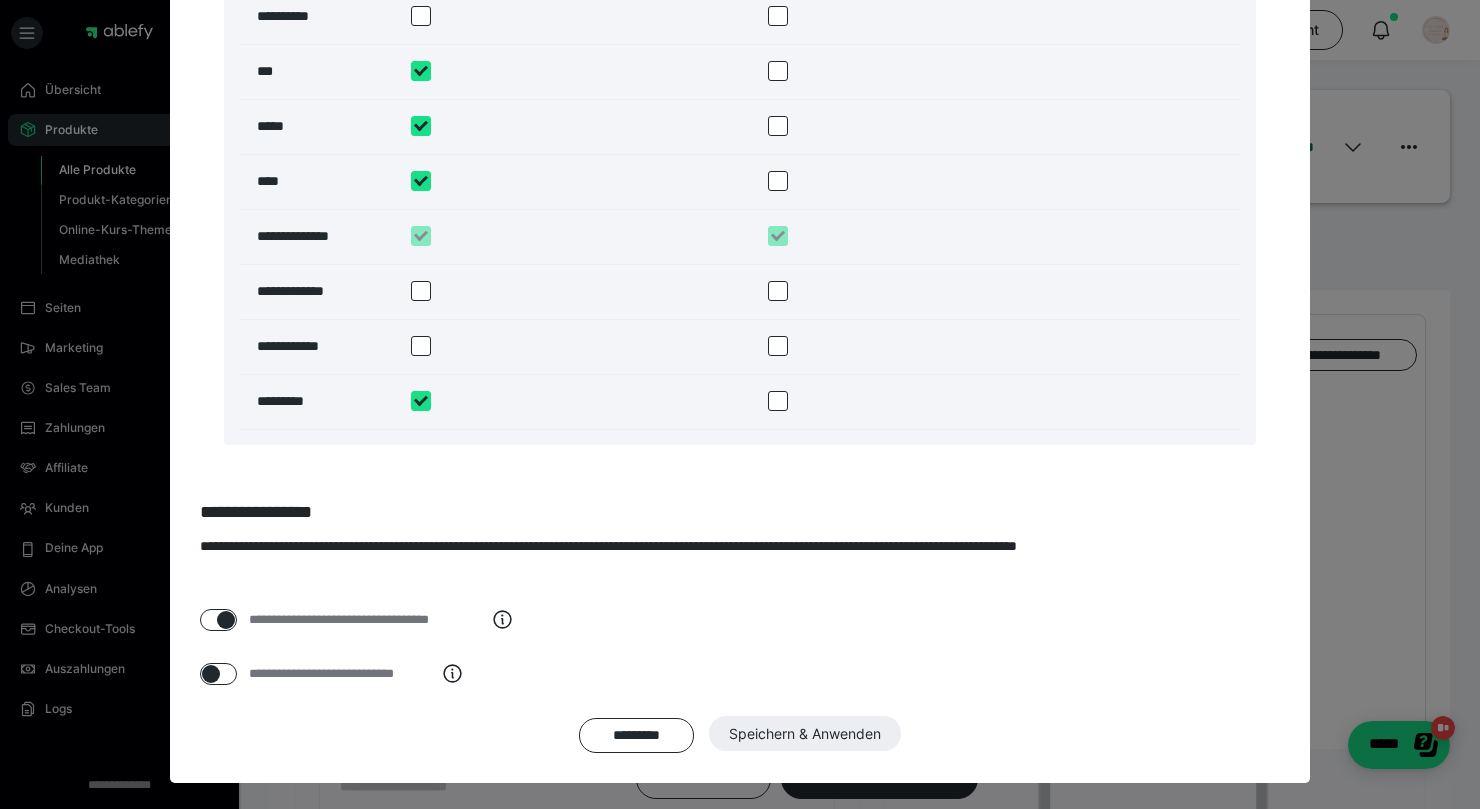 checkbox on "****" 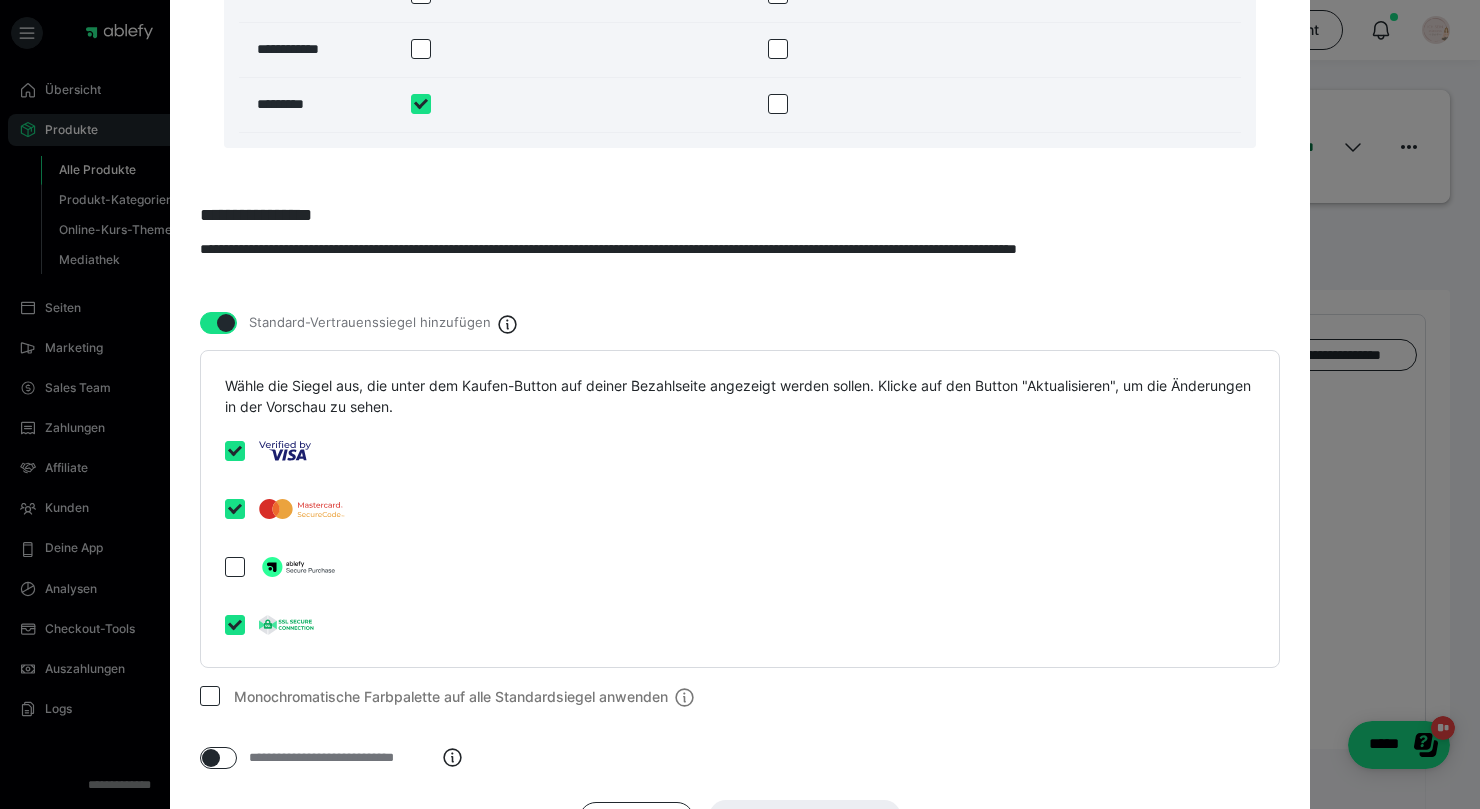 scroll, scrollTop: 3844, scrollLeft: 0, axis: vertical 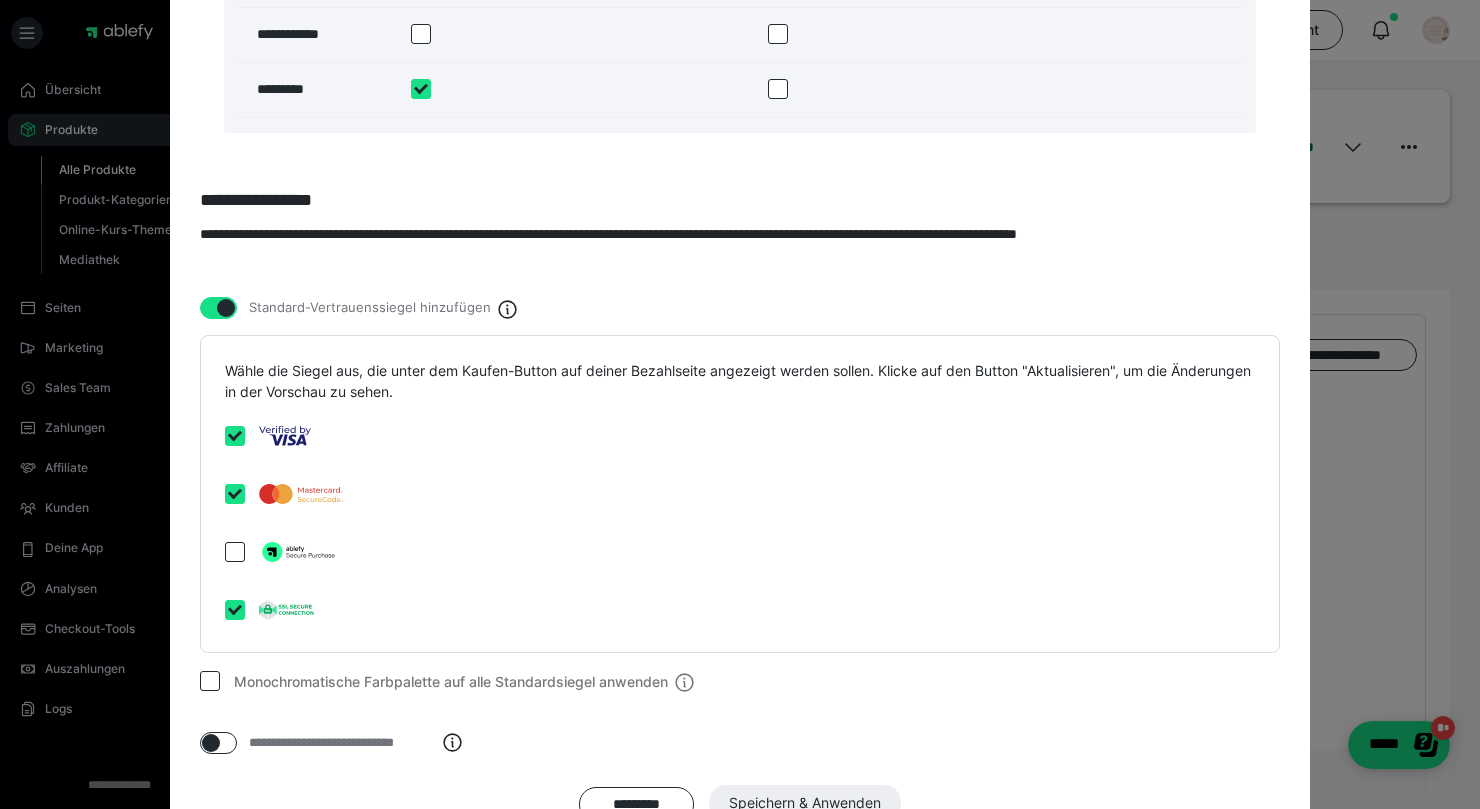 click at bounding box center (226, 308) 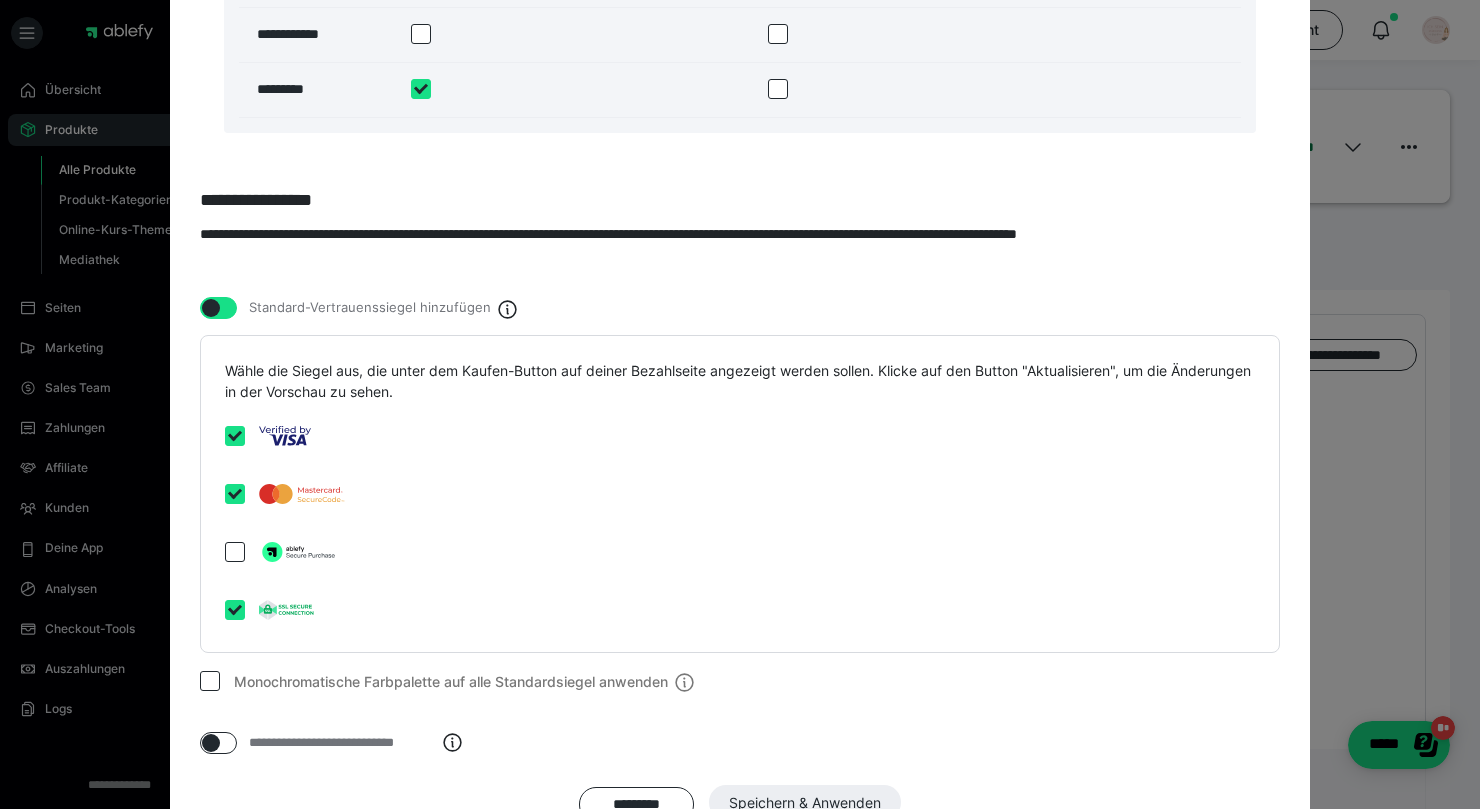 checkbox on "false" 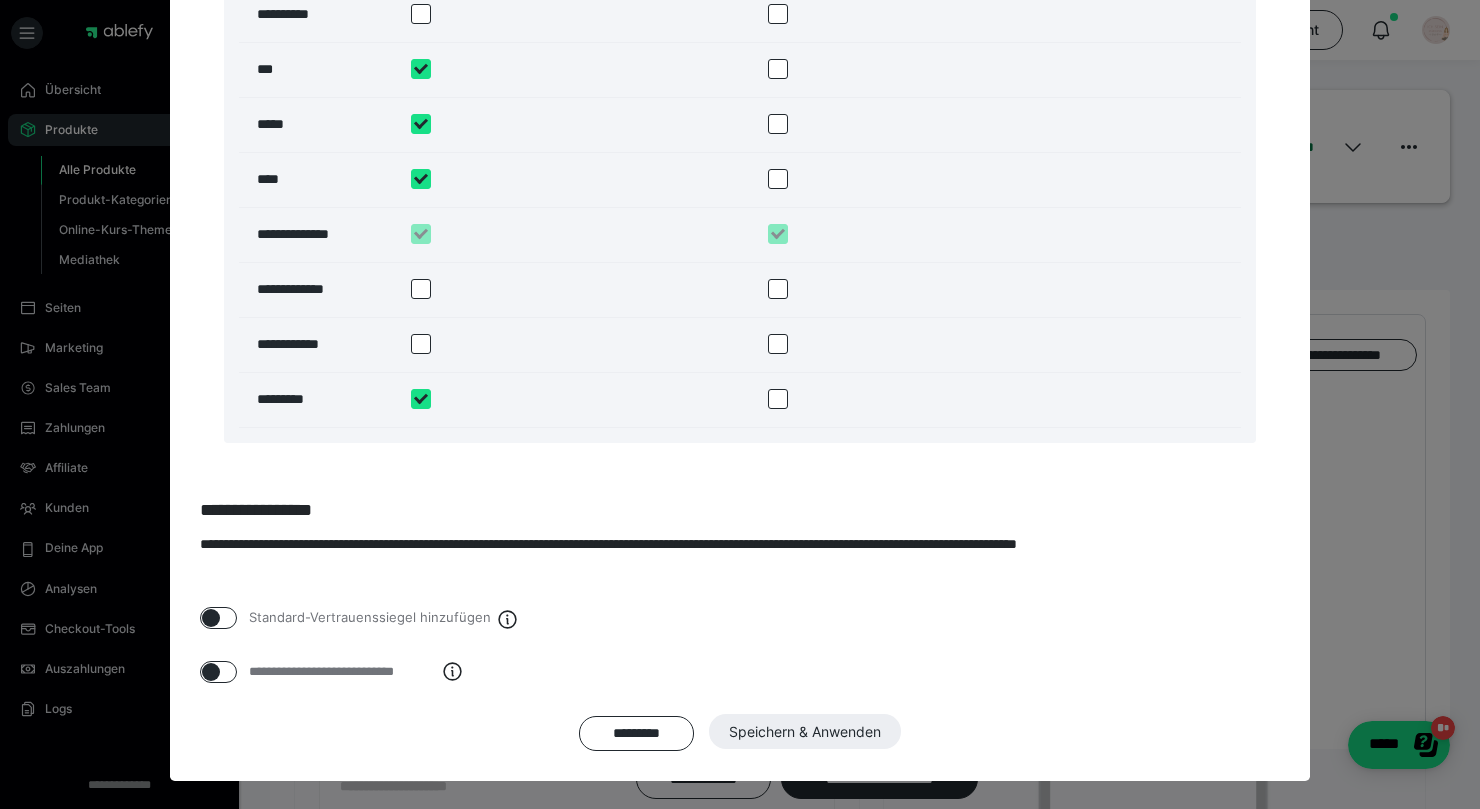 scroll, scrollTop: 3532, scrollLeft: 0, axis: vertical 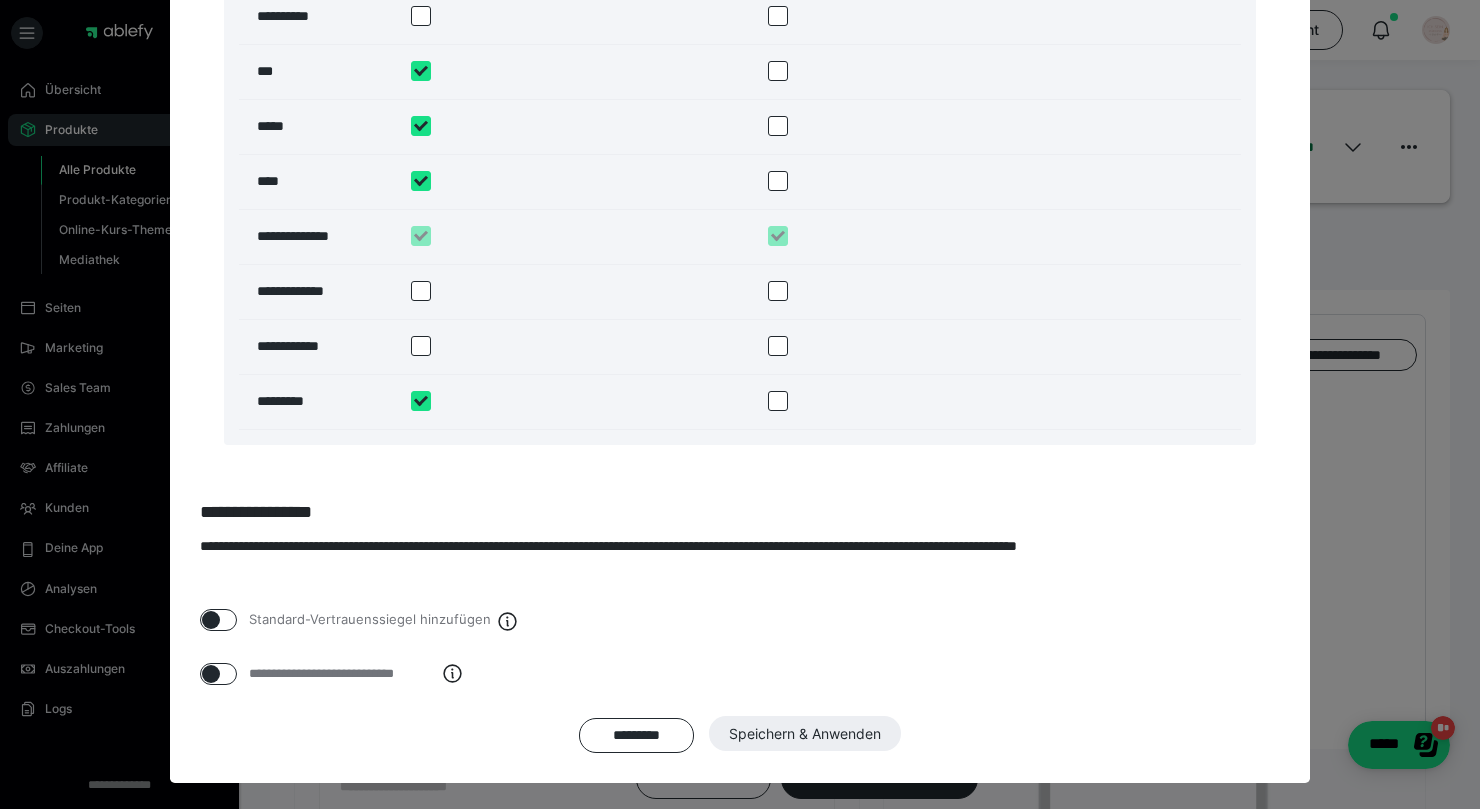 click at bounding box center (211, 674) 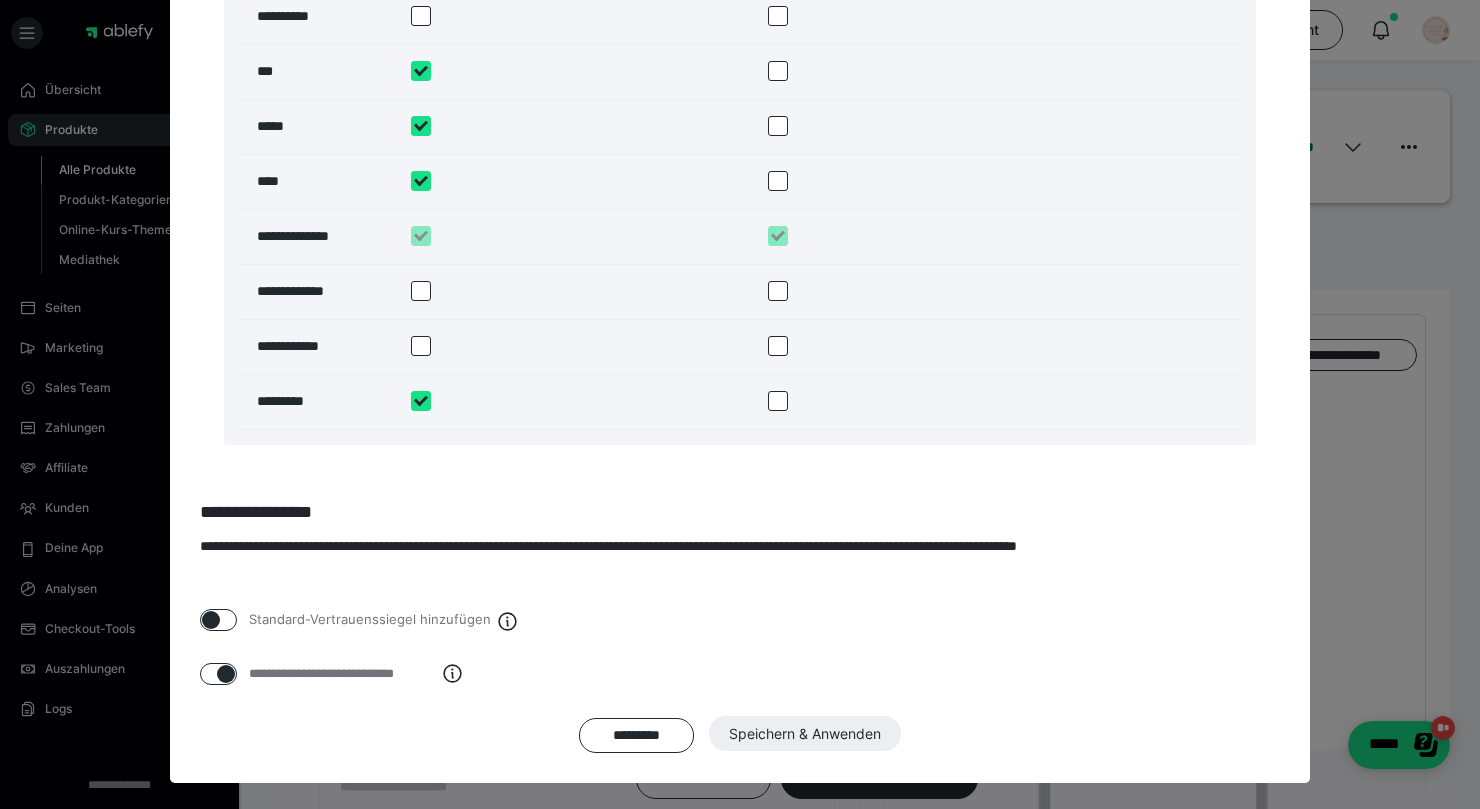 checkbox on "****" 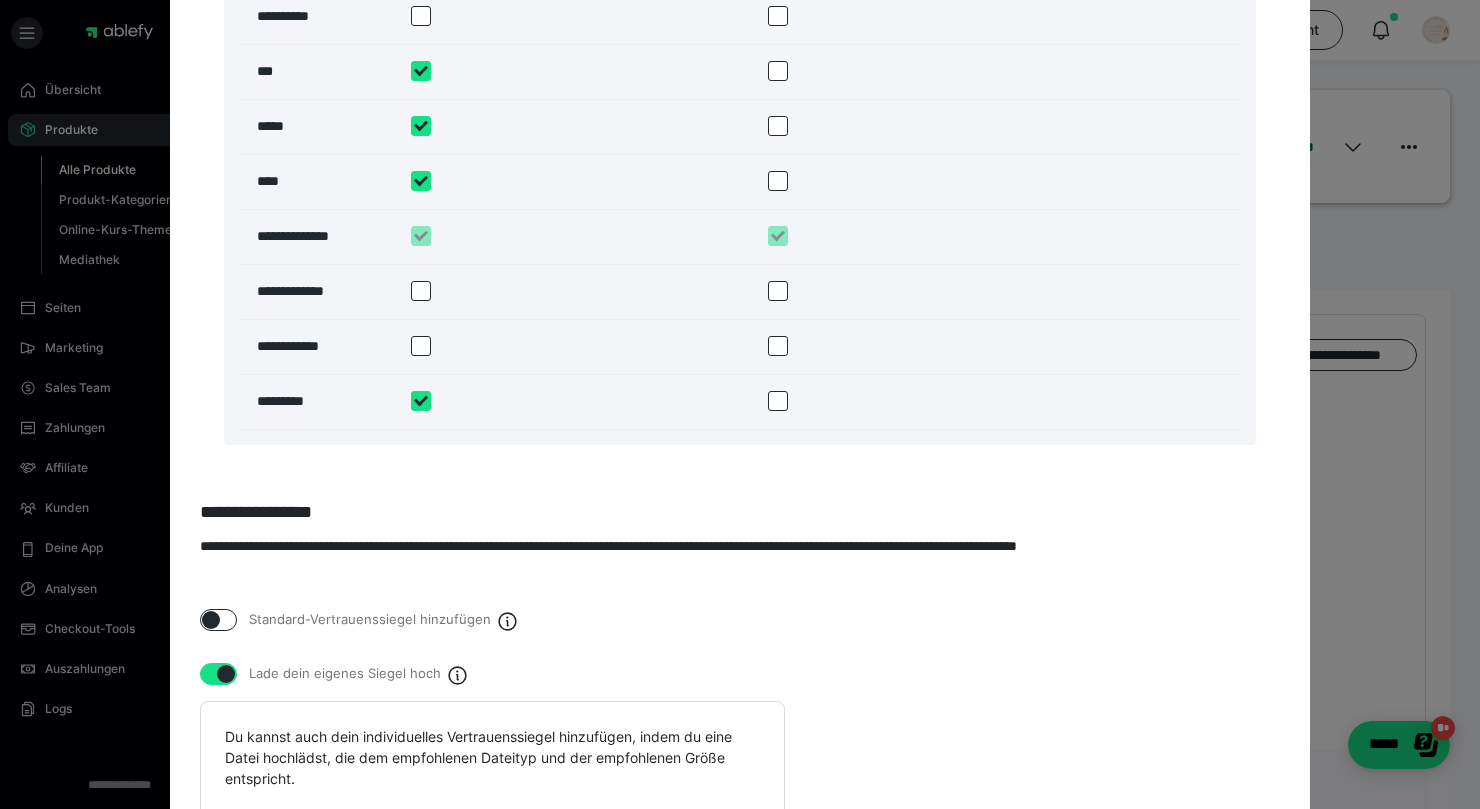 scroll, scrollTop: 3784, scrollLeft: 0, axis: vertical 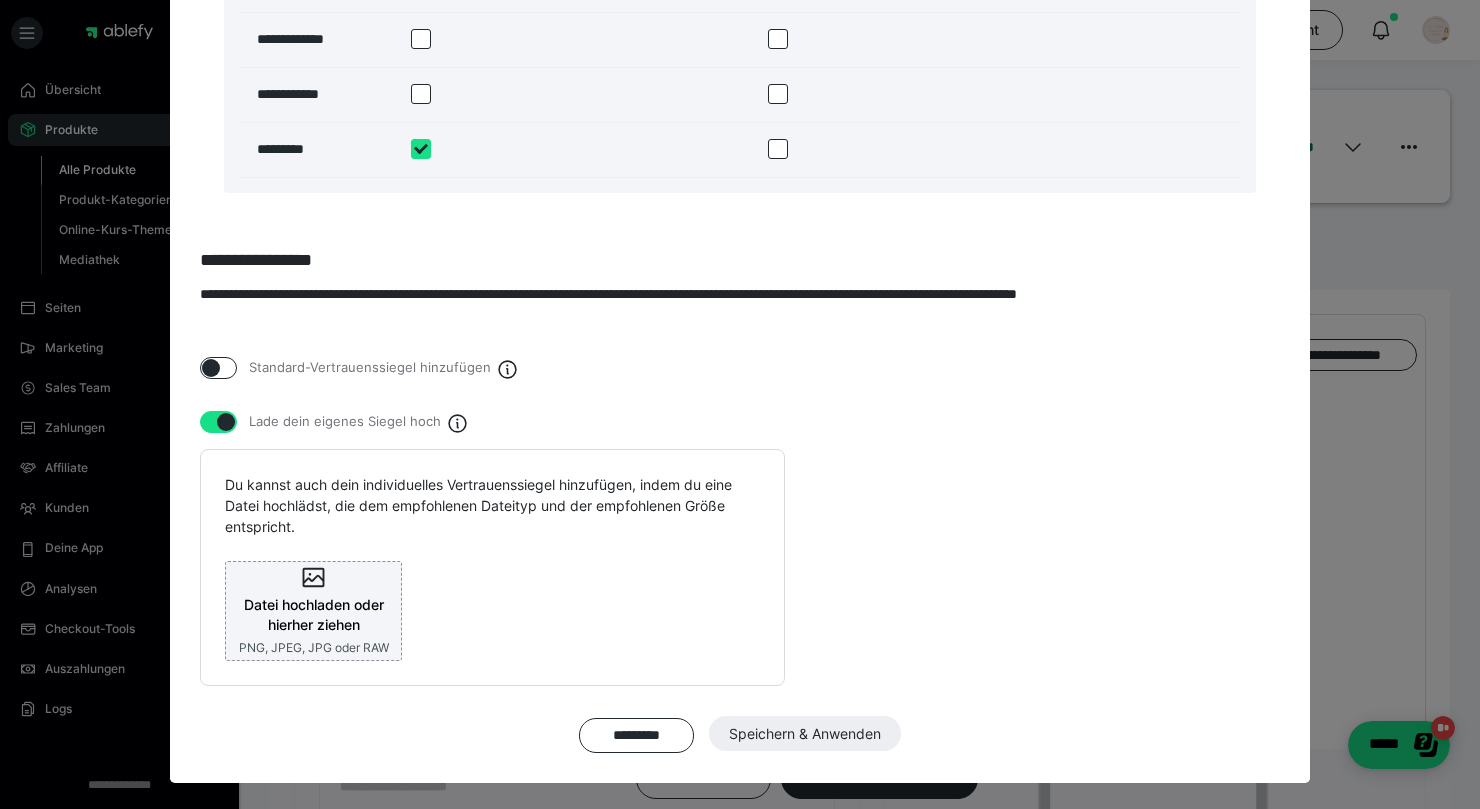 click at bounding box center (226, 422) 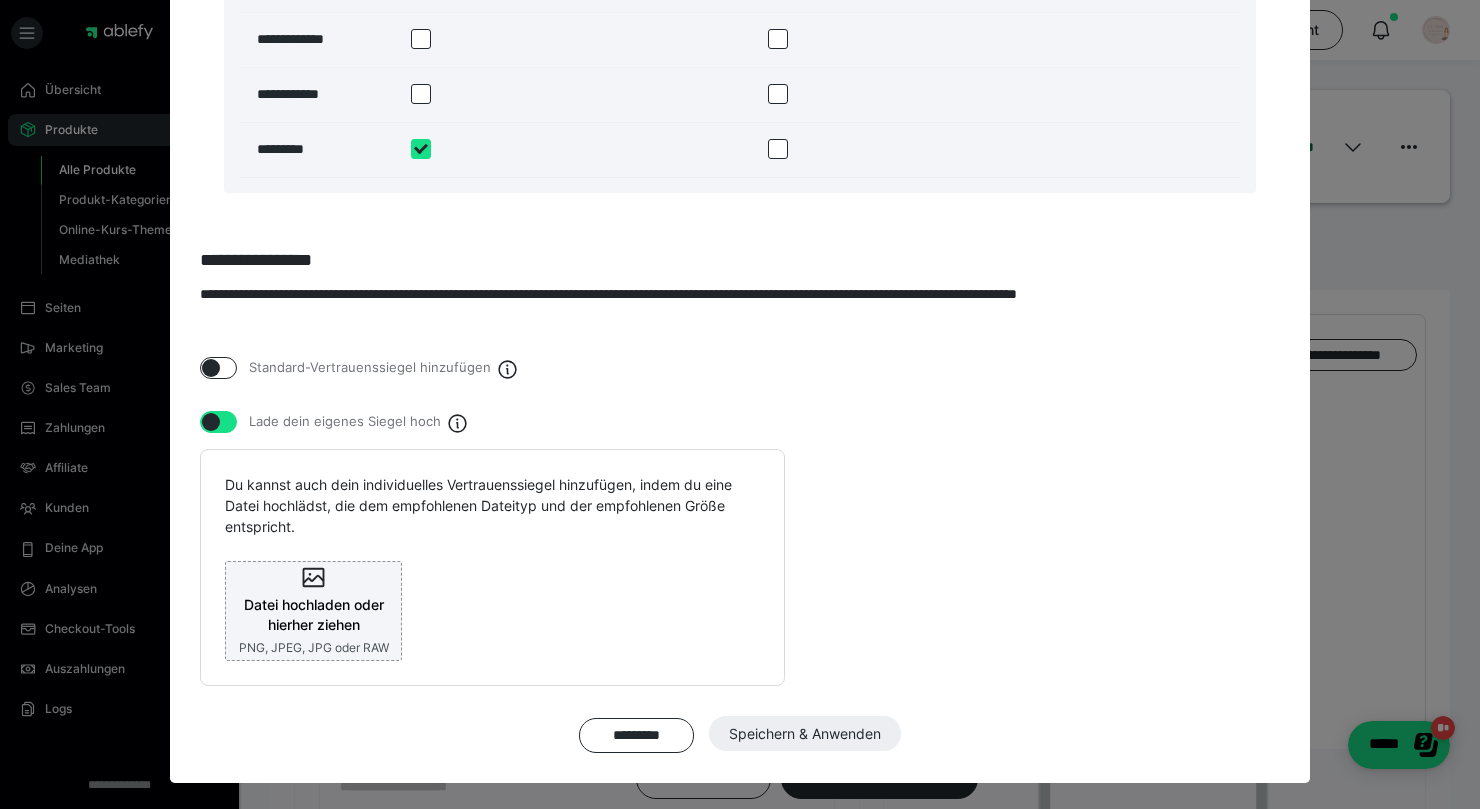 checkbox on "false" 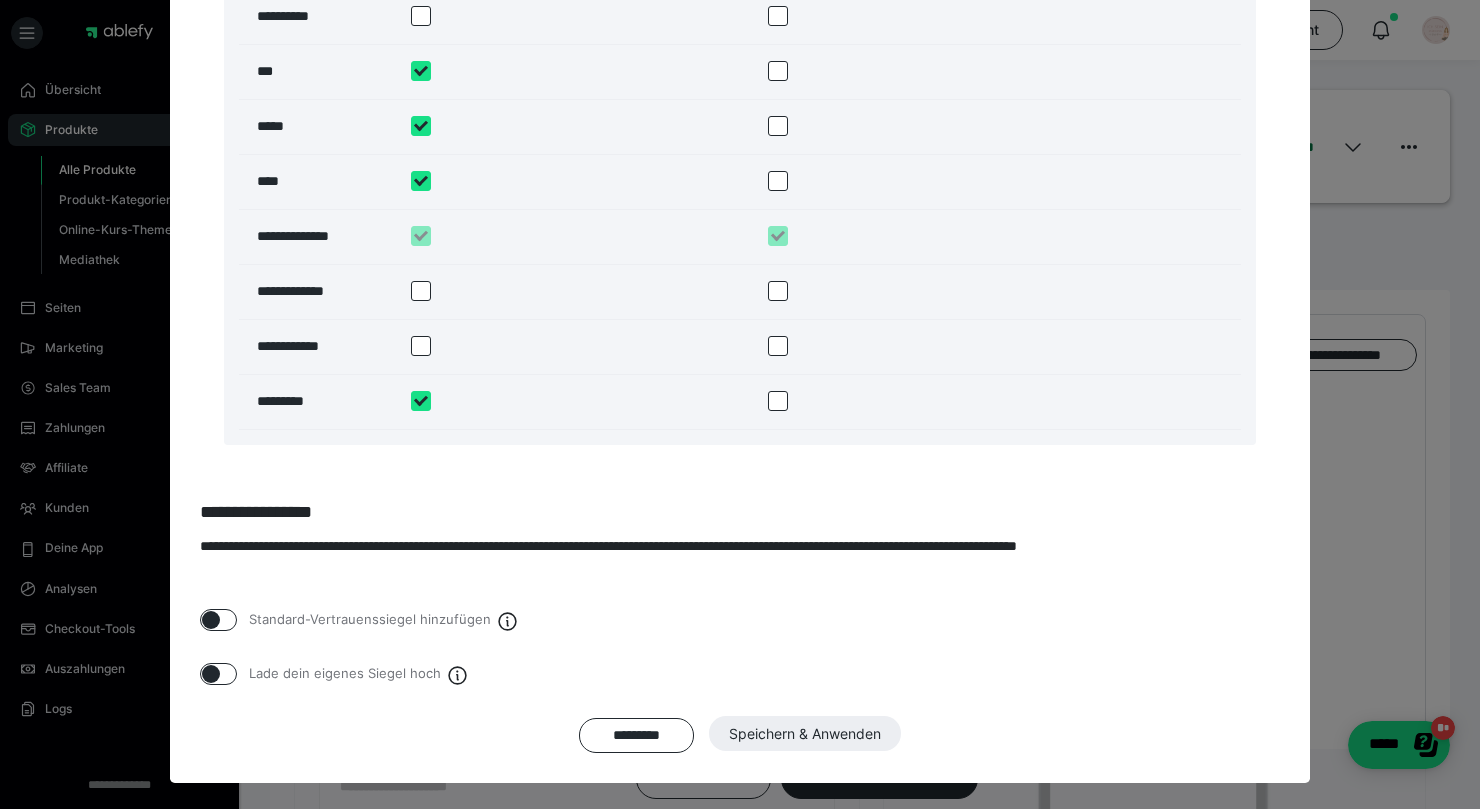 click on "********* Speichern & Anwenden" at bounding box center (740, 735) 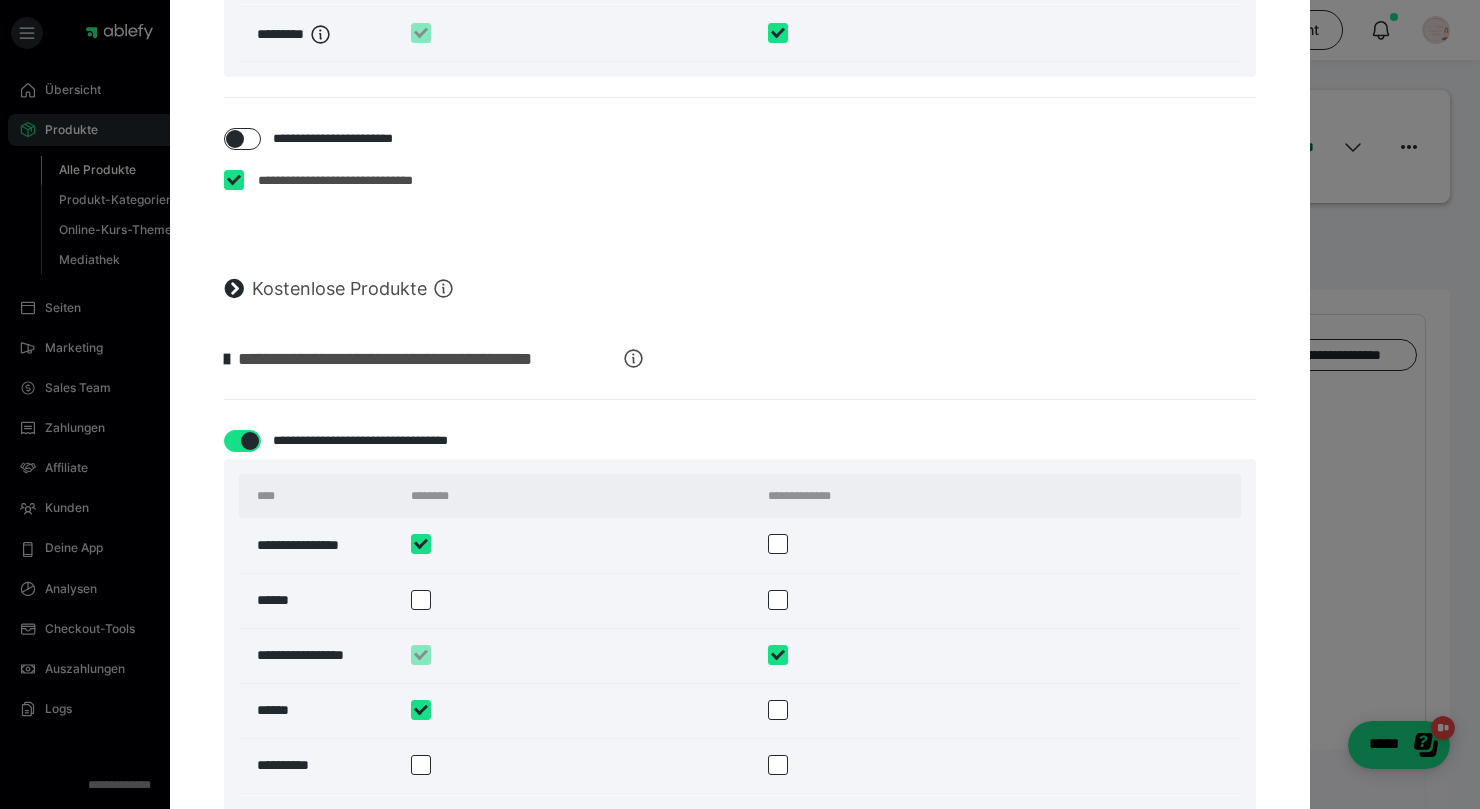 scroll, scrollTop: 3532, scrollLeft: 0, axis: vertical 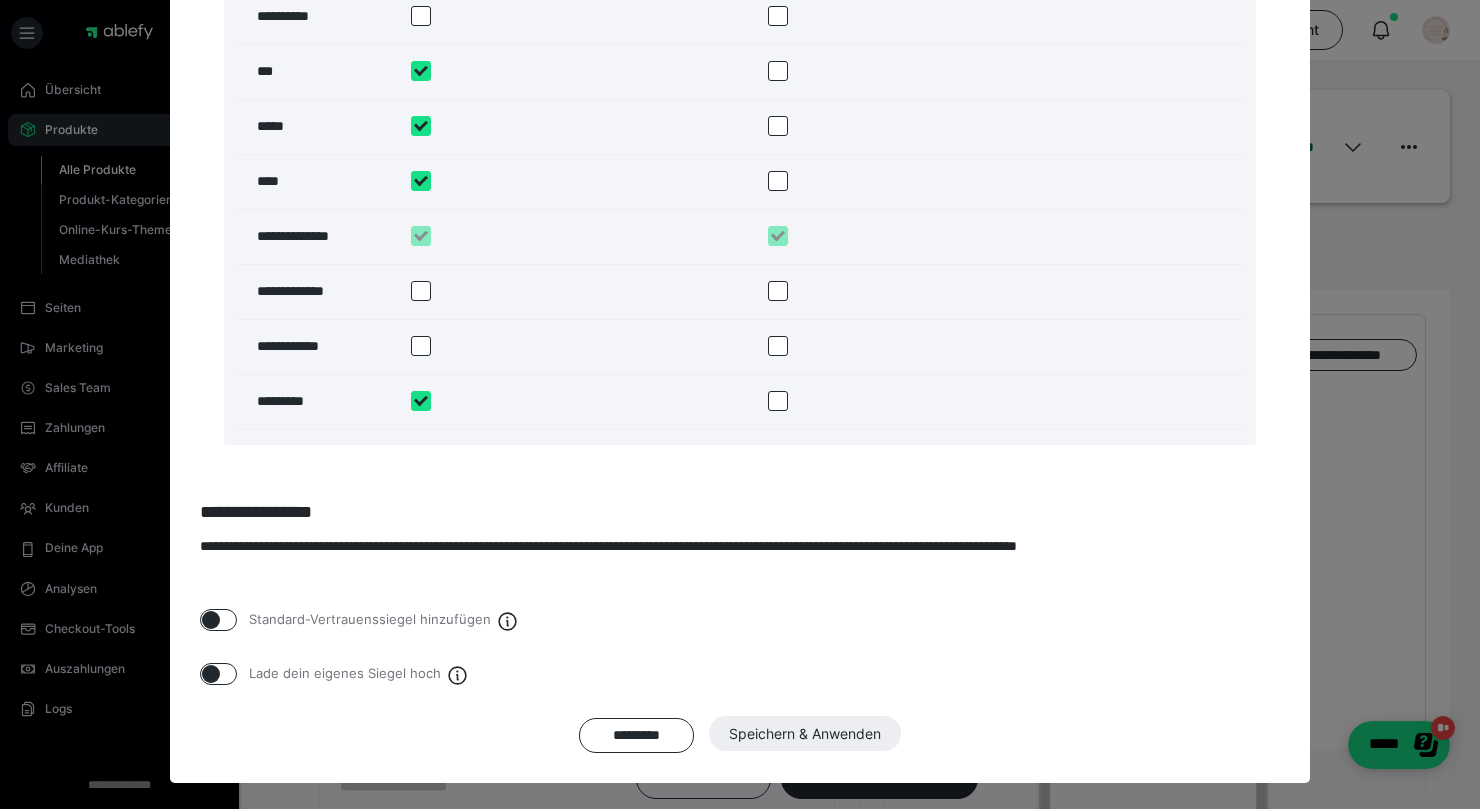 click on "********* Speichern & Anwenden" at bounding box center (740, 735) 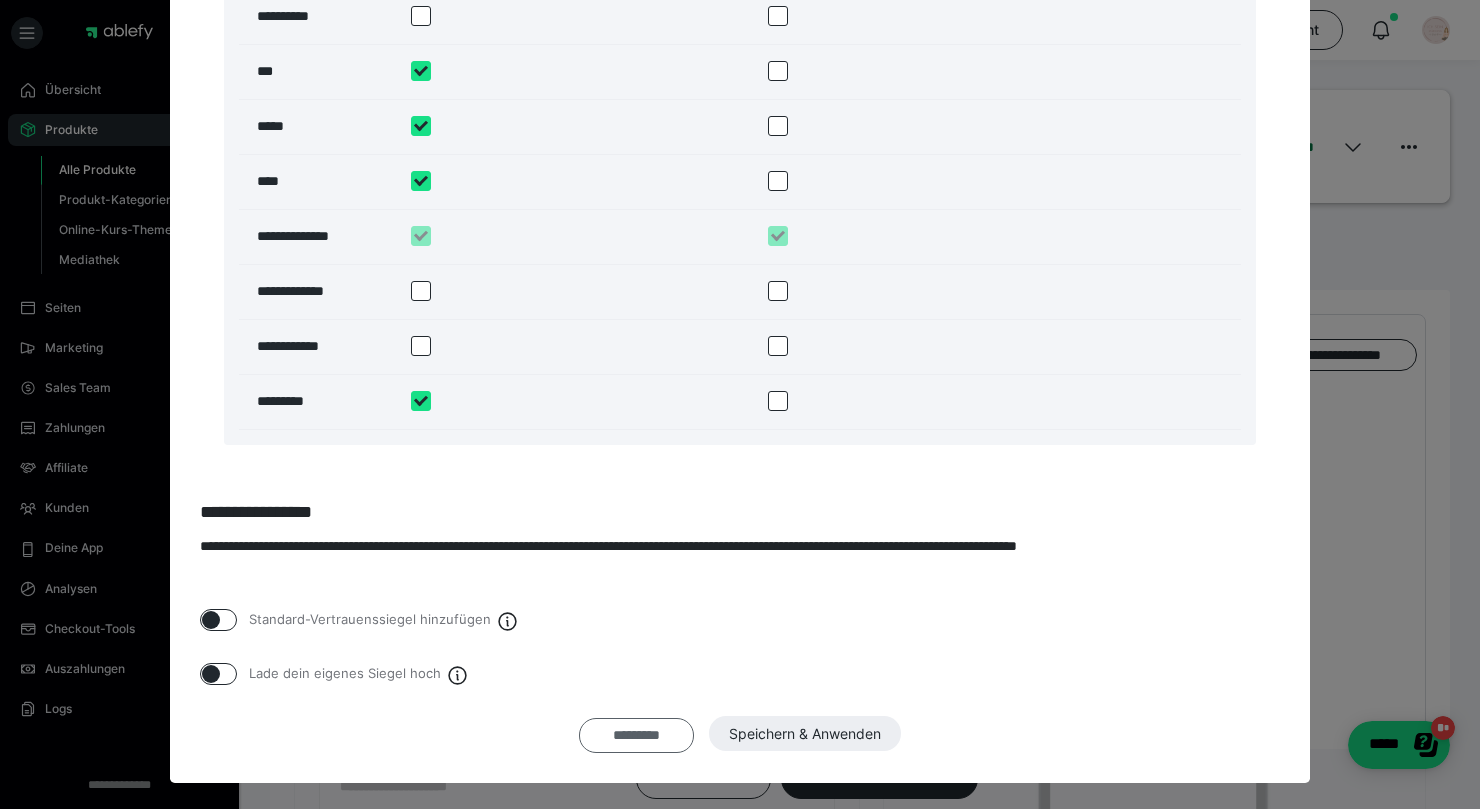 click on "*********" at bounding box center [636, 736] 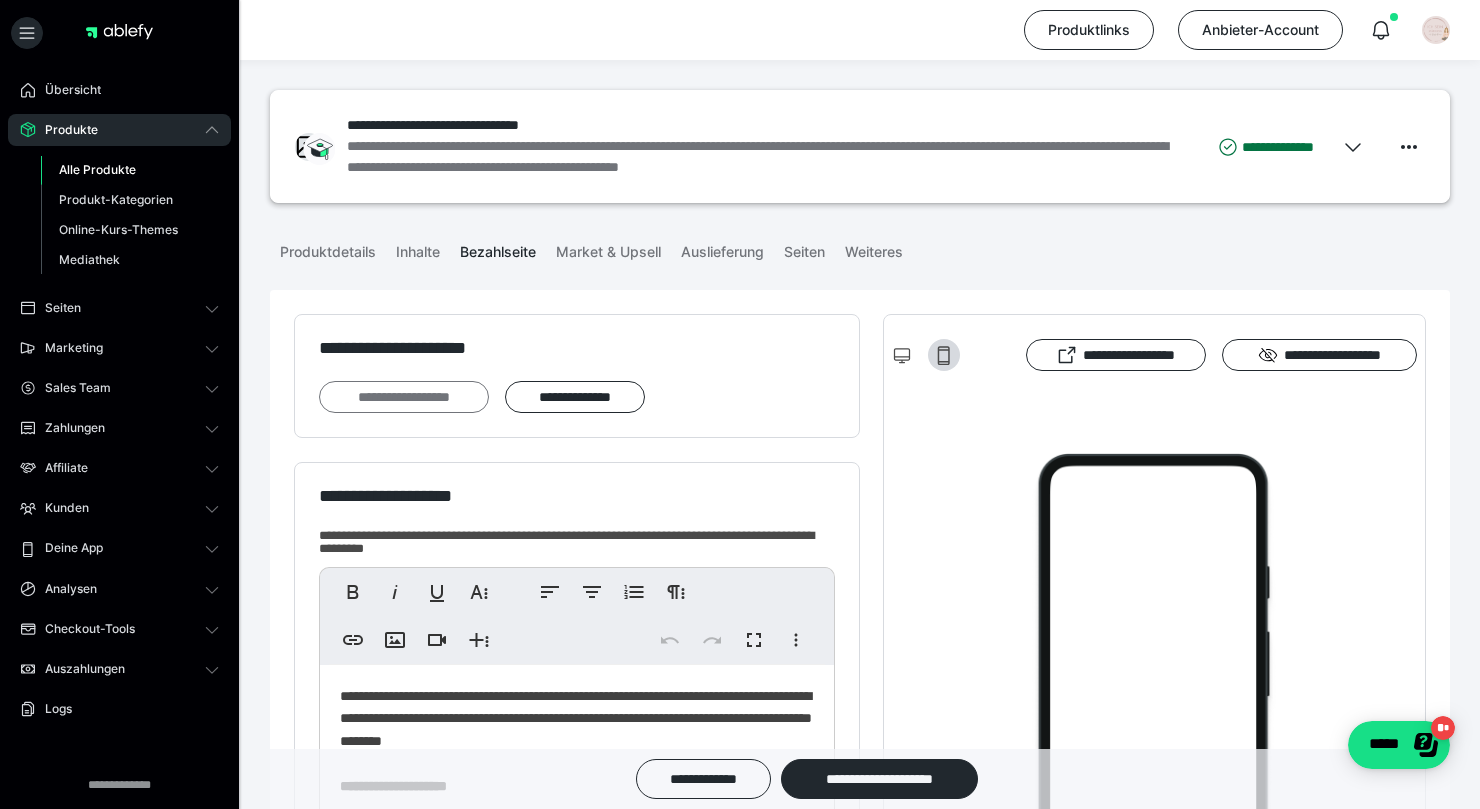 click on "**********" at bounding box center [404, 397] 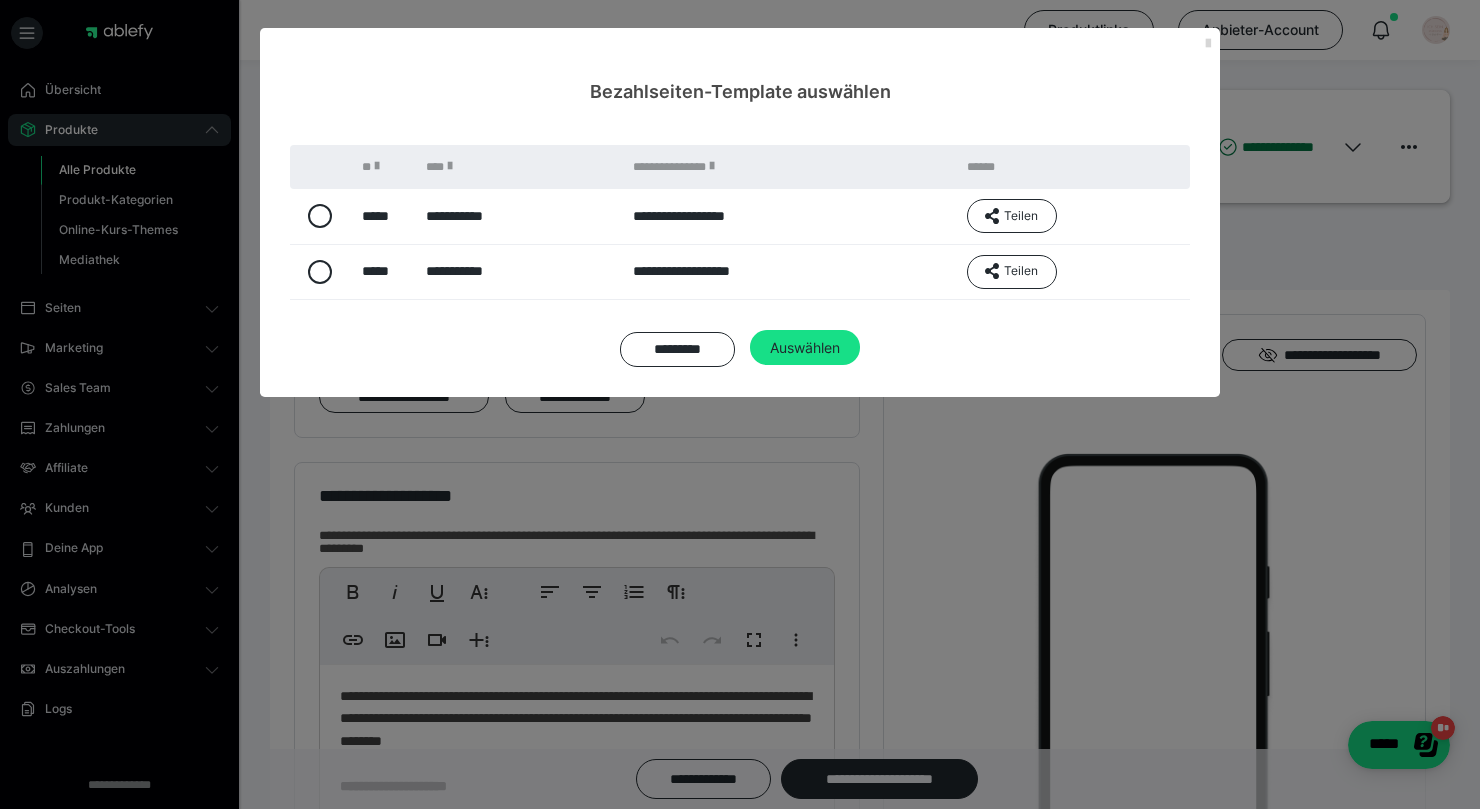 click at bounding box center [1208, 44] 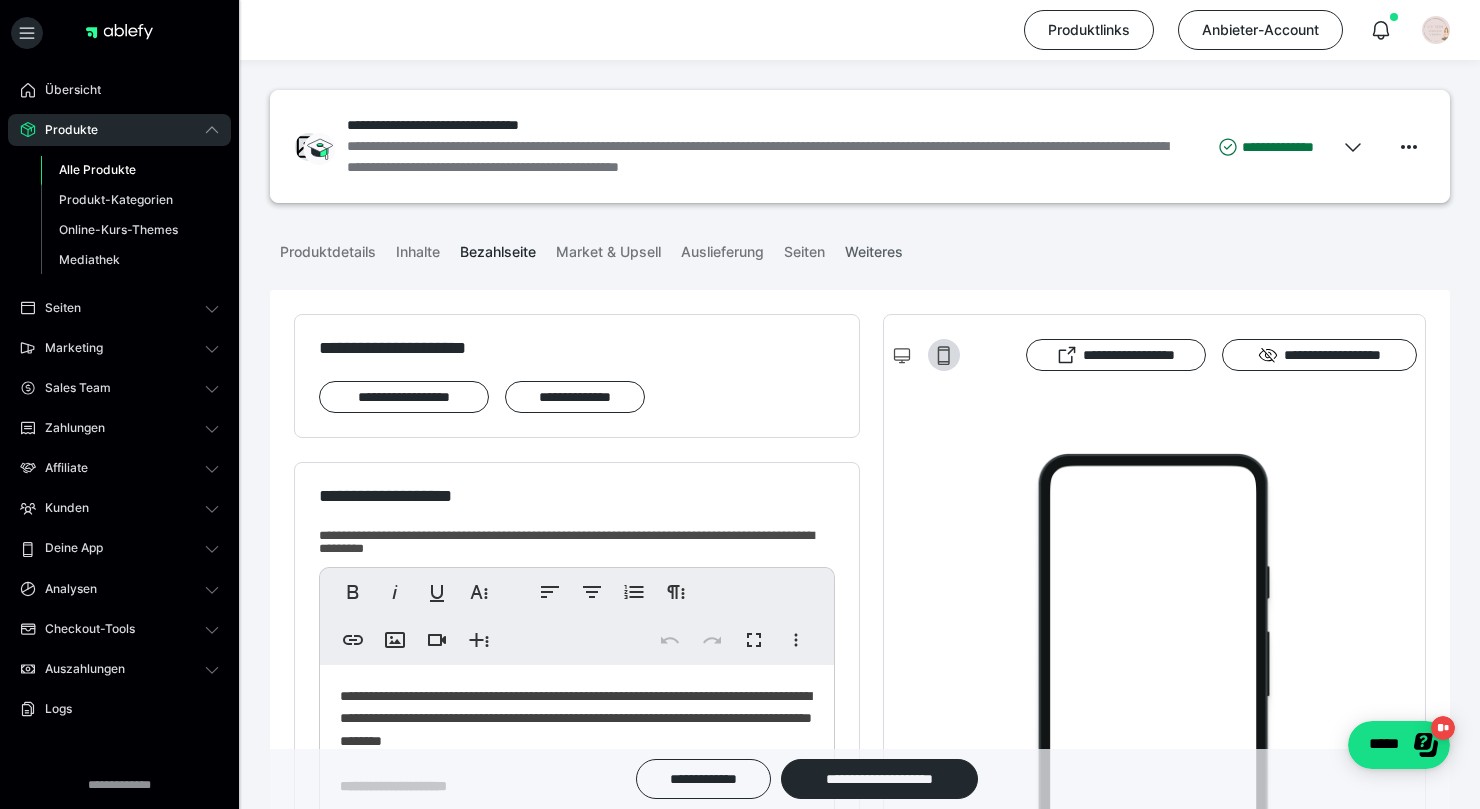 click on "Weiteres" at bounding box center [874, 248] 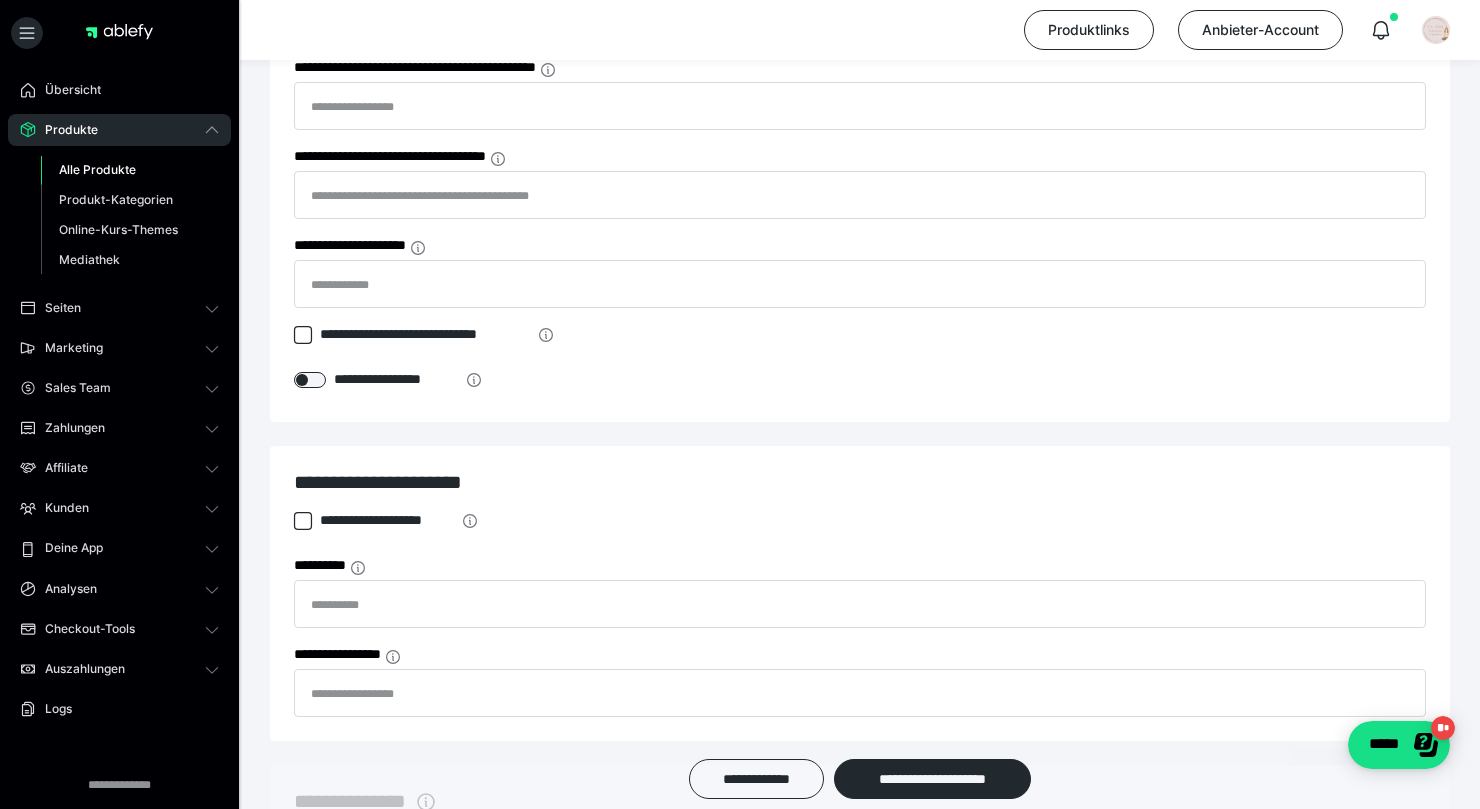 scroll, scrollTop: 635, scrollLeft: 0, axis: vertical 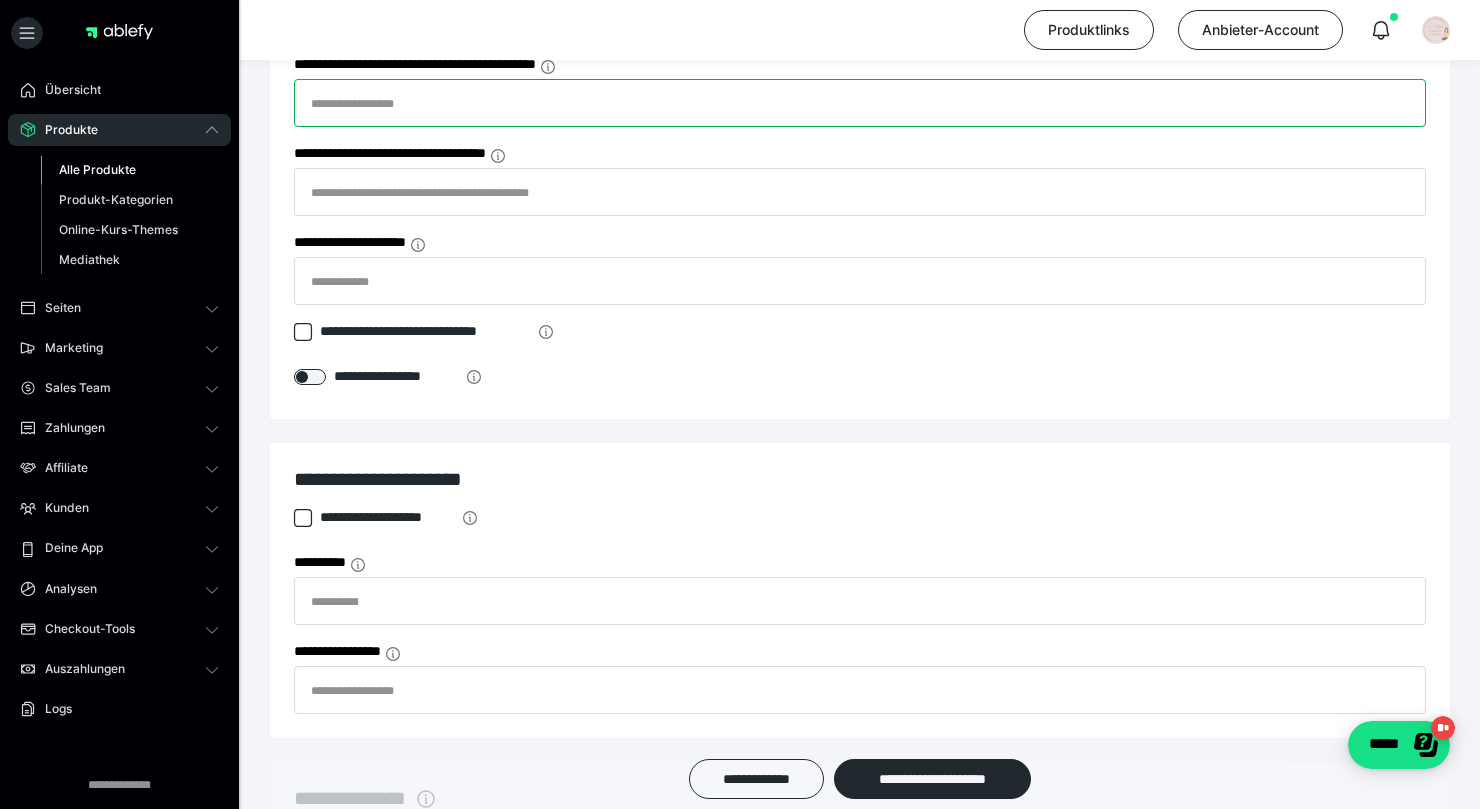 click on "**********" at bounding box center [860, 103] 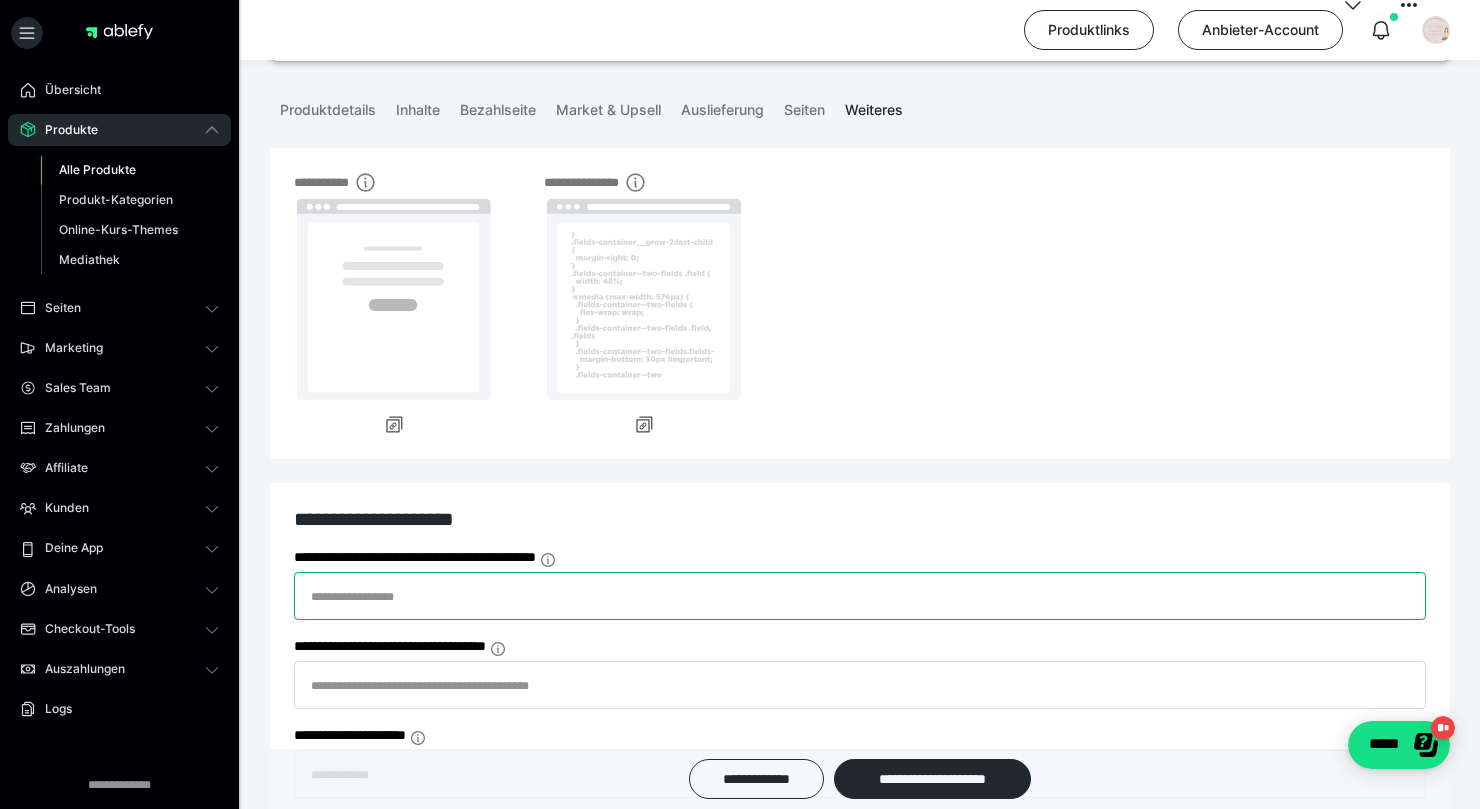 scroll, scrollTop: 99, scrollLeft: 0, axis: vertical 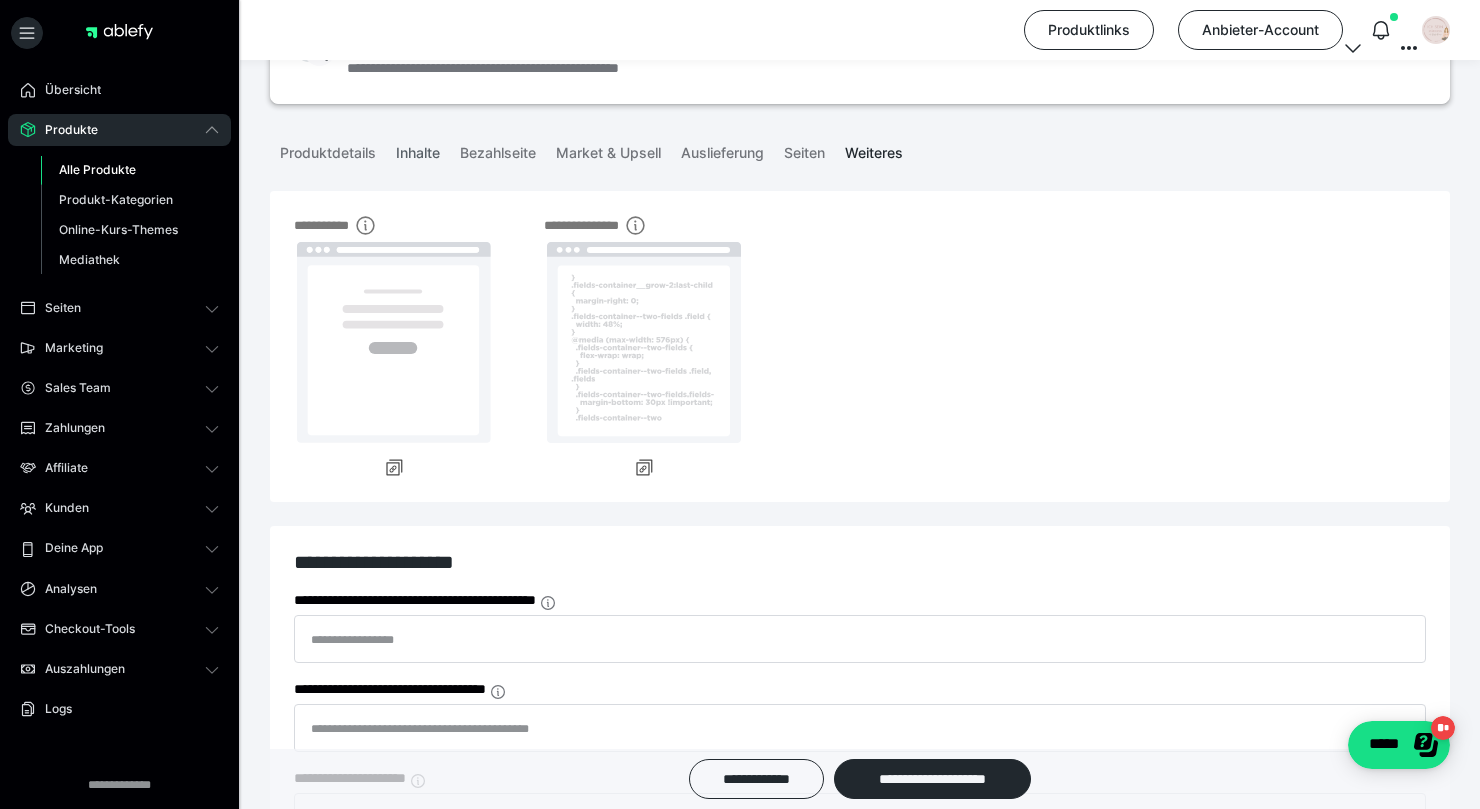 click on "Inhalte" at bounding box center [418, 149] 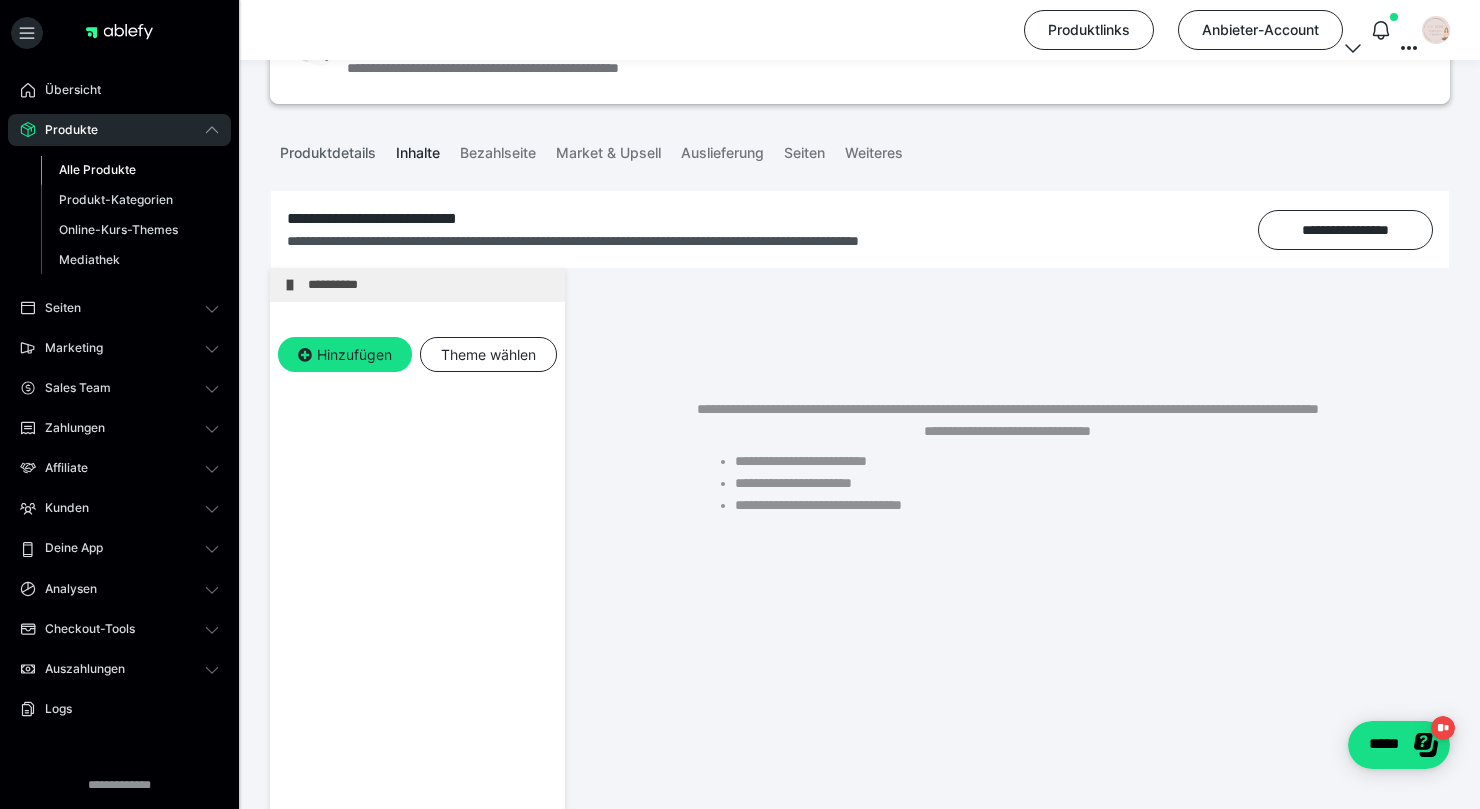 click on "Produktdetails" at bounding box center (328, 149) 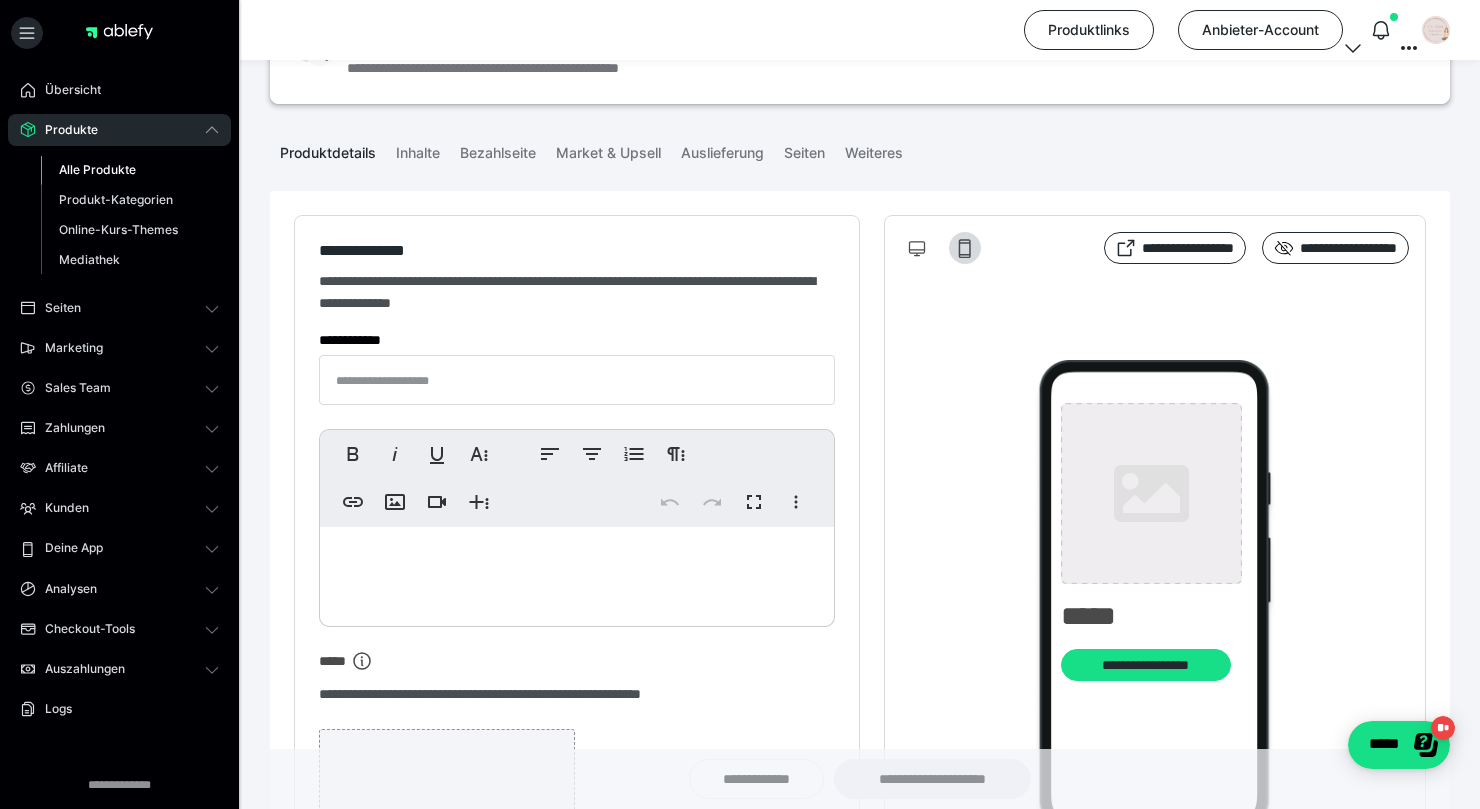 type on "**********" 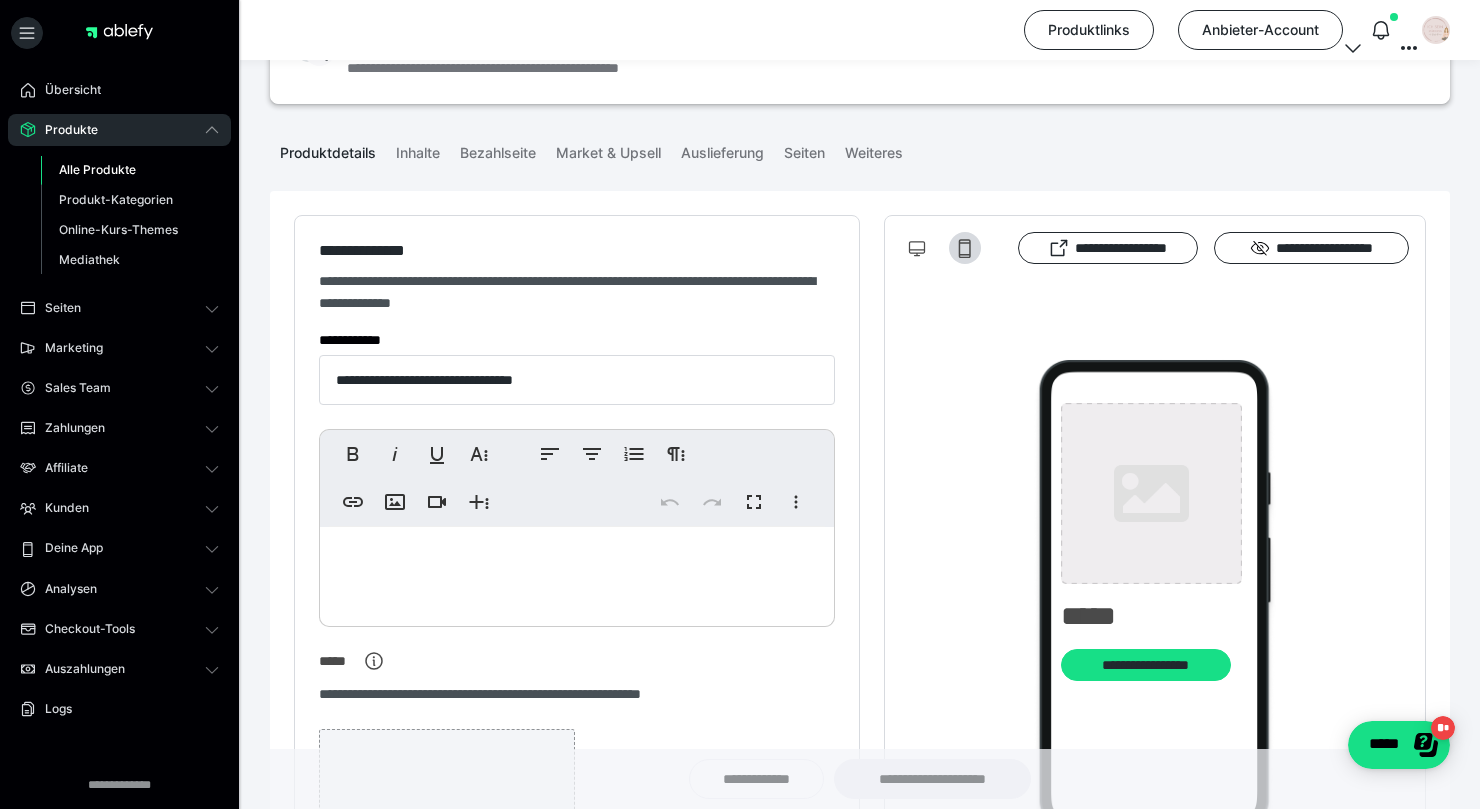 type on "**********" 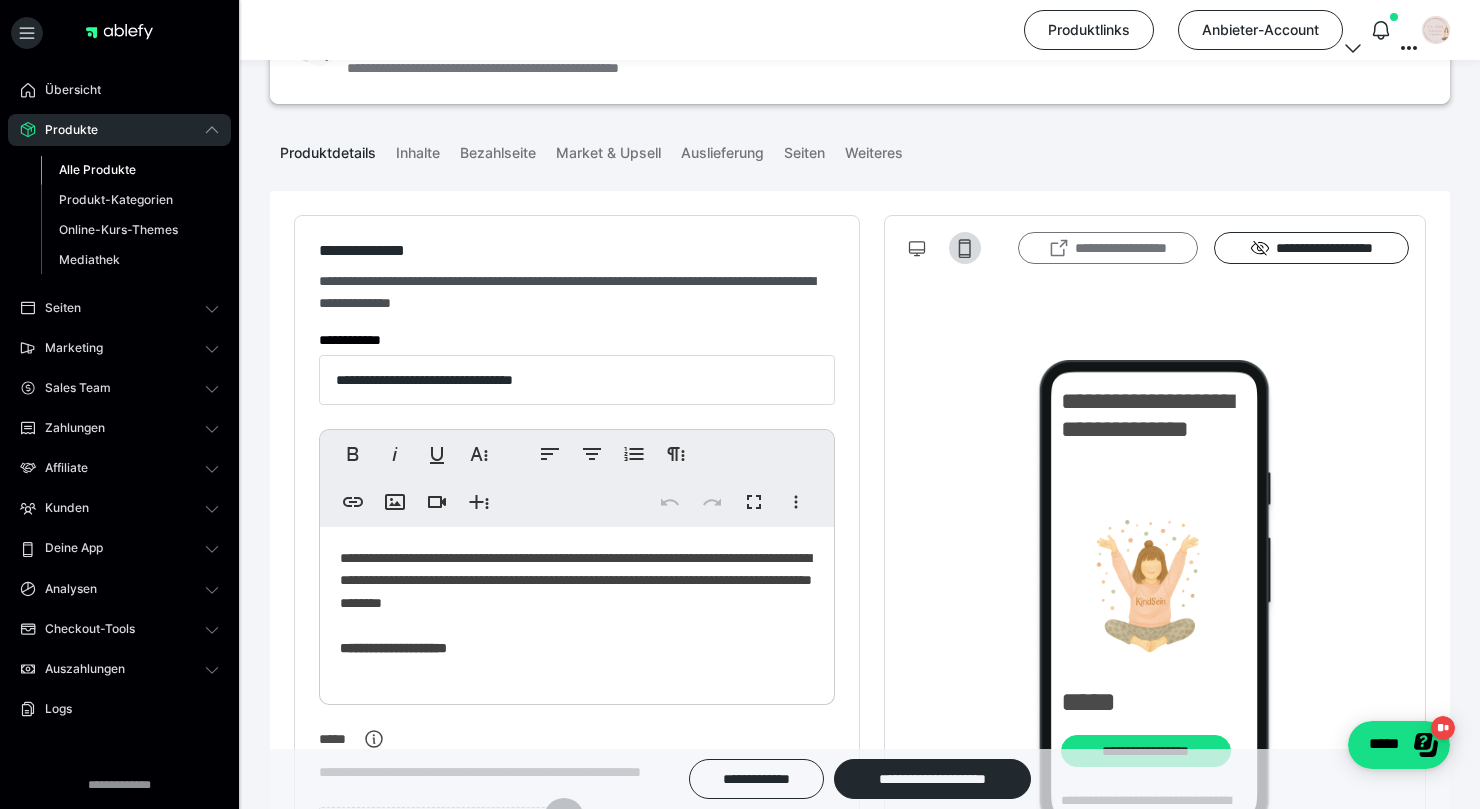click on "**********" at bounding box center (1108, 248) 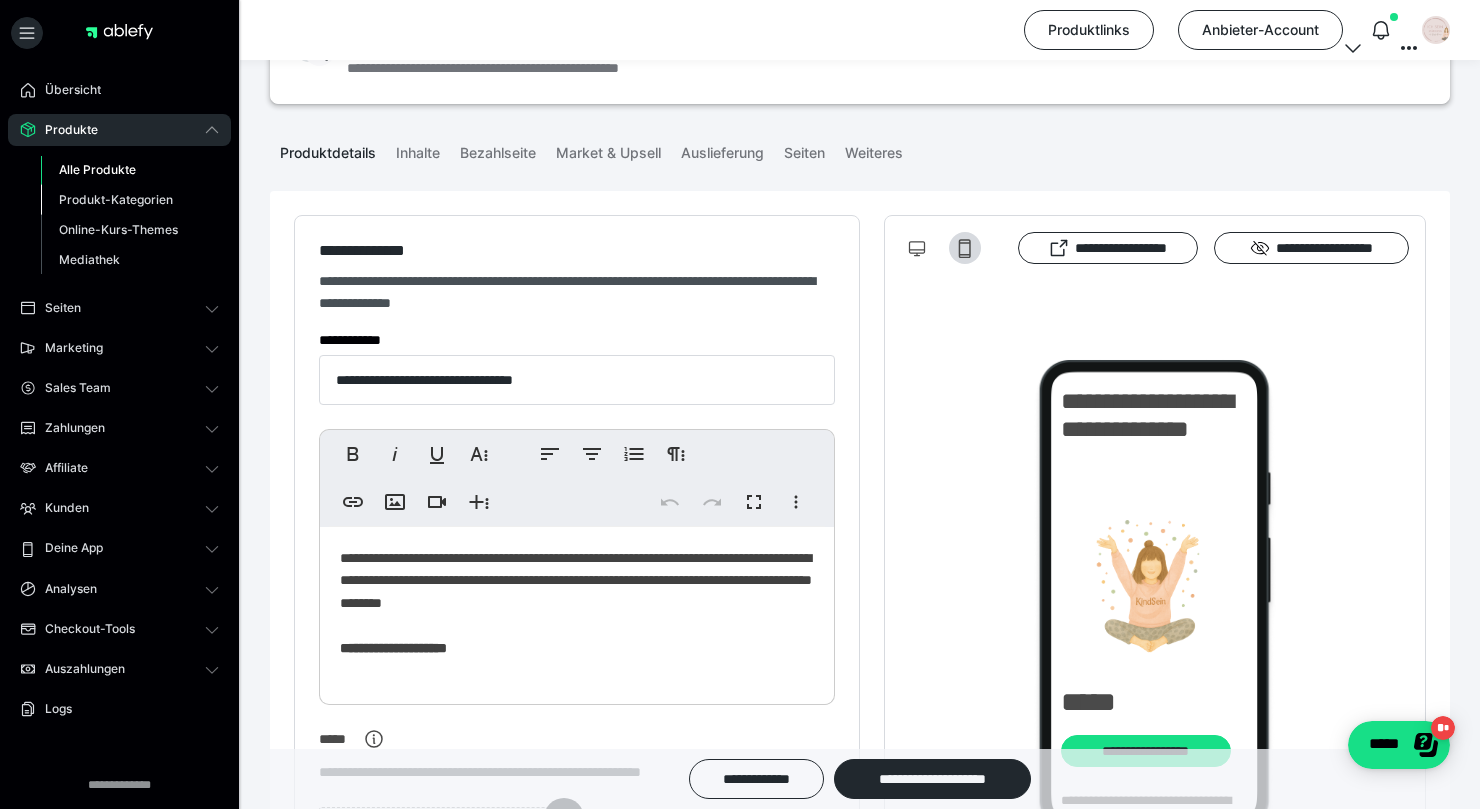 click on "Produkt-Kategorien" at bounding box center [116, 199] 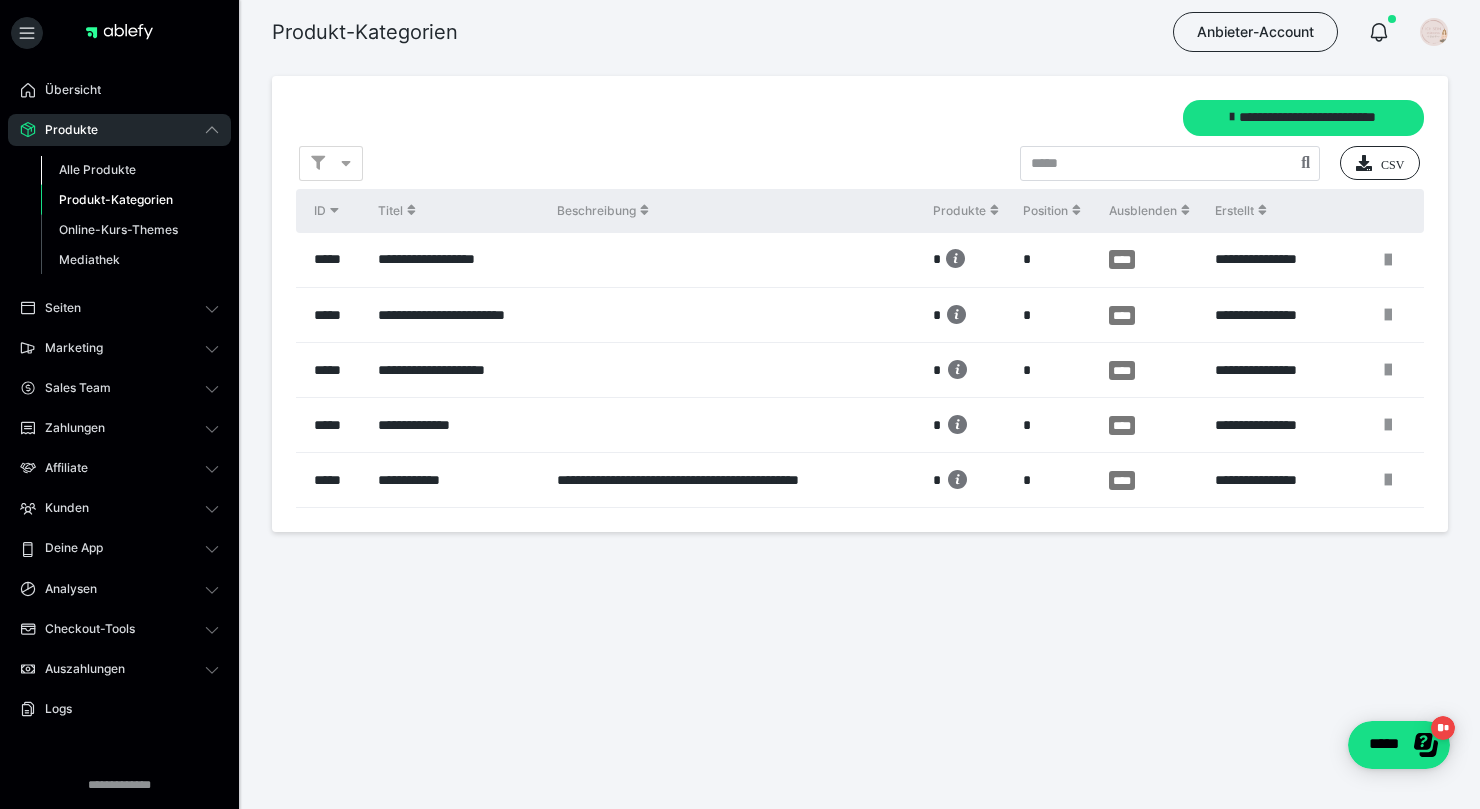 click on "Alle Produkte" at bounding box center [97, 169] 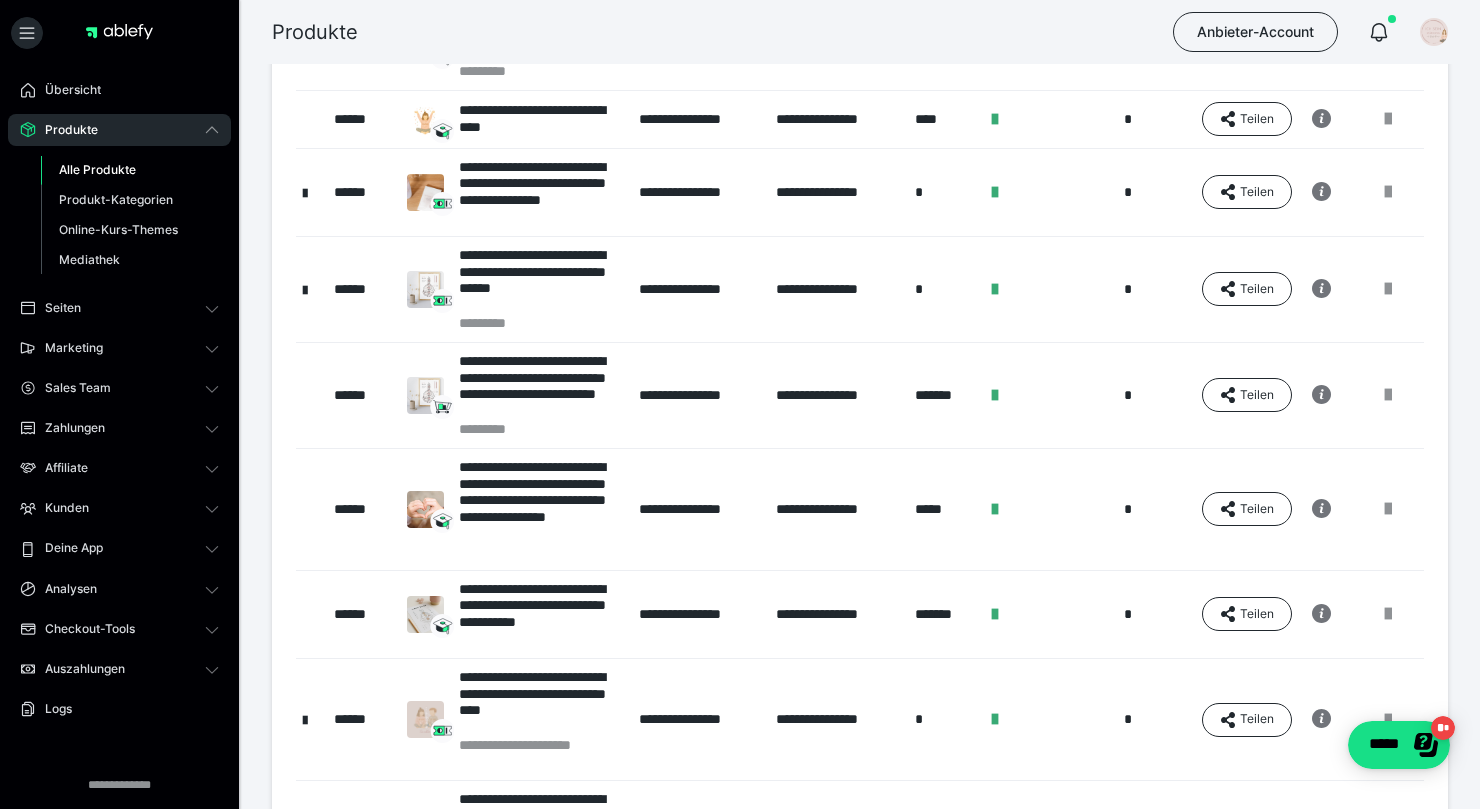 scroll, scrollTop: 332, scrollLeft: 0, axis: vertical 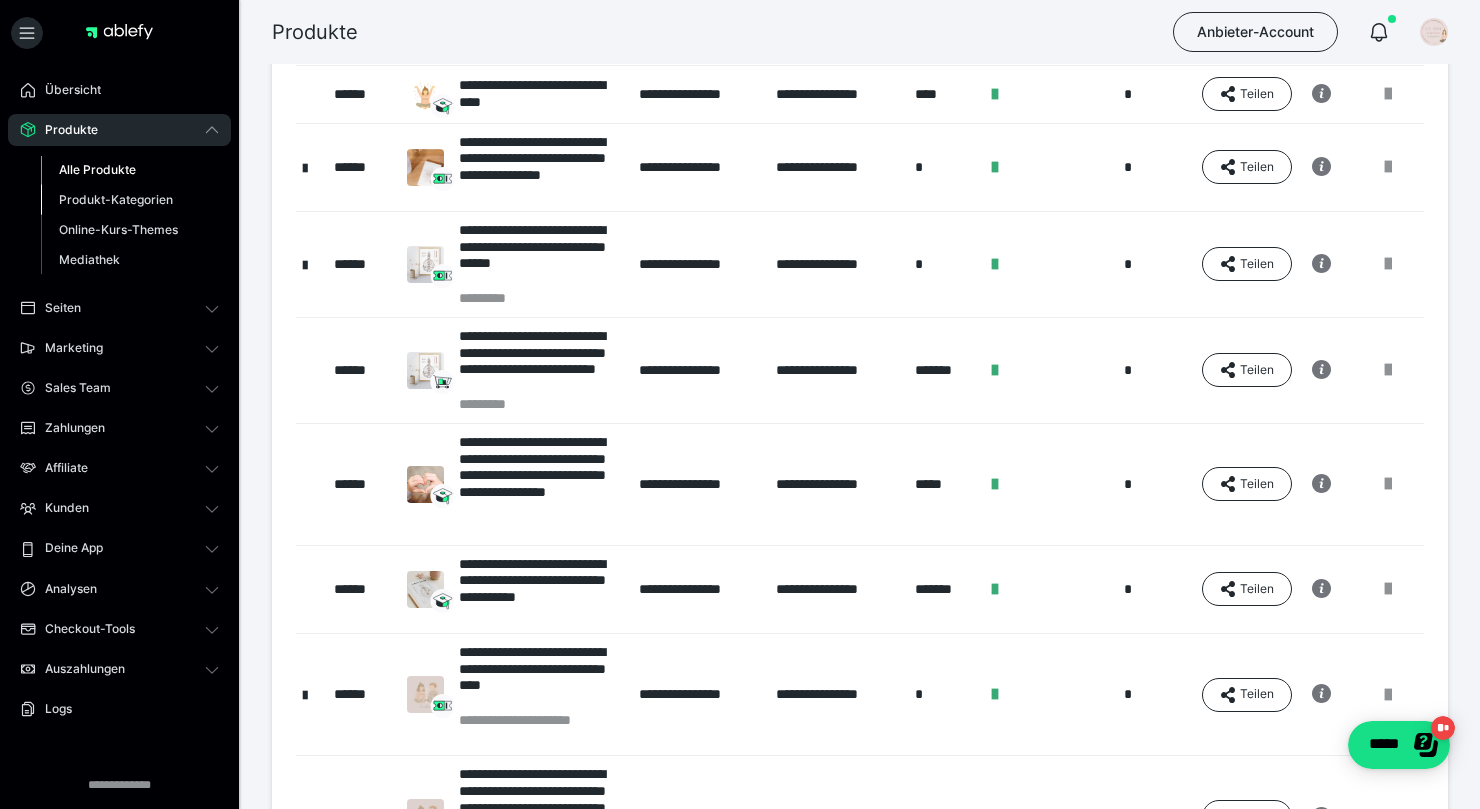 click on "Produkt-Kategorien" at bounding box center (116, 199) 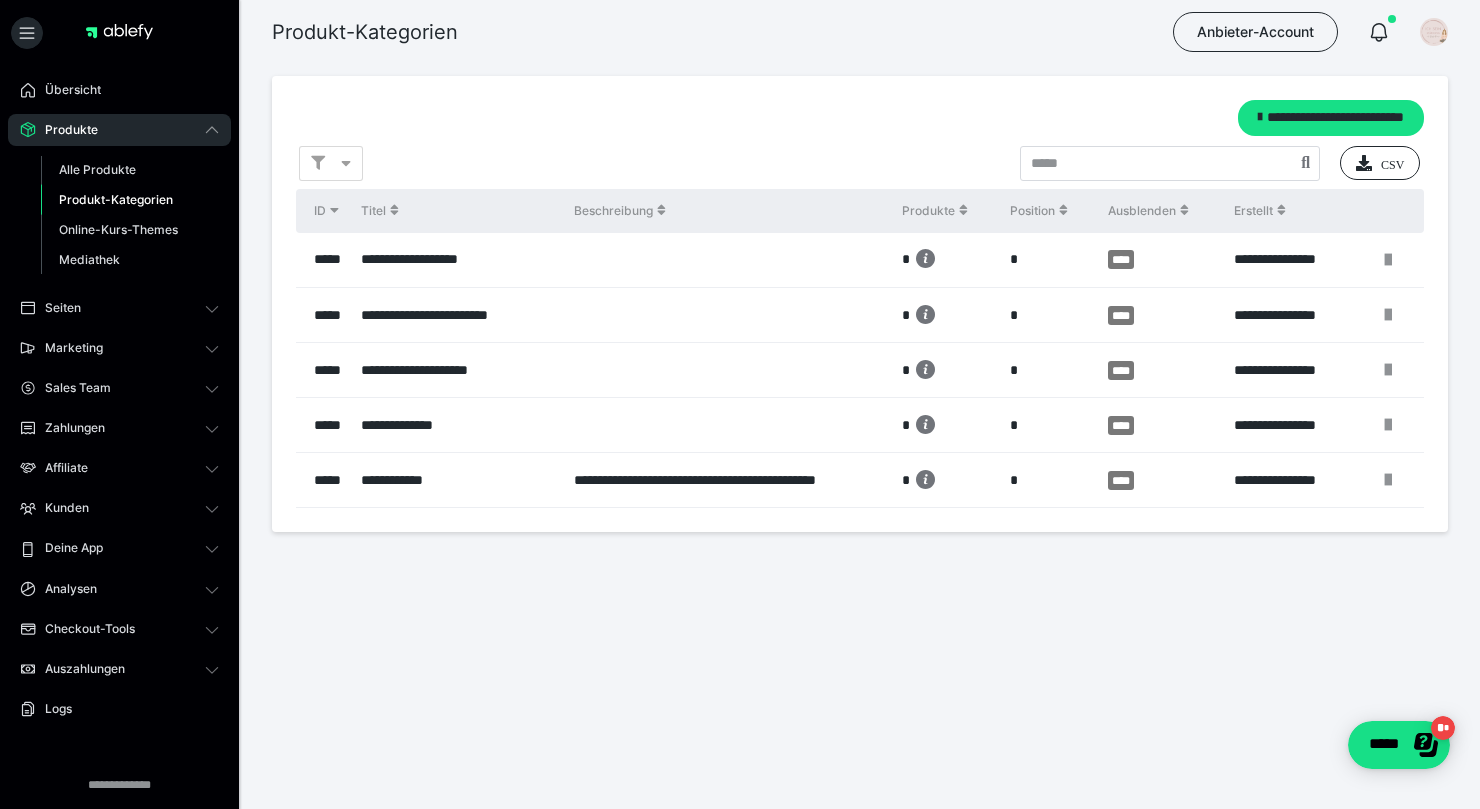 scroll, scrollTop: 0, scrollLeft: 0, axis: both 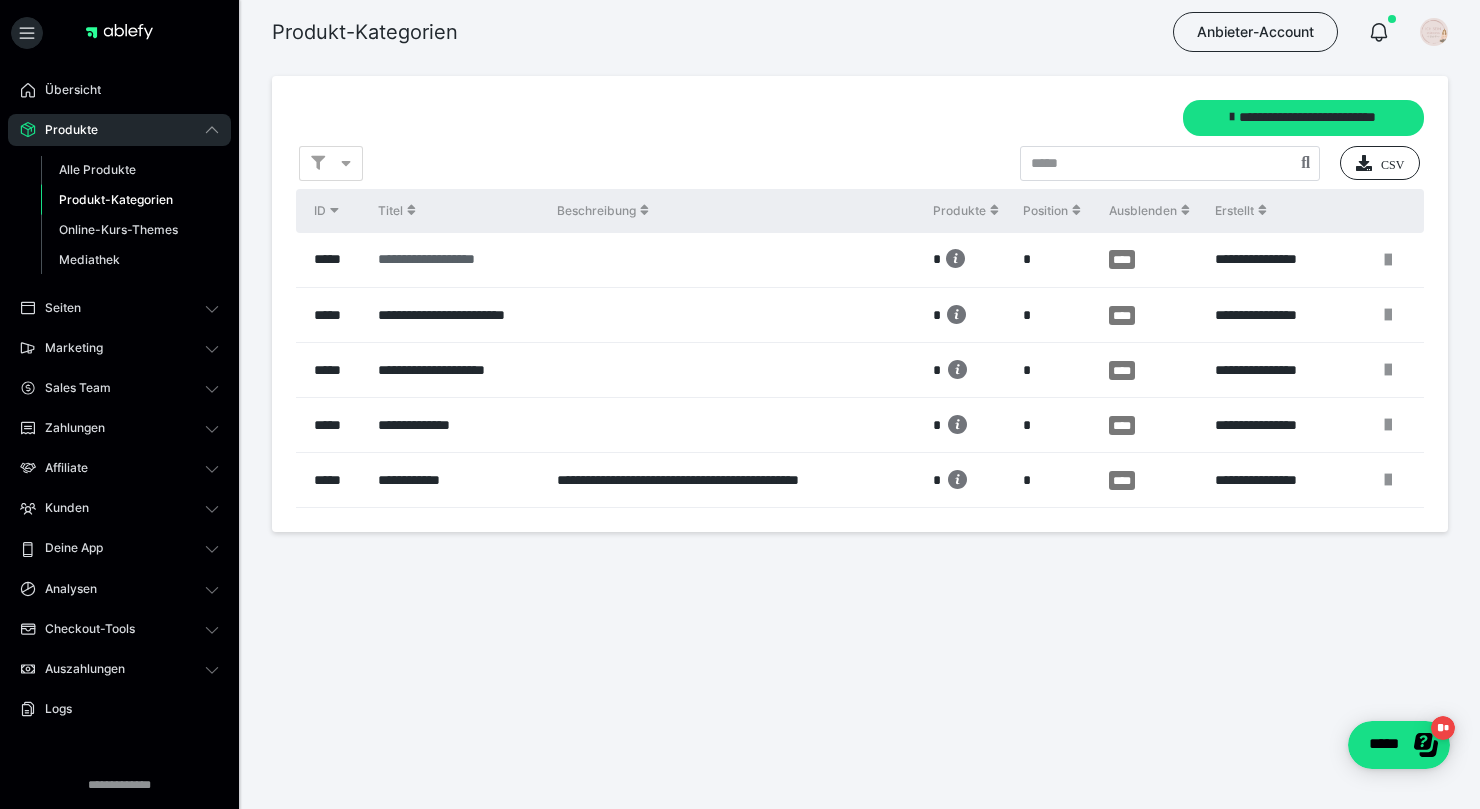 click on "**********" at bounding box center (378, 259) 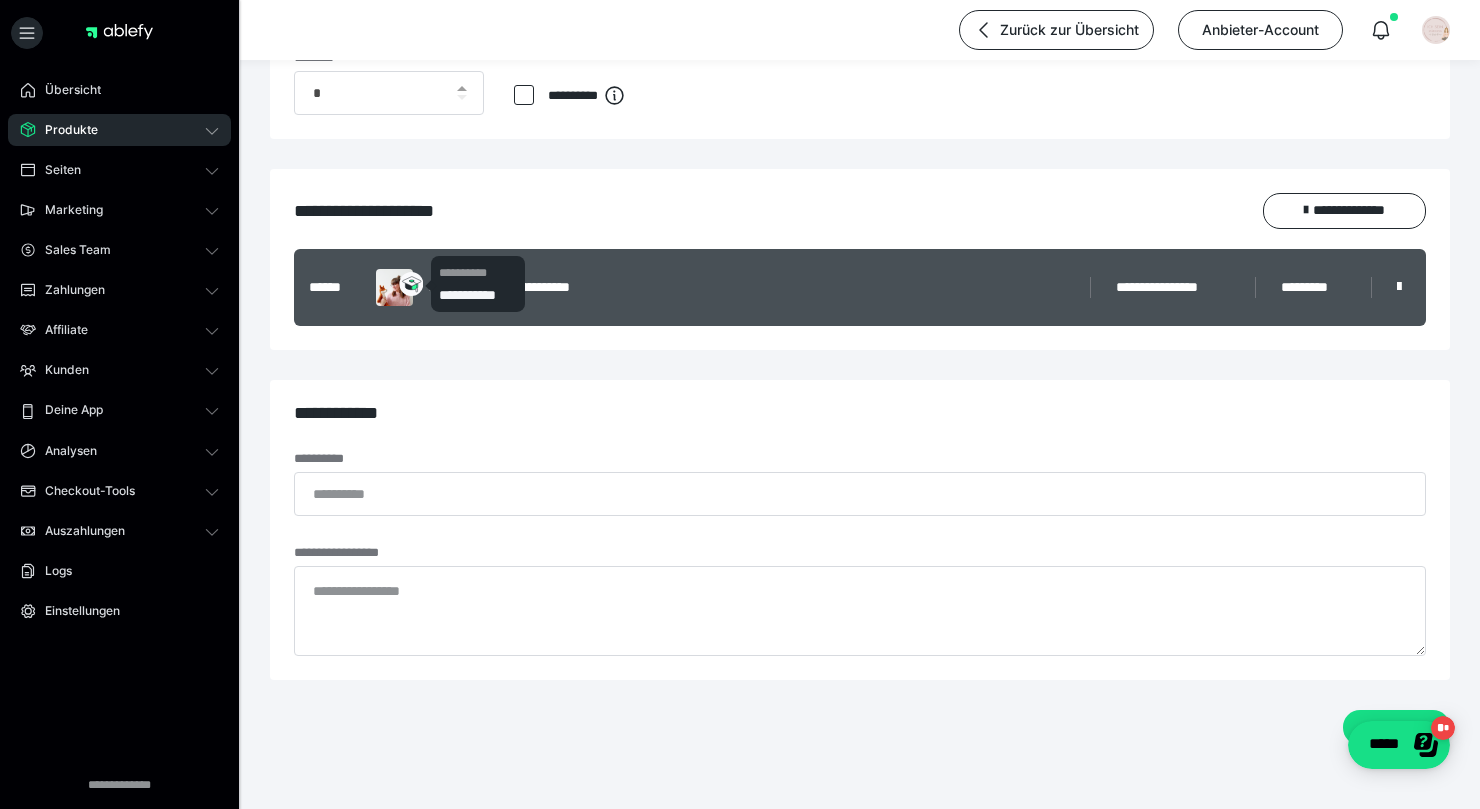 scroll, scrollTop: 0, scrollLeft: 0, axis: both 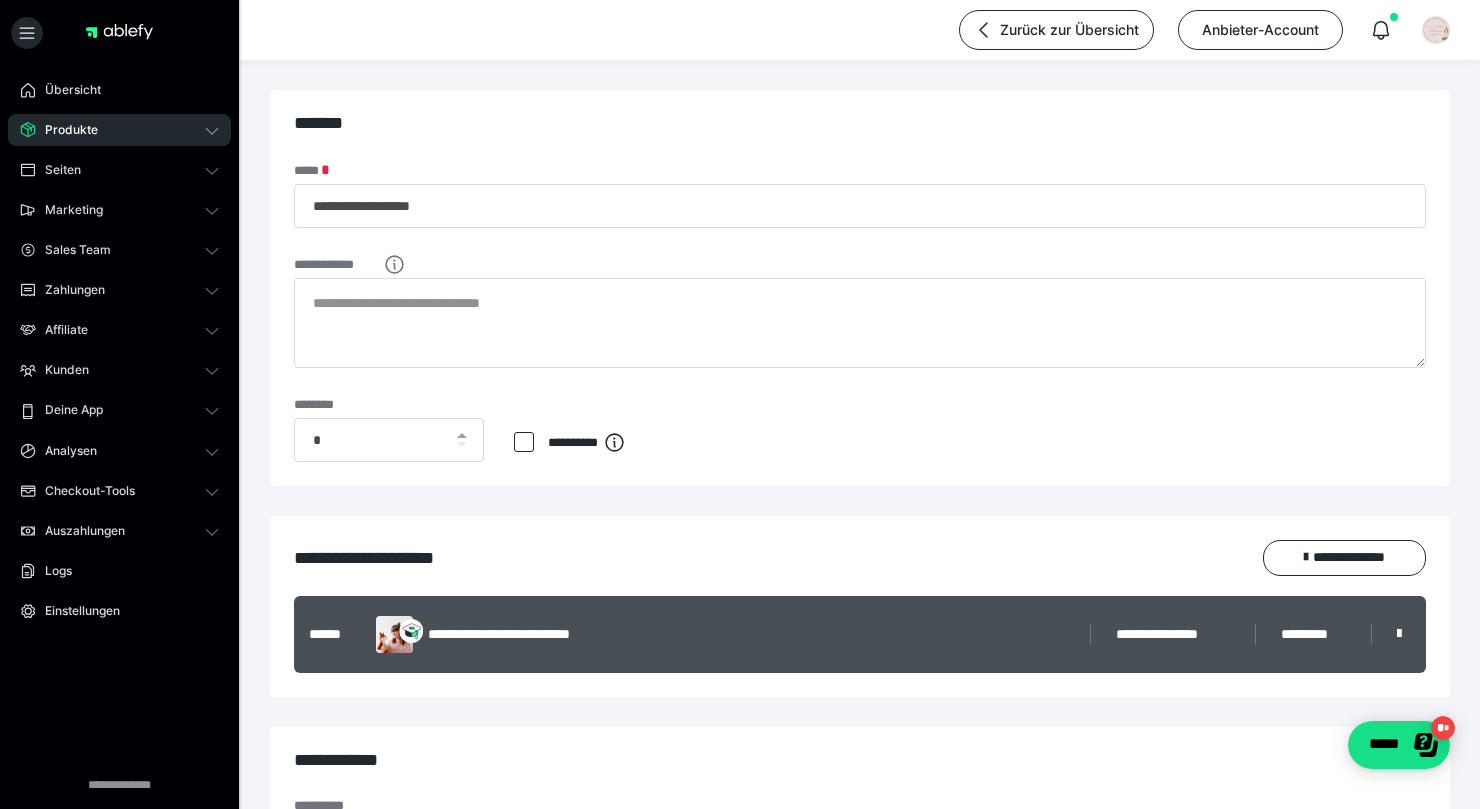 click on "Produkte" at bounding box center (64, 130) 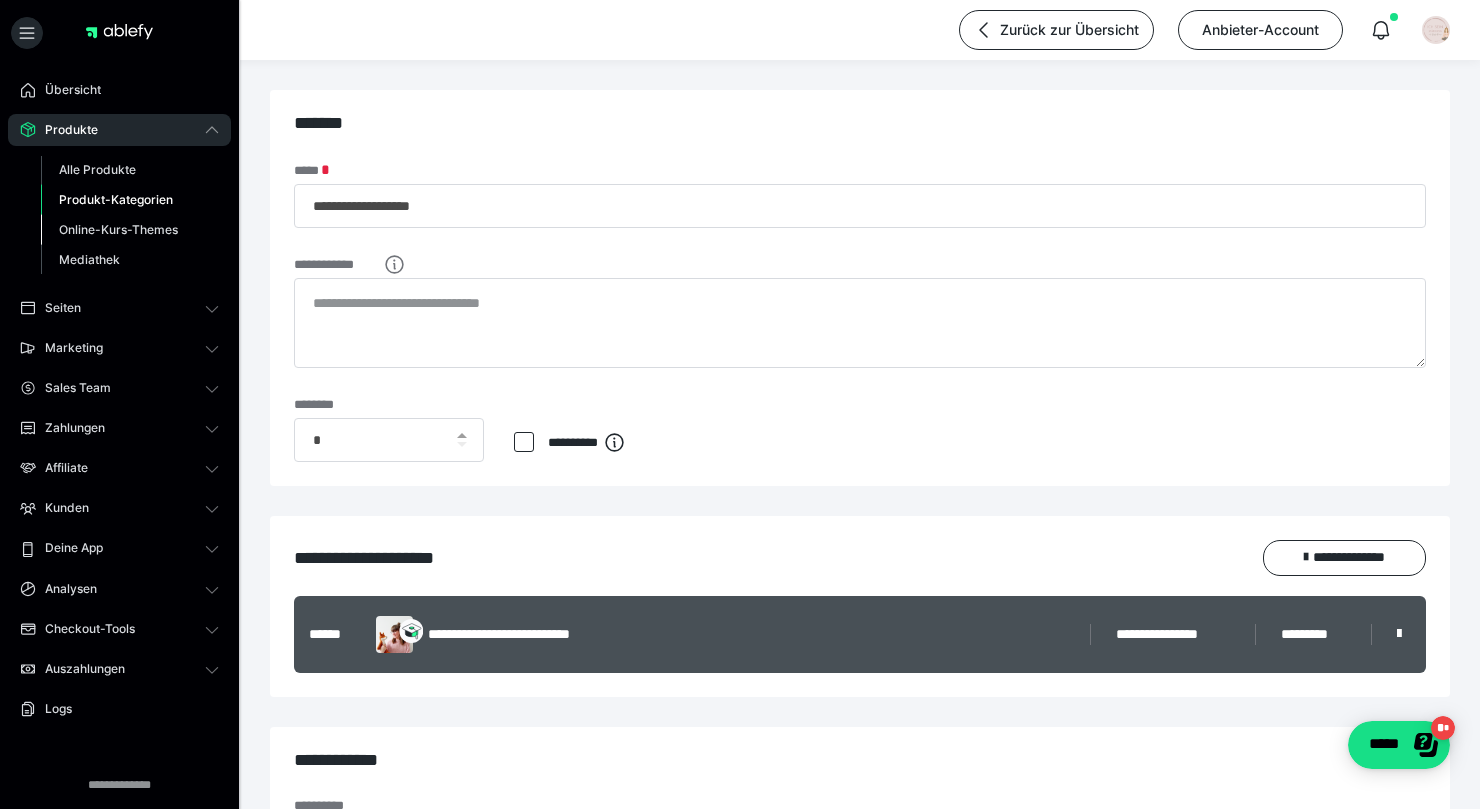 click on "Online-Kurs-Themes" at bounding box center (118, 229) 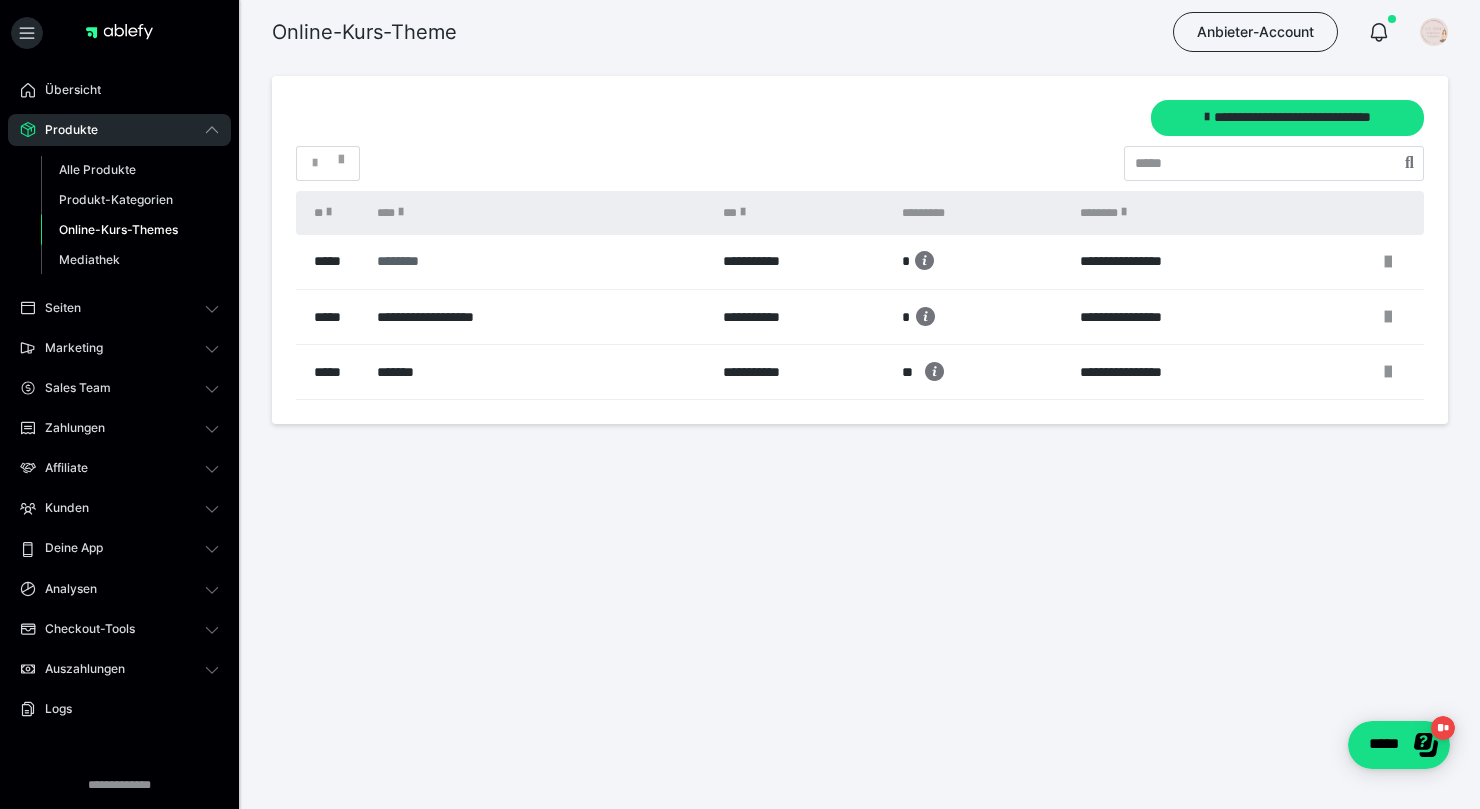 click on "********" at bounding box center [529, 261] 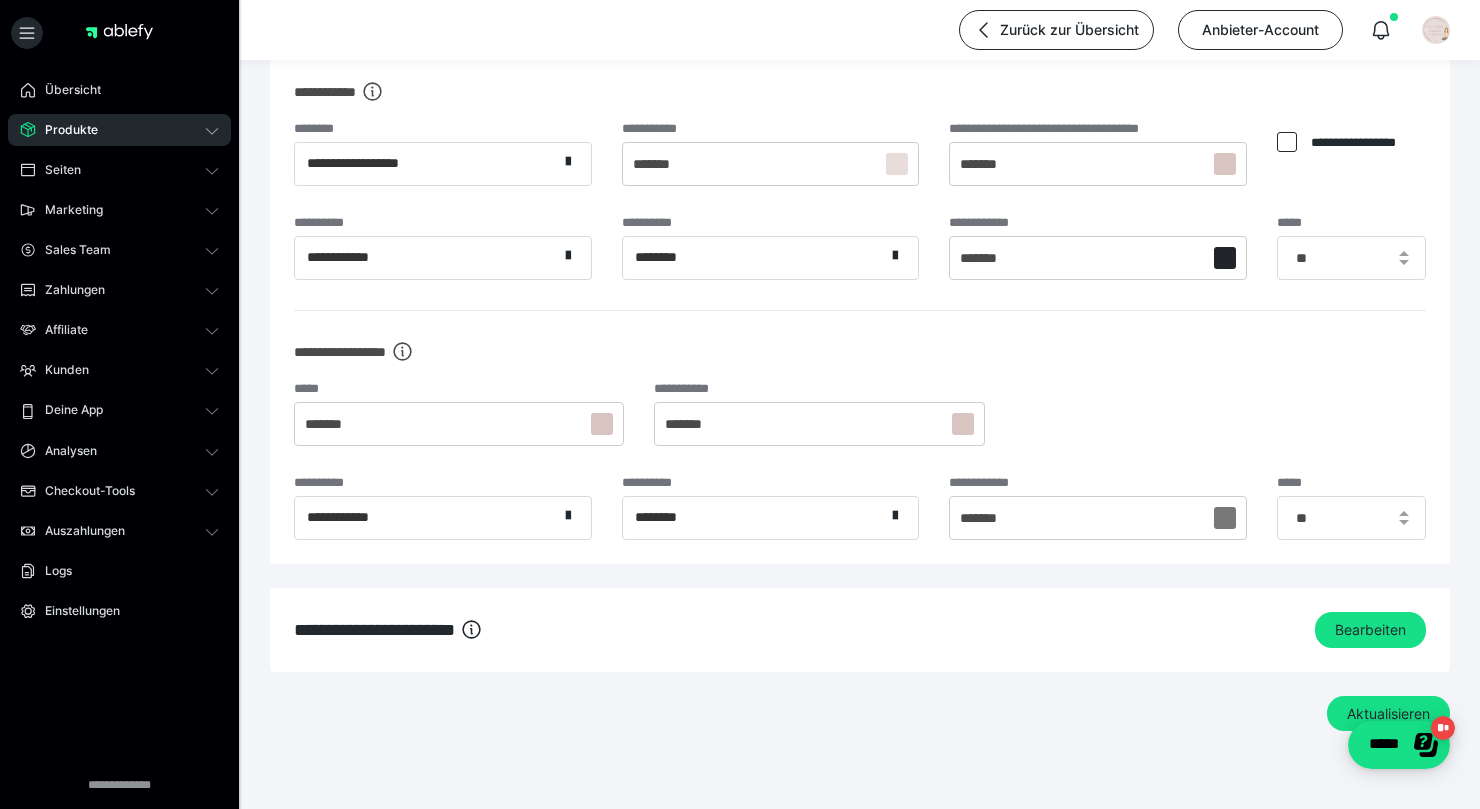 scroll, scrollTop: 1925, scrollLeft: 0, axis: vertical 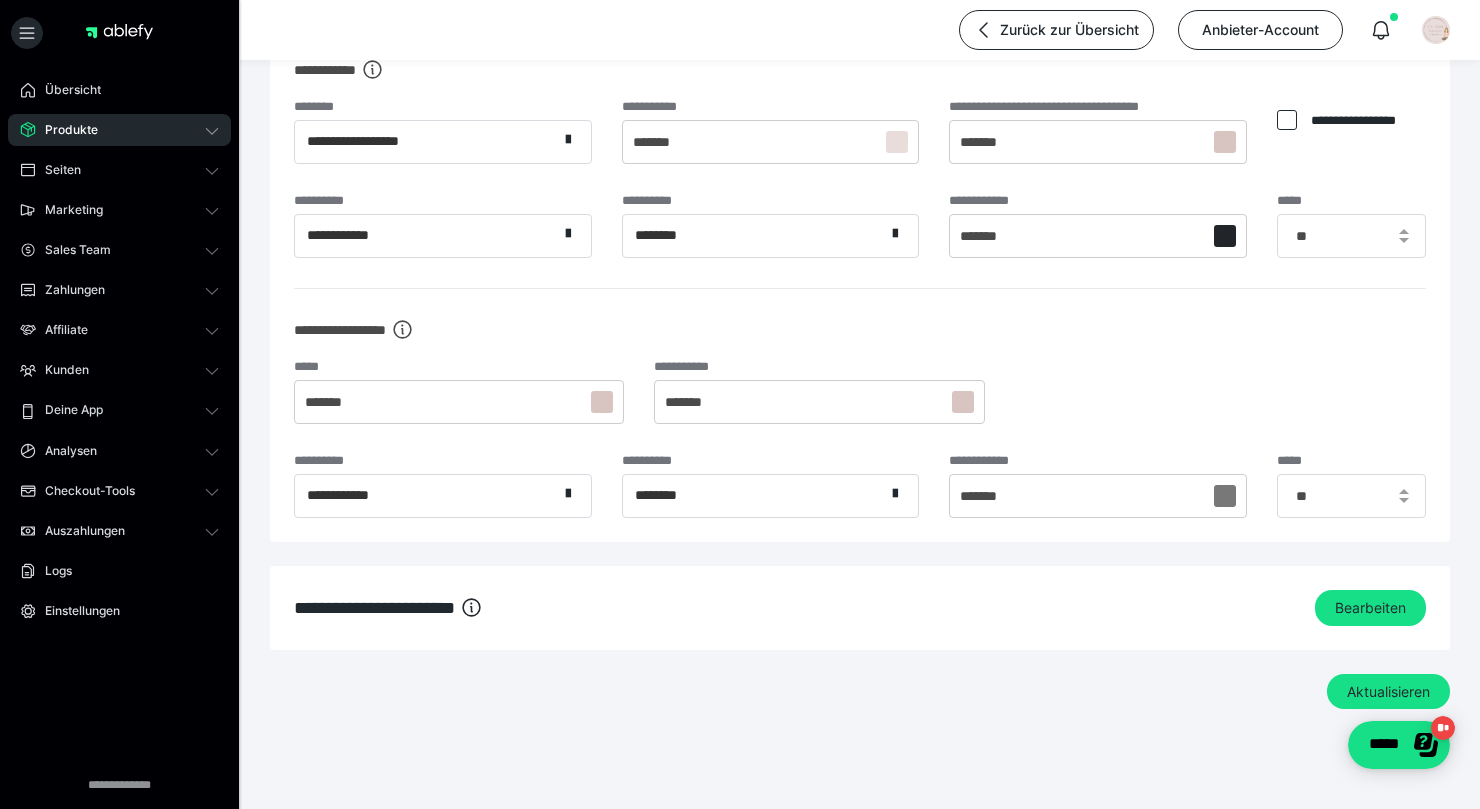 click on "Produkte" at bounding box center (64, 130) 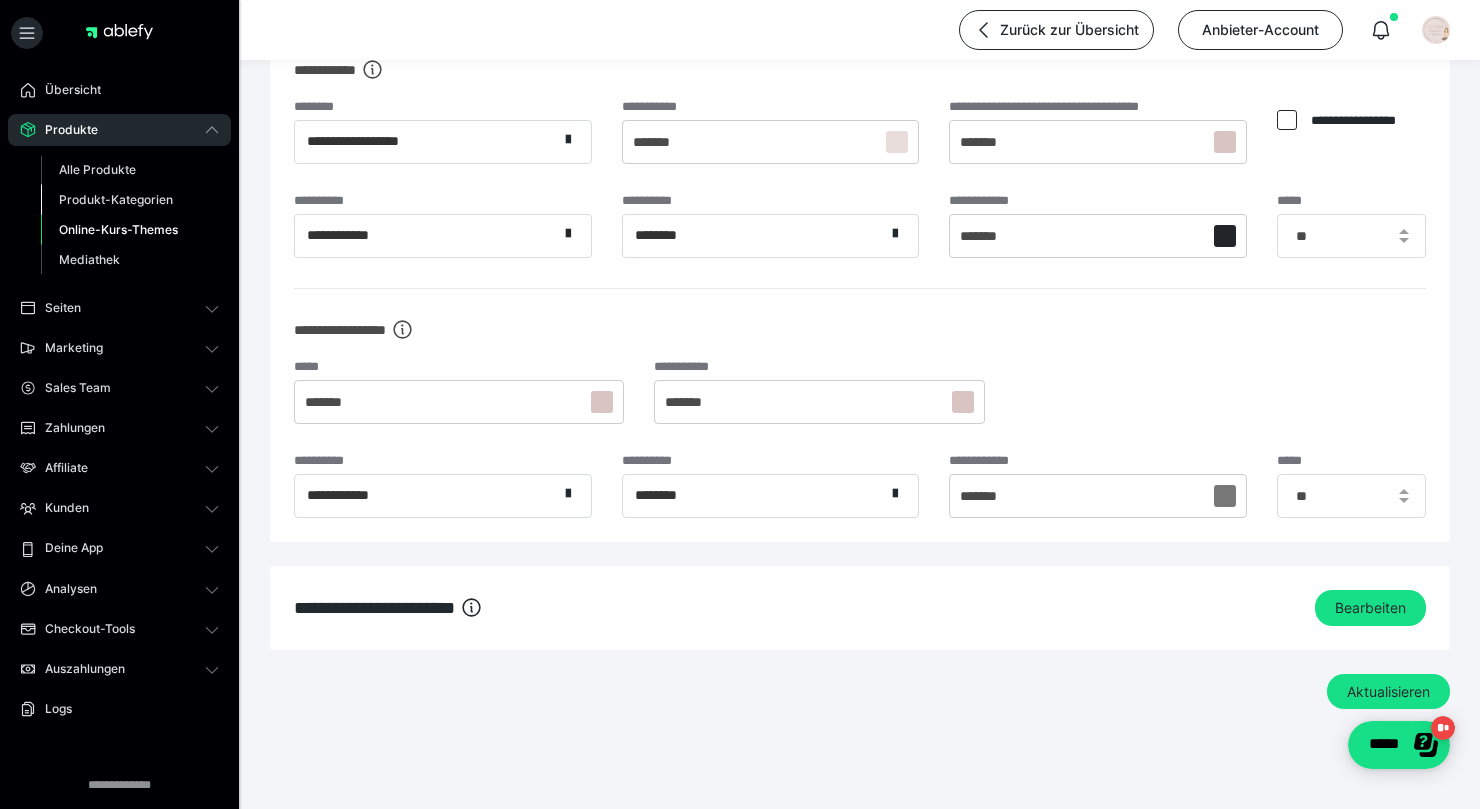 click on "Produkt-Kategorien" at bounding box center [116, 199] 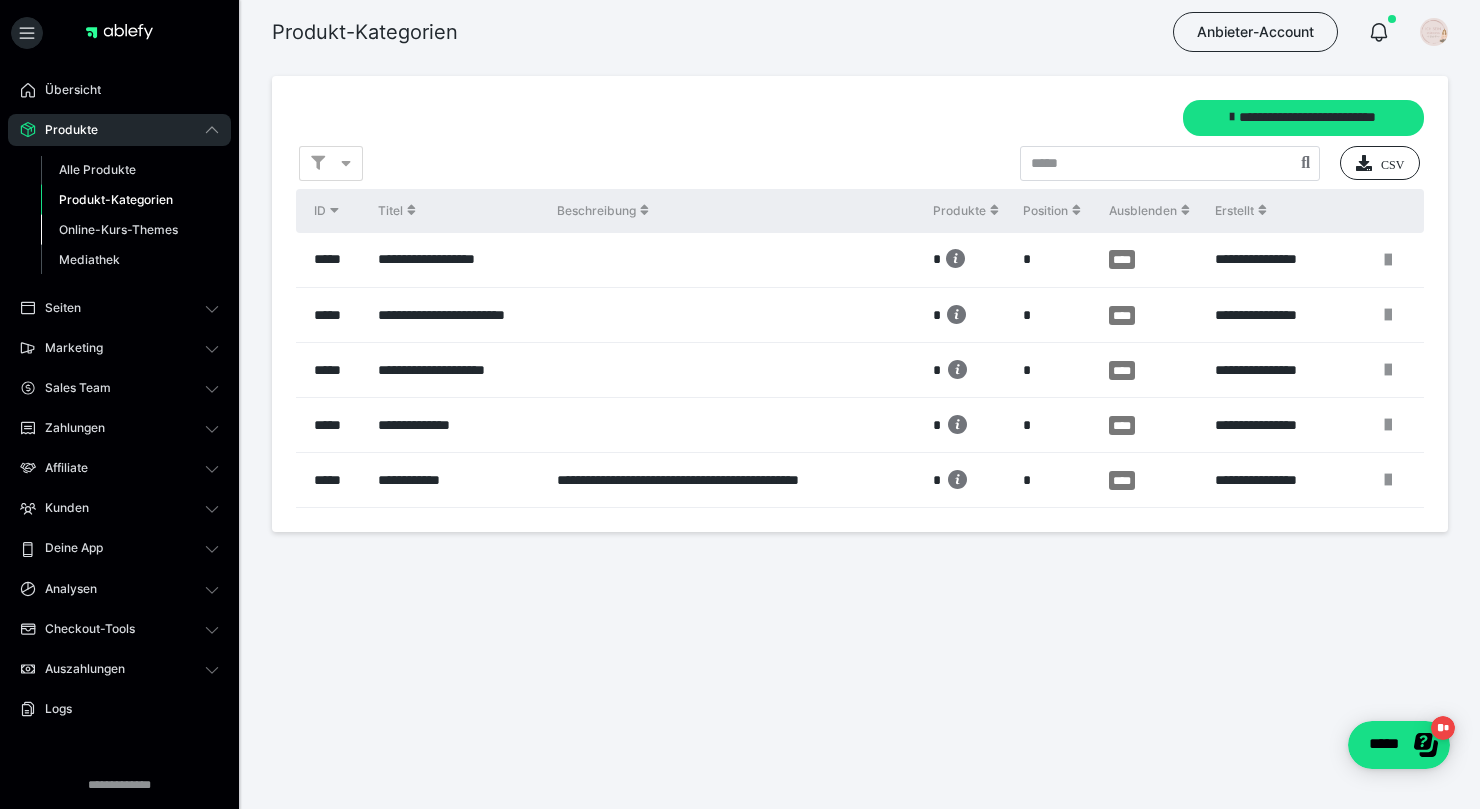 click on "Online-Kurs-Themes" at bounding box center [118, 229] 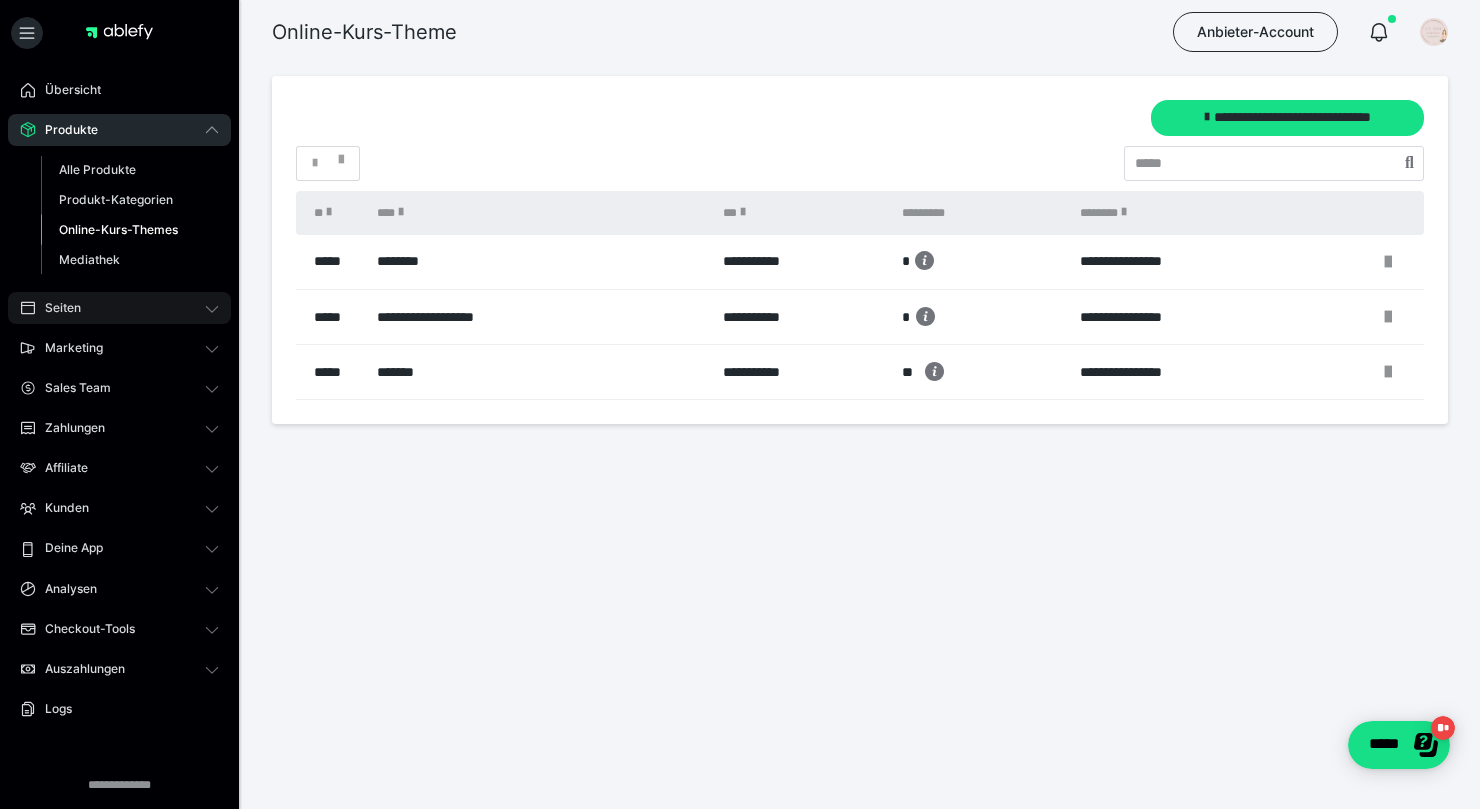click on "Seiten" at bounding box center (56, 308) 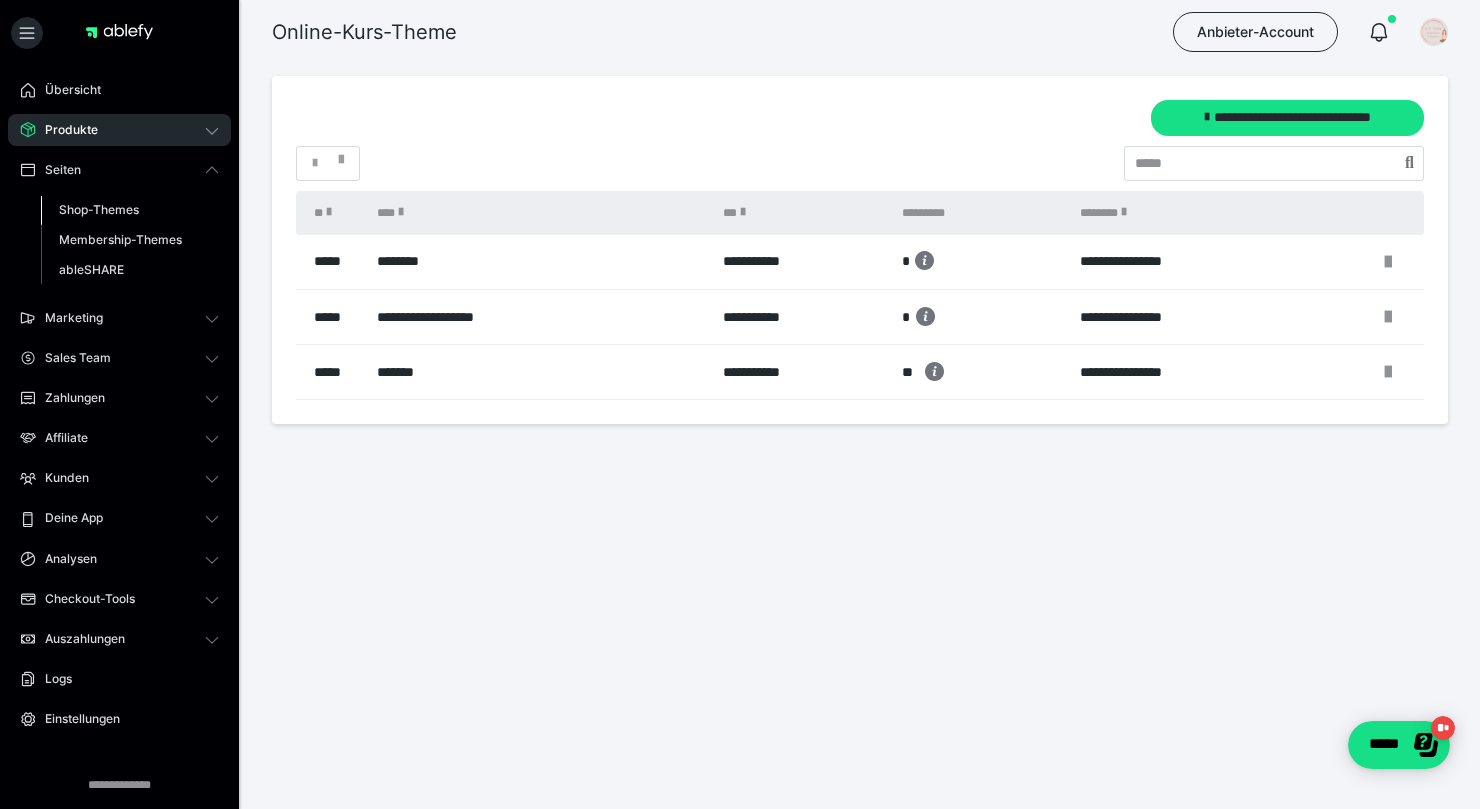 click on "Shop-Themes" at bounding box center [99, 209] 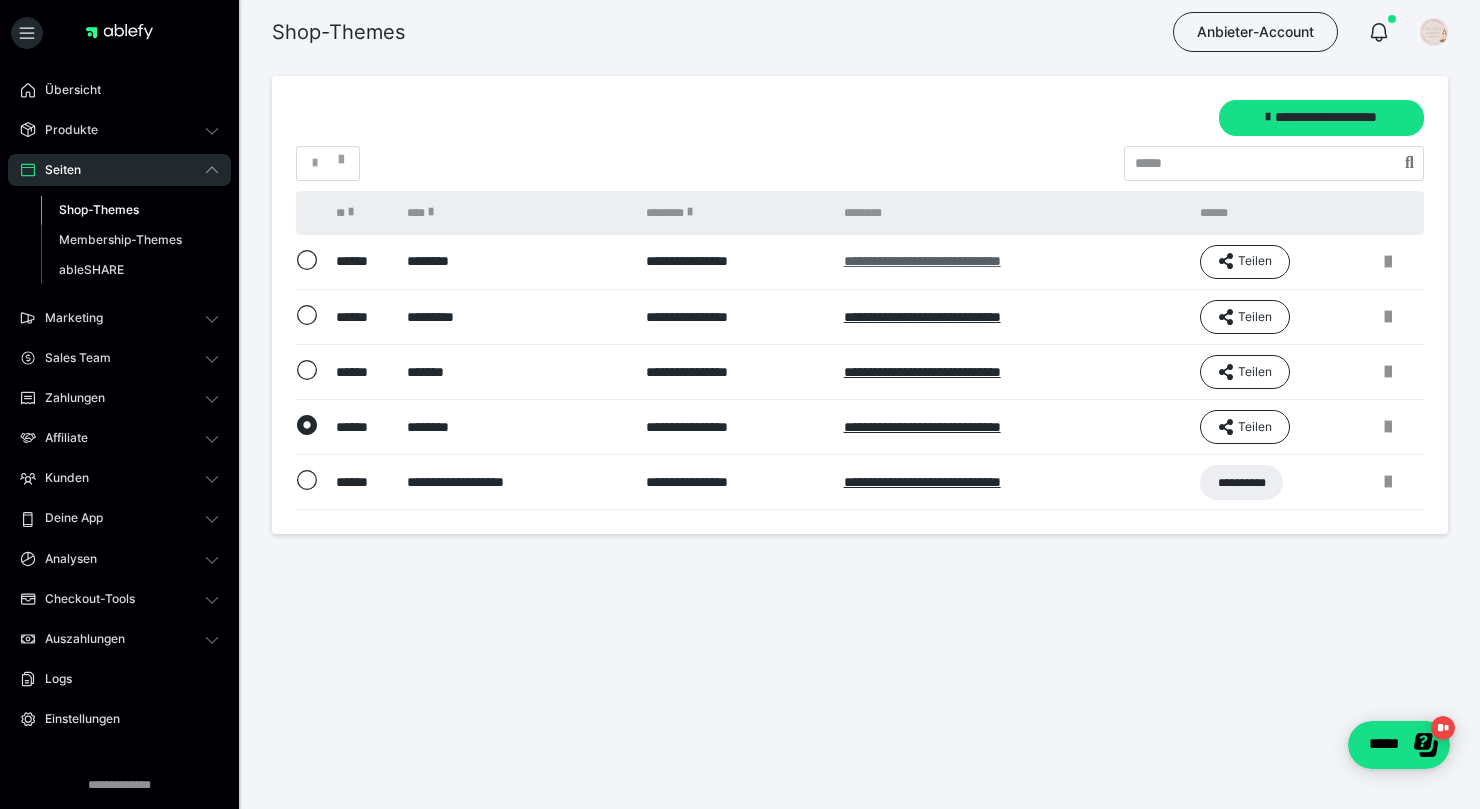 click on "**********" at bounding box center [922, 261] 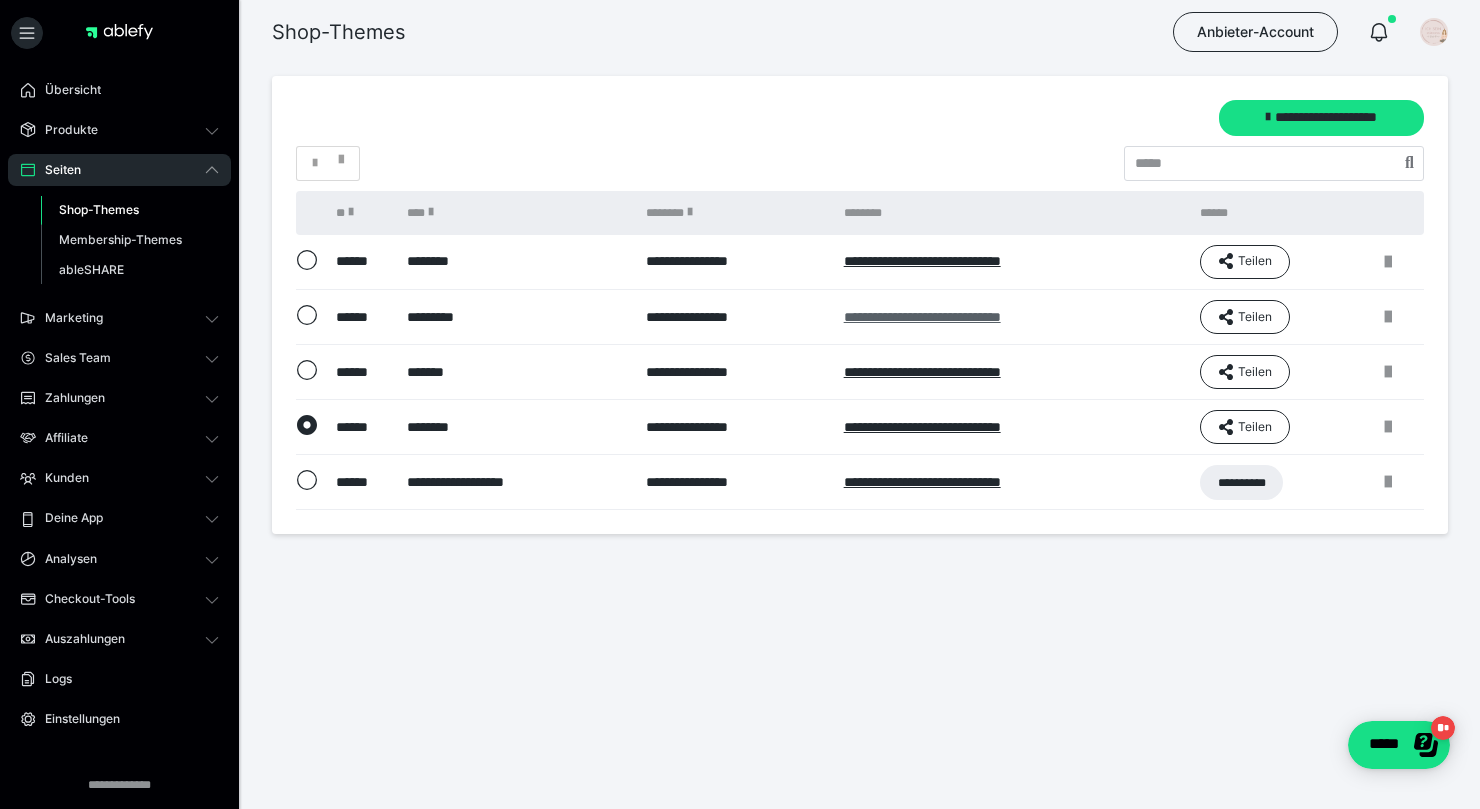 click on "**********" at bounding box center [922, 317] 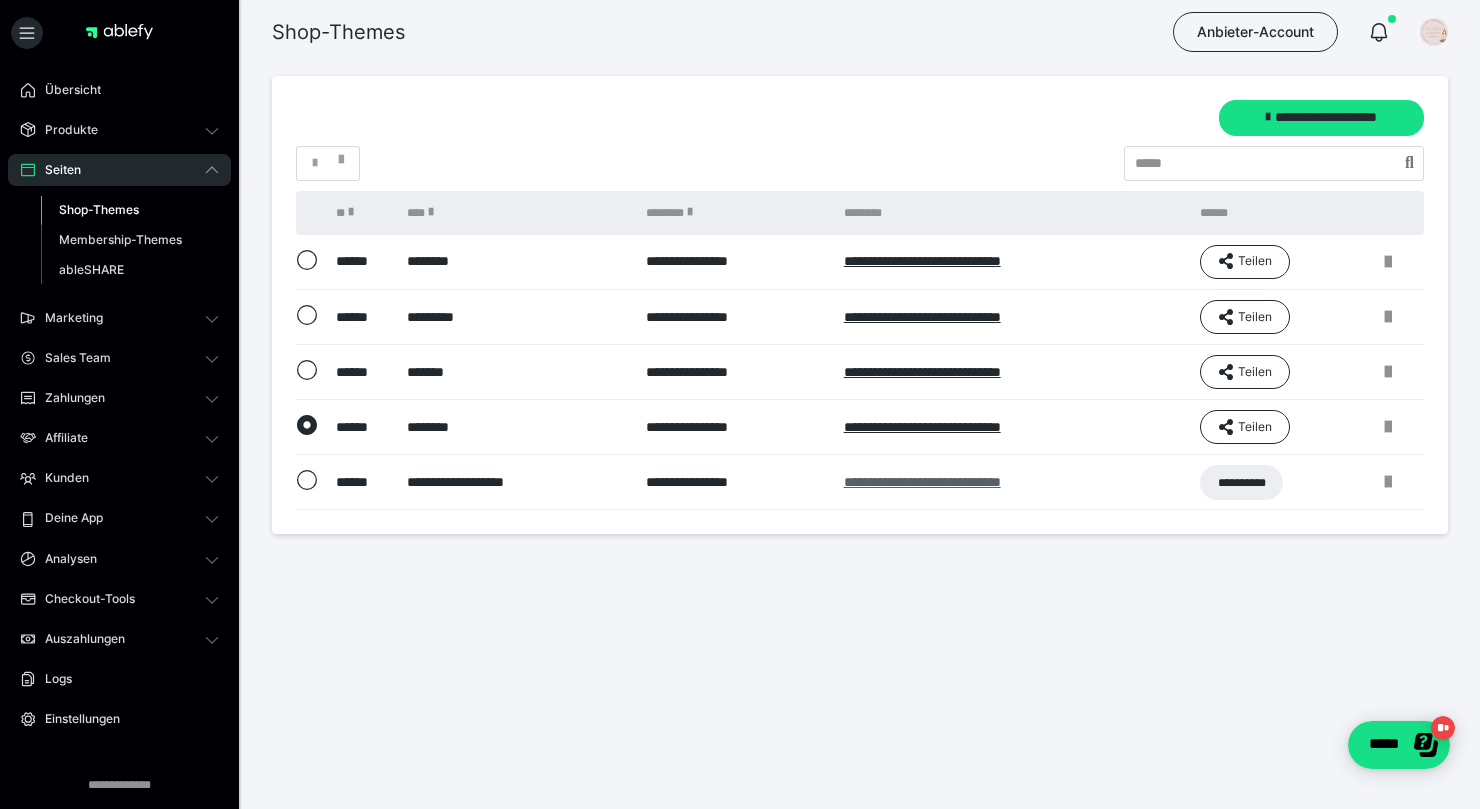 click on "**********" at bounding box center (922, 482) 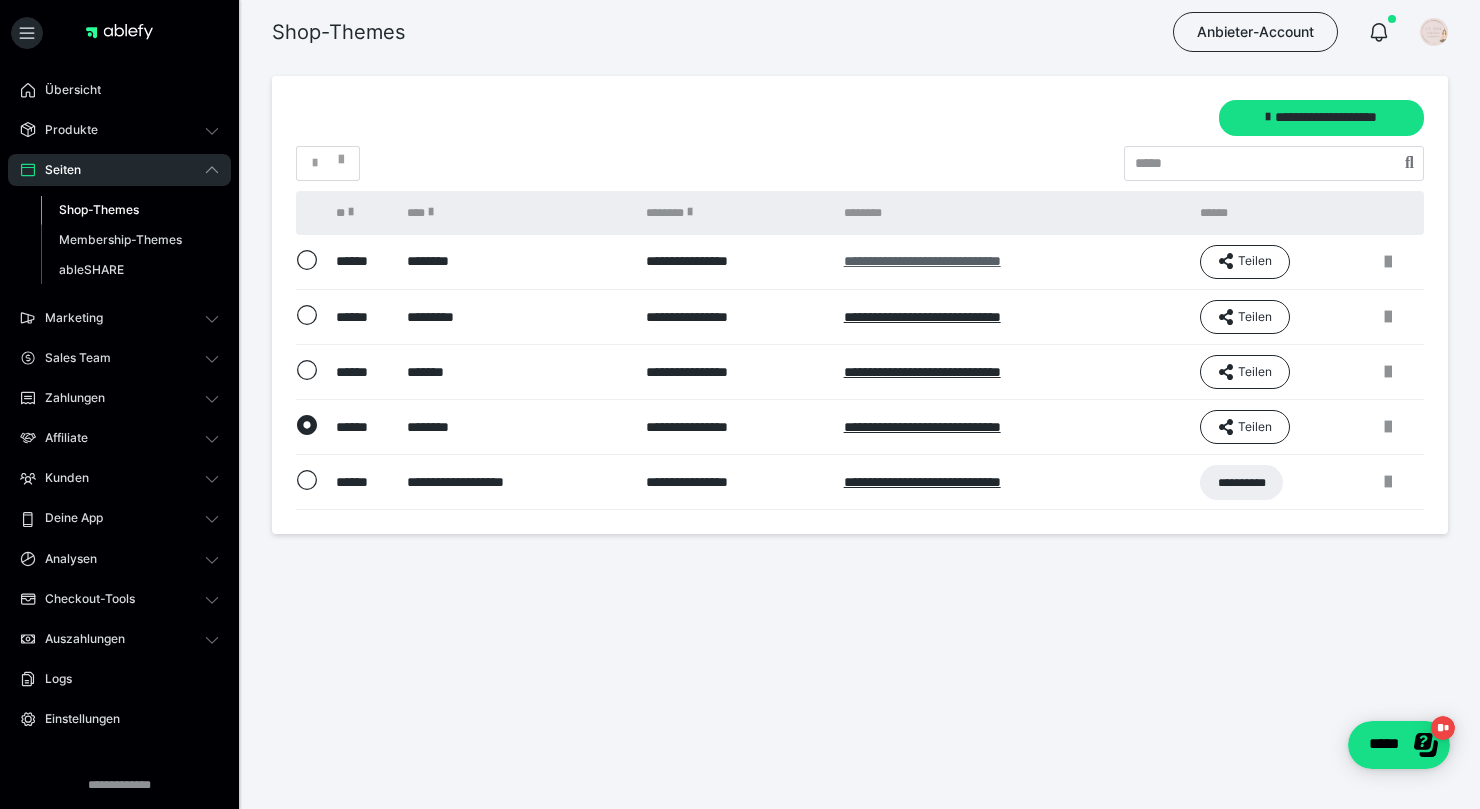 click on "**********" at bounding box center [922, 261] 